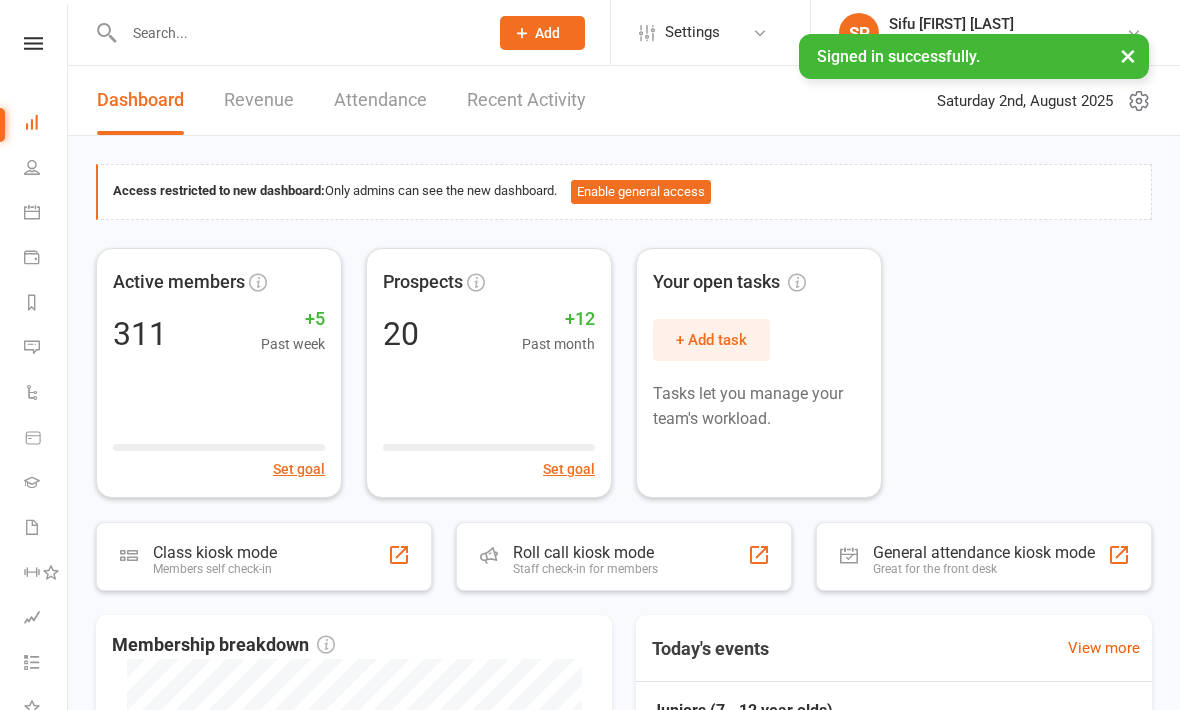 scroll, scrollTop: 0, scrollLeft: 0, axis: both 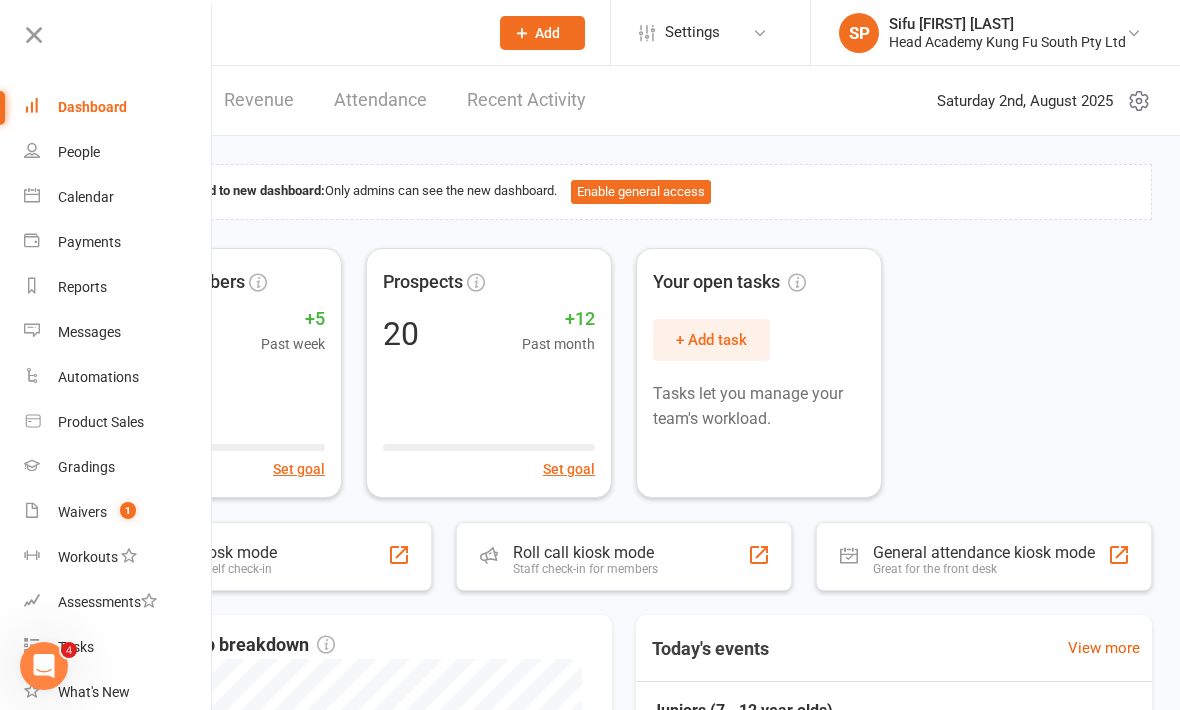 click on "Calendar" at bounding box center (86, 197) 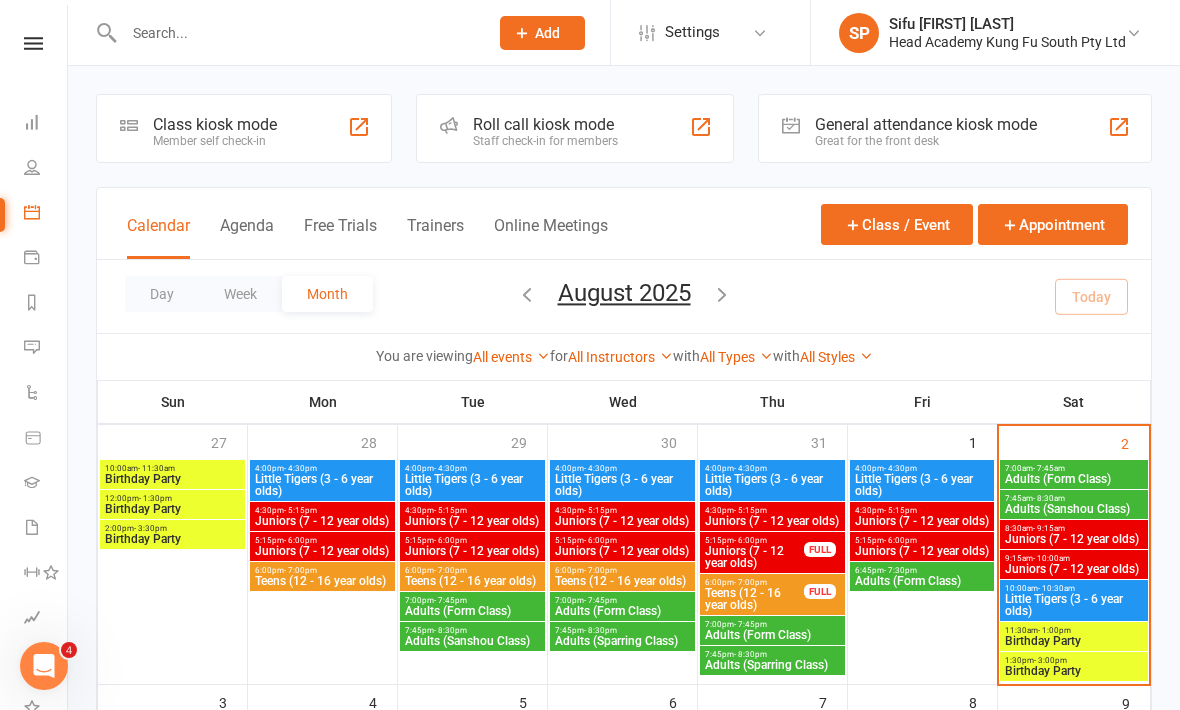 click on "Adults (Form Class)" at bounding box center [1074, 479] 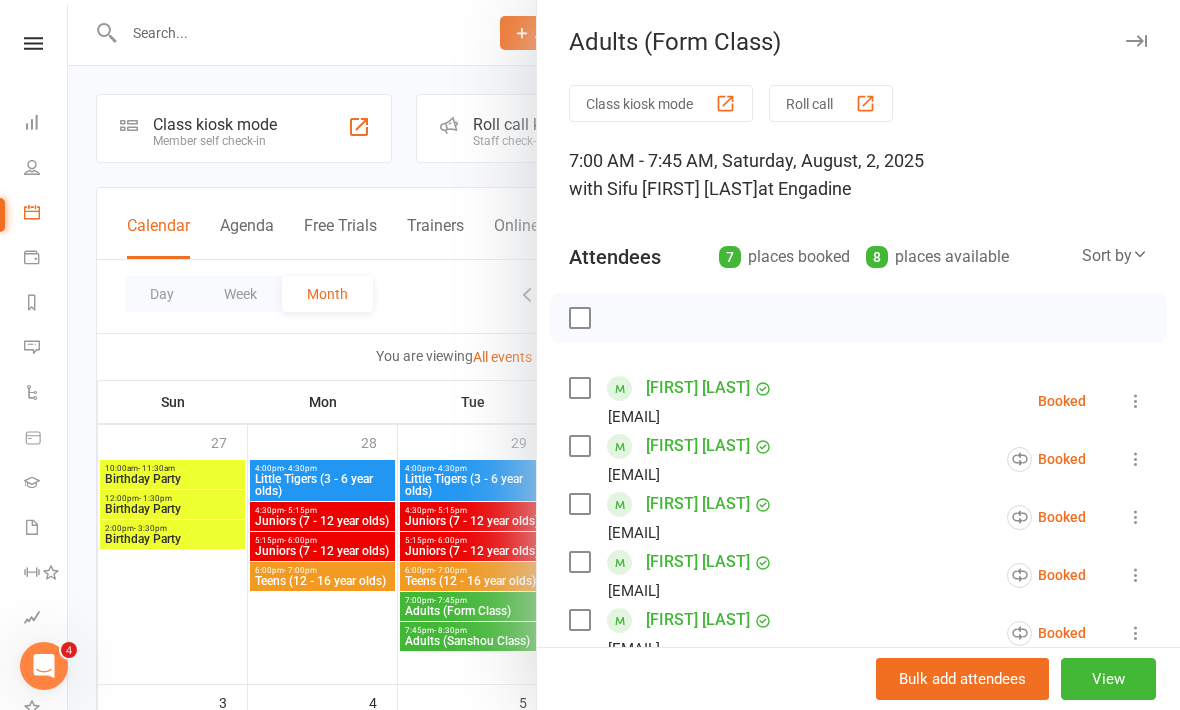 click at bounding box center (579, 388) 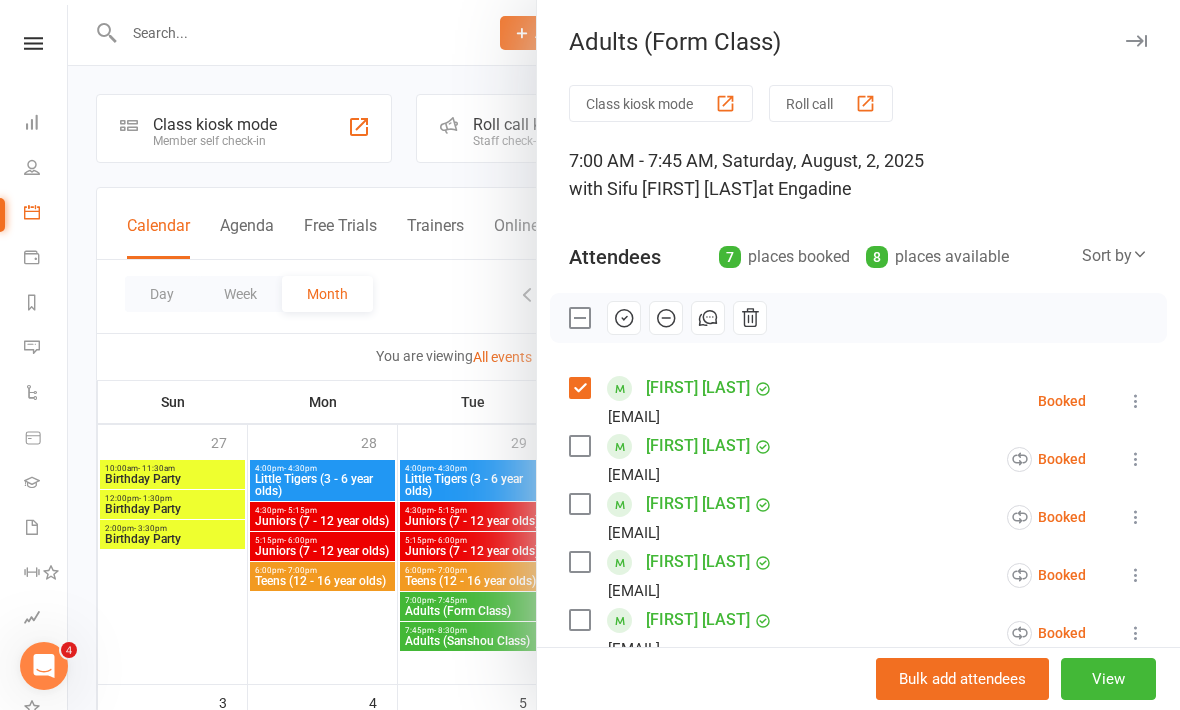 click at bounding box center [579, 562] 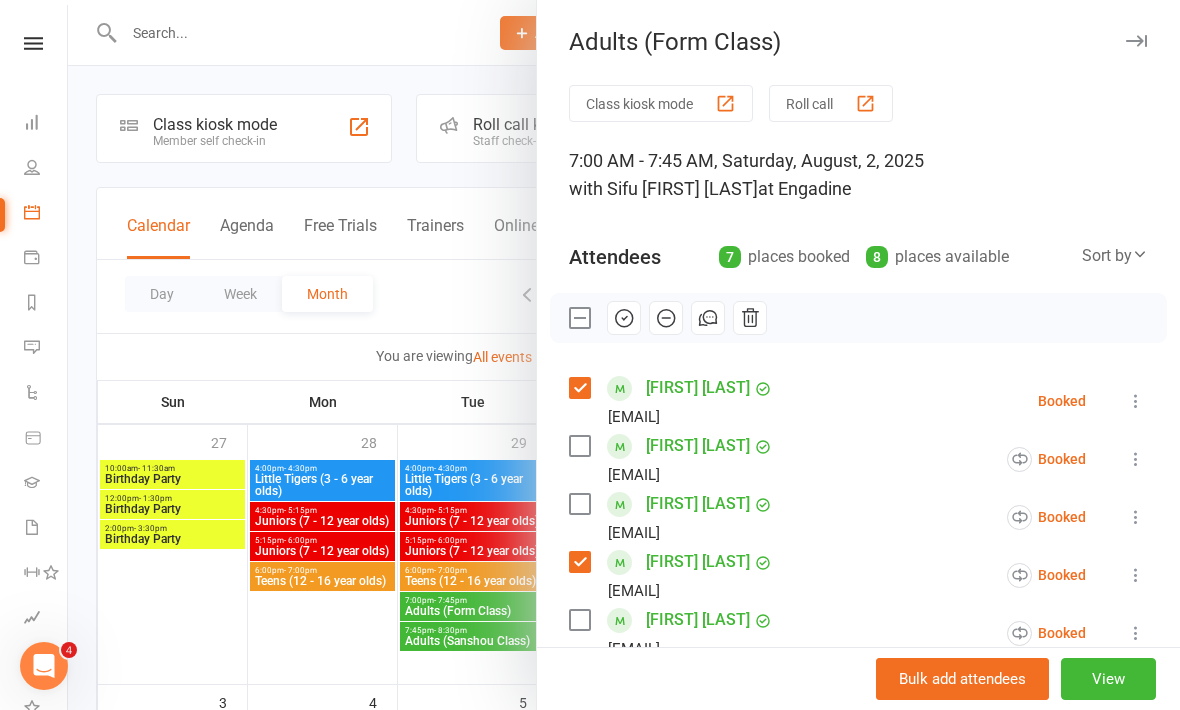 click at bounding box center (579, 620) 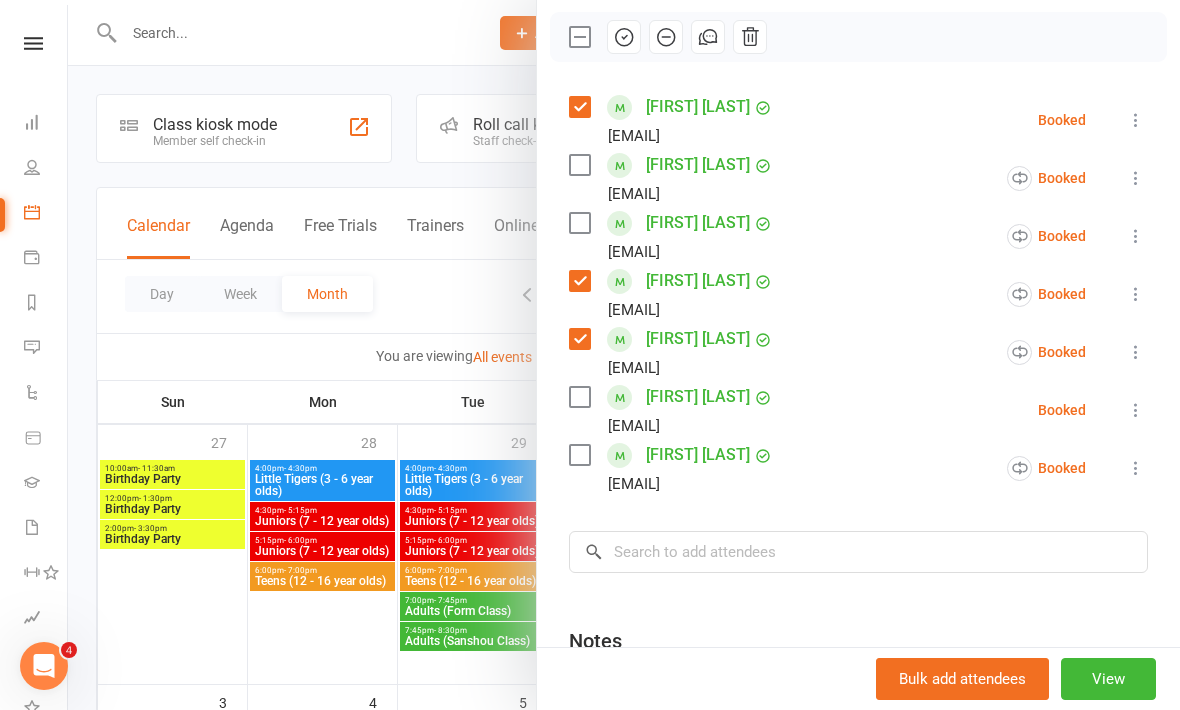scroll, scrollTop: 297, scrollLeft: 0, axis: vertical 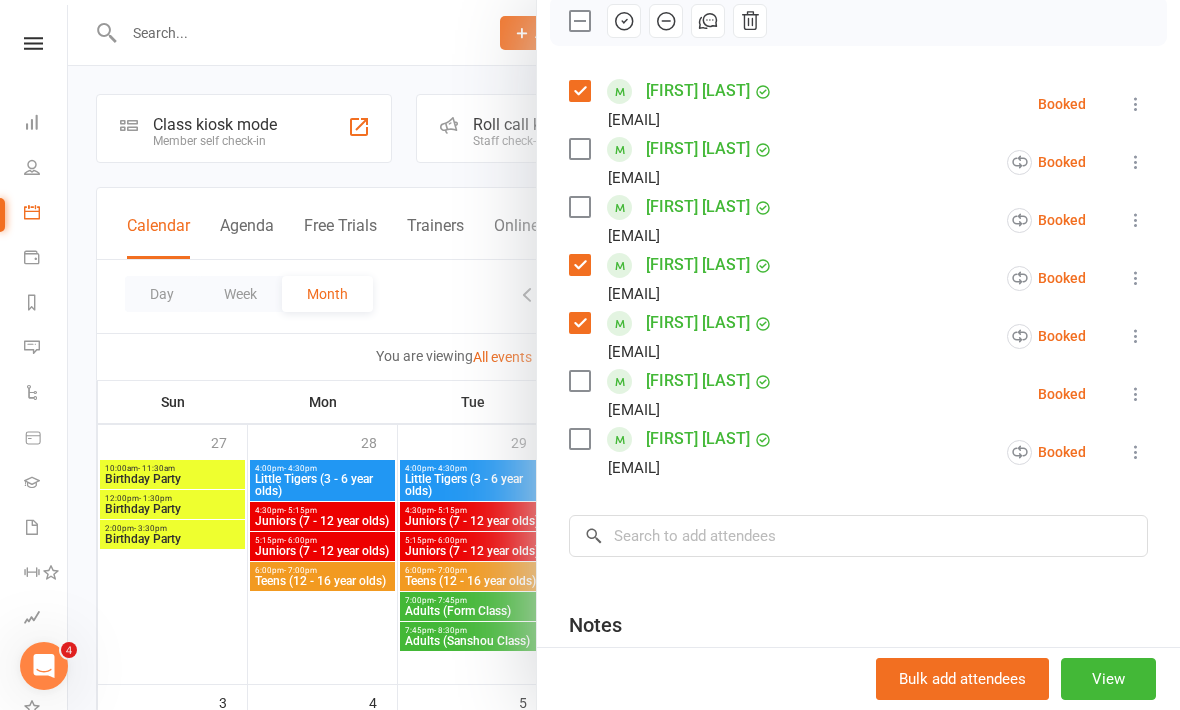 click at bounding box center [579, 381] 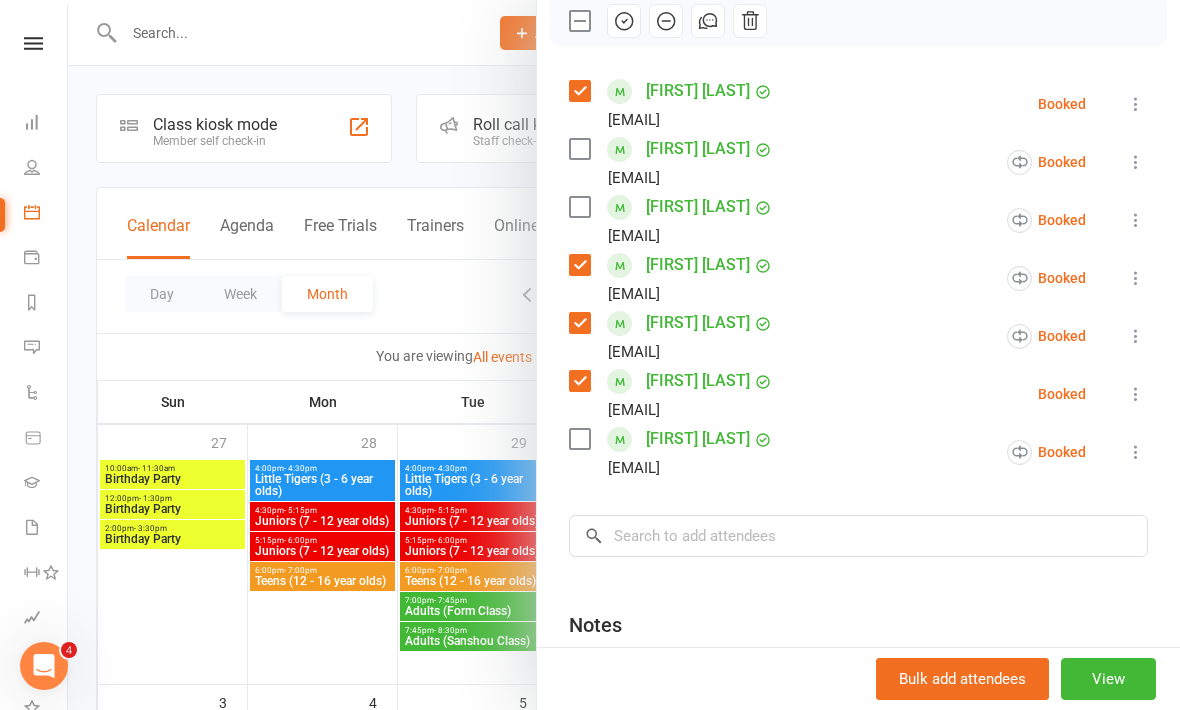 click at bounding box center (579, 439) 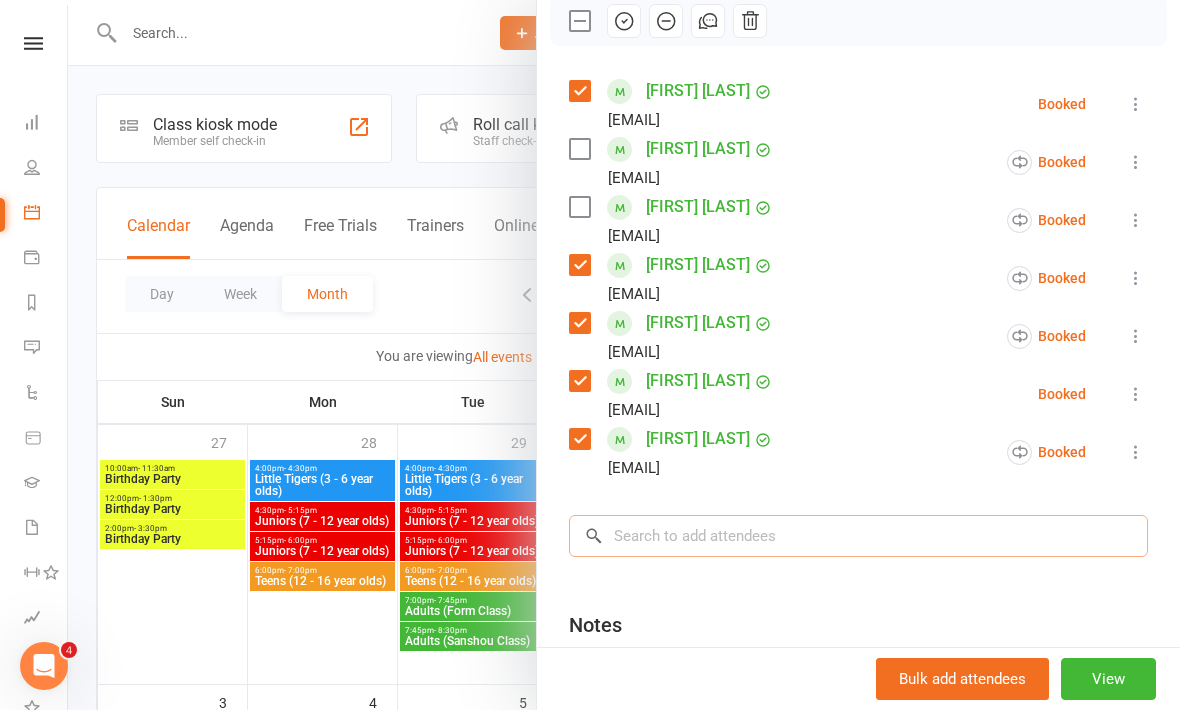 click at bounding box center (858, 536) 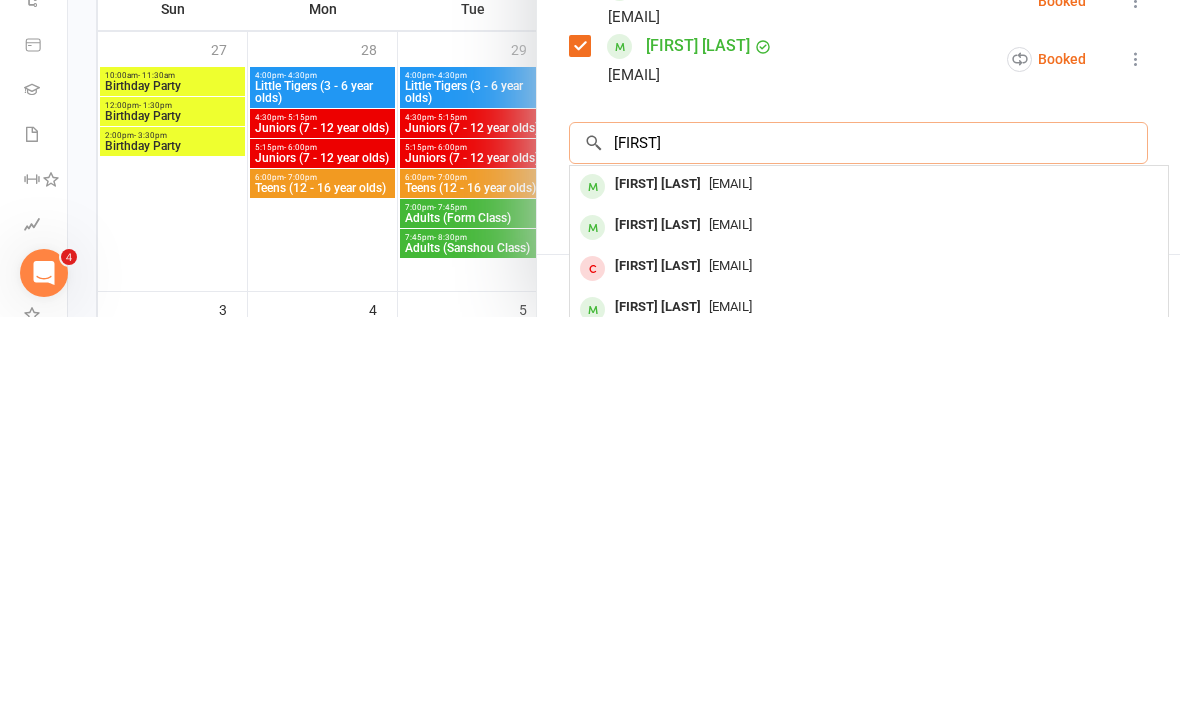 type on "[FIRST]" 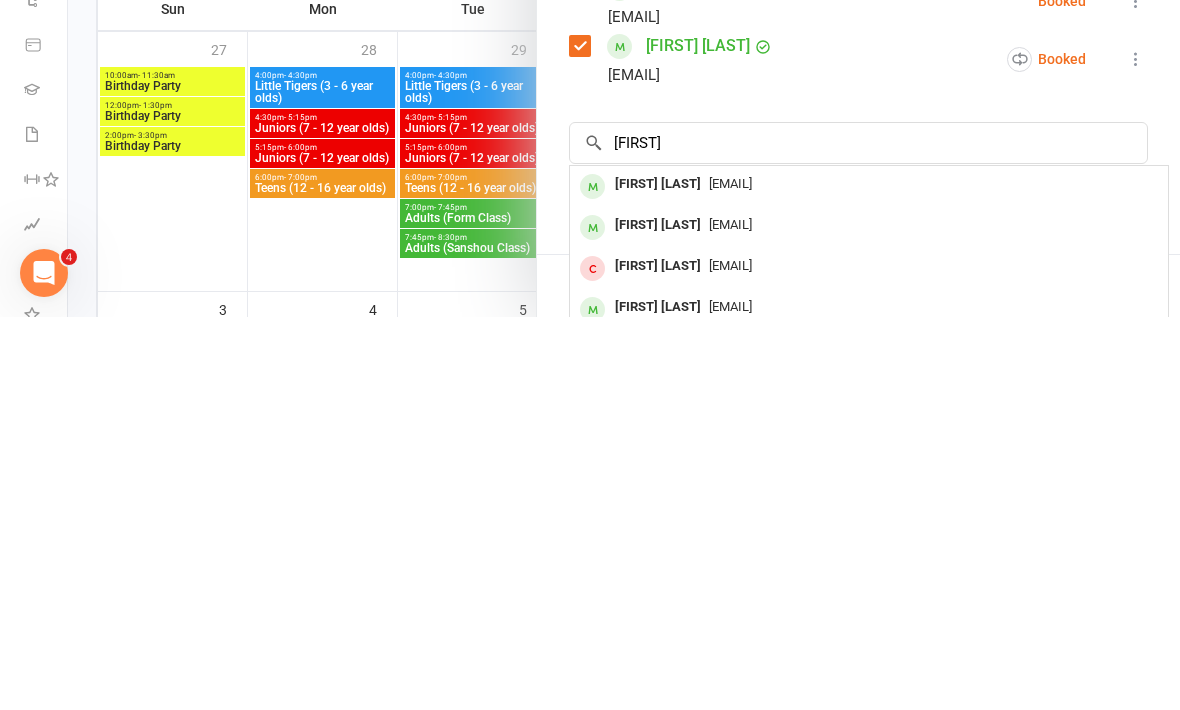 click on "[EMAIL]" at bounding box center (730, 576) 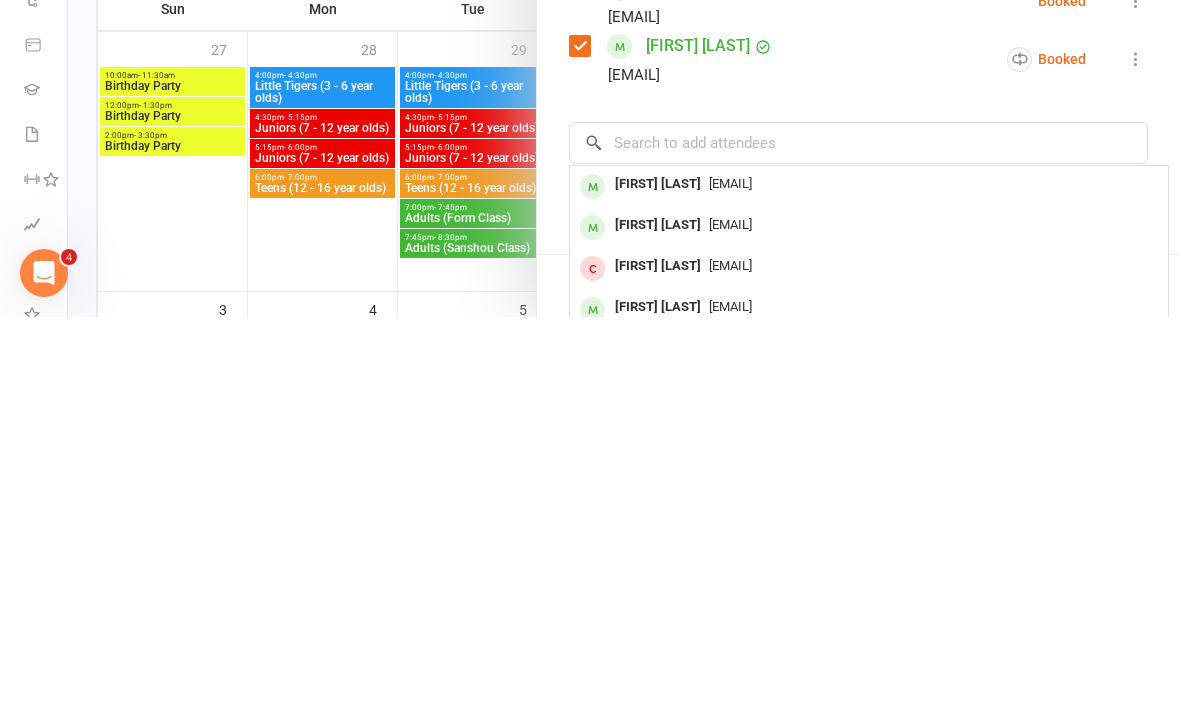 scroll, scrollTop: 393, scrollLeft: 0, axis: vertical 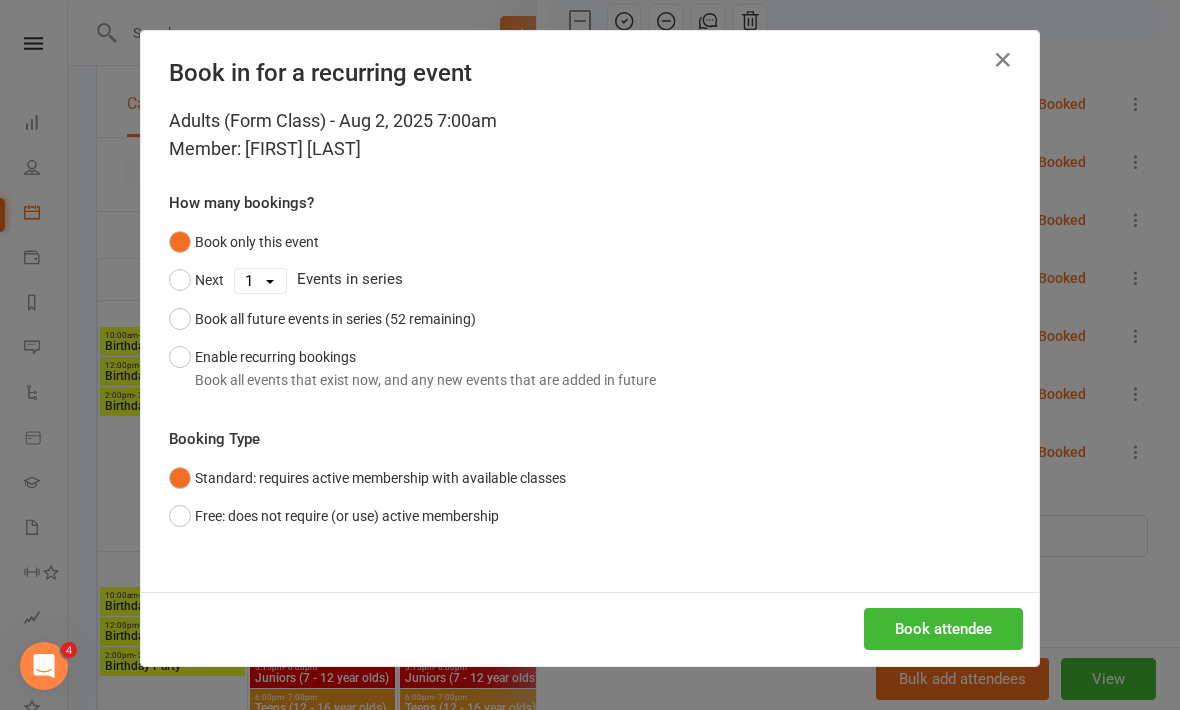 click on "Free: does not require (or use) active membership" at bounding box center (334, 516) 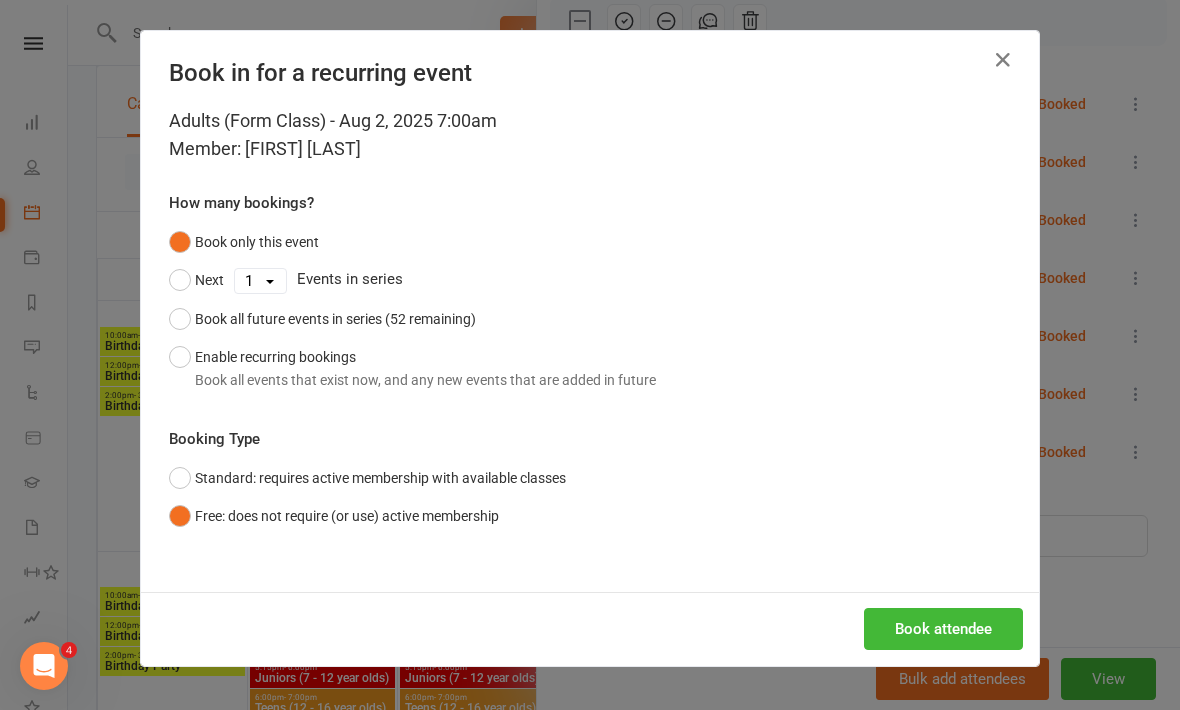 click on "Book attendee" at bounding box center [943, 629] 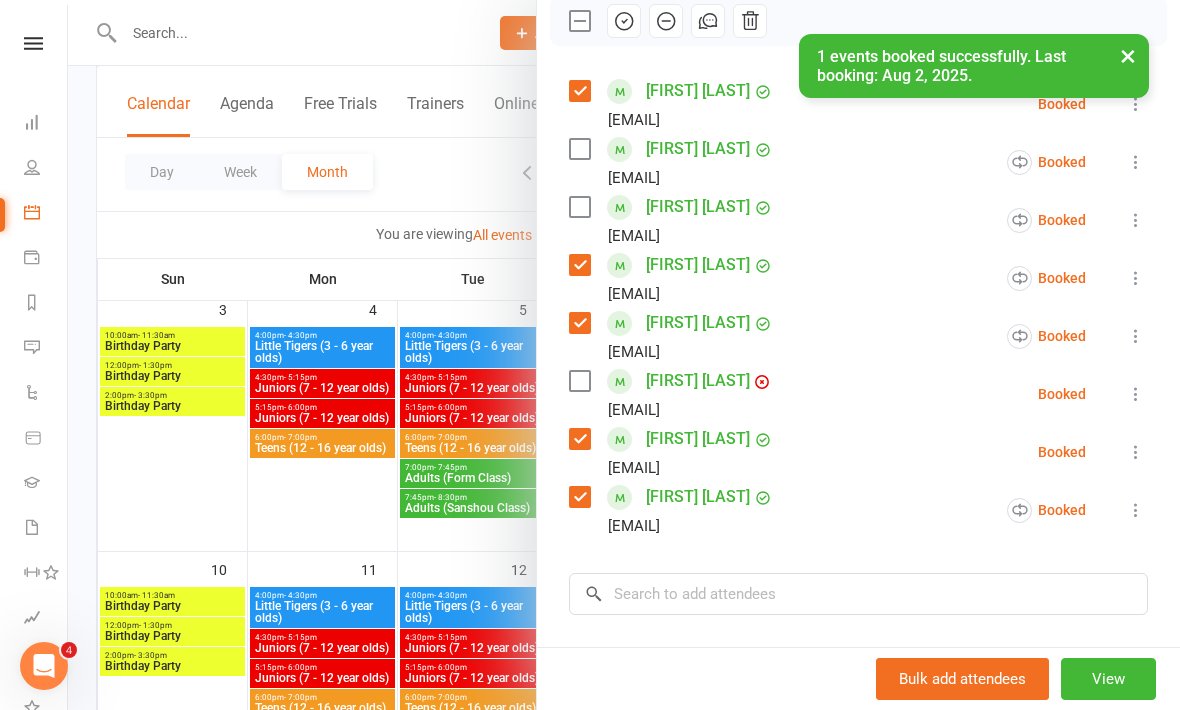click at bounding box center [579, 381] 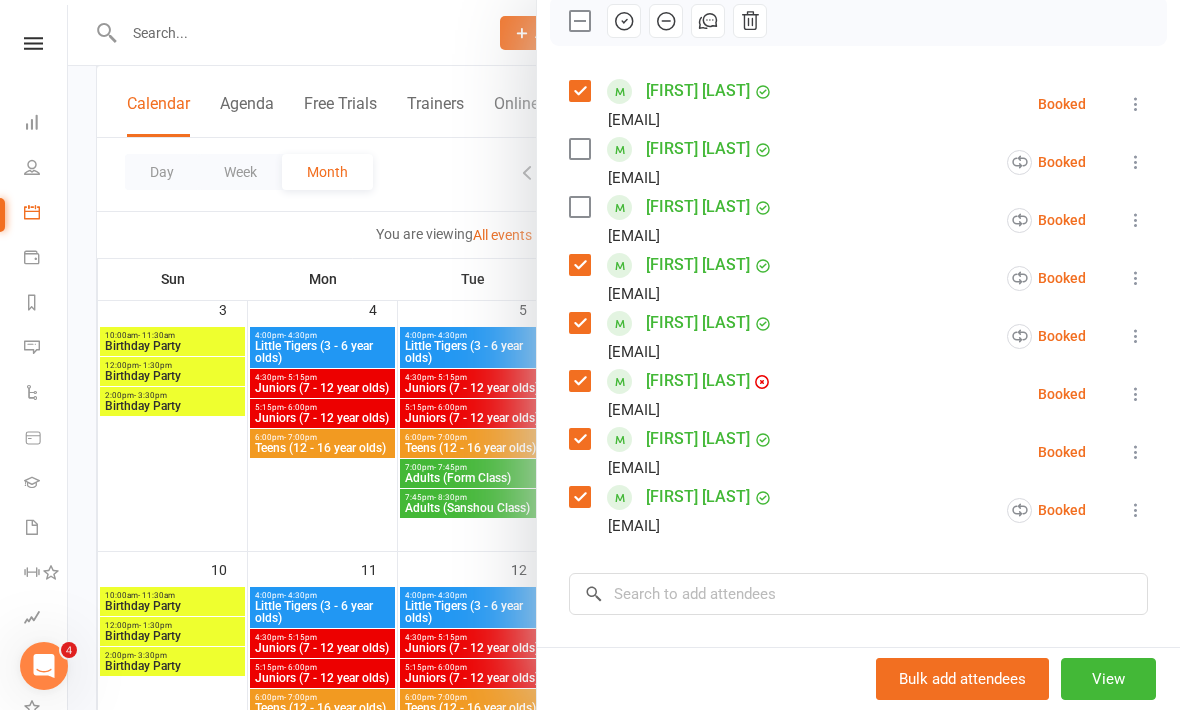 click 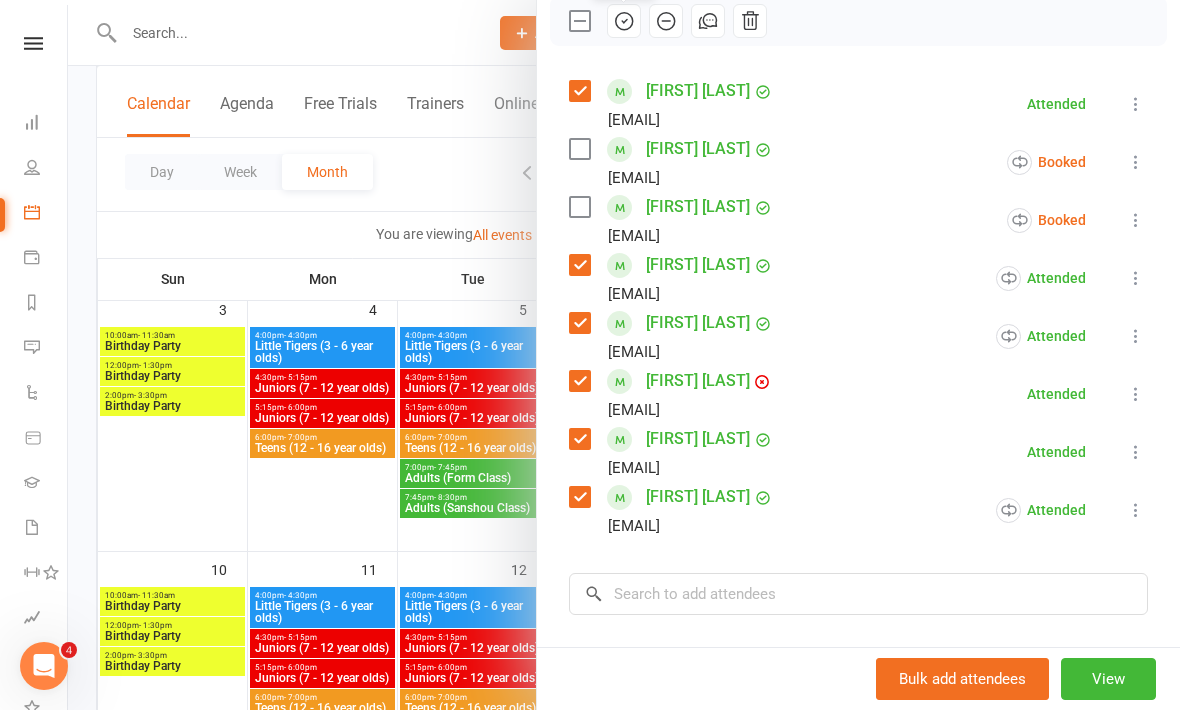 click at bounding box center [624, 355] 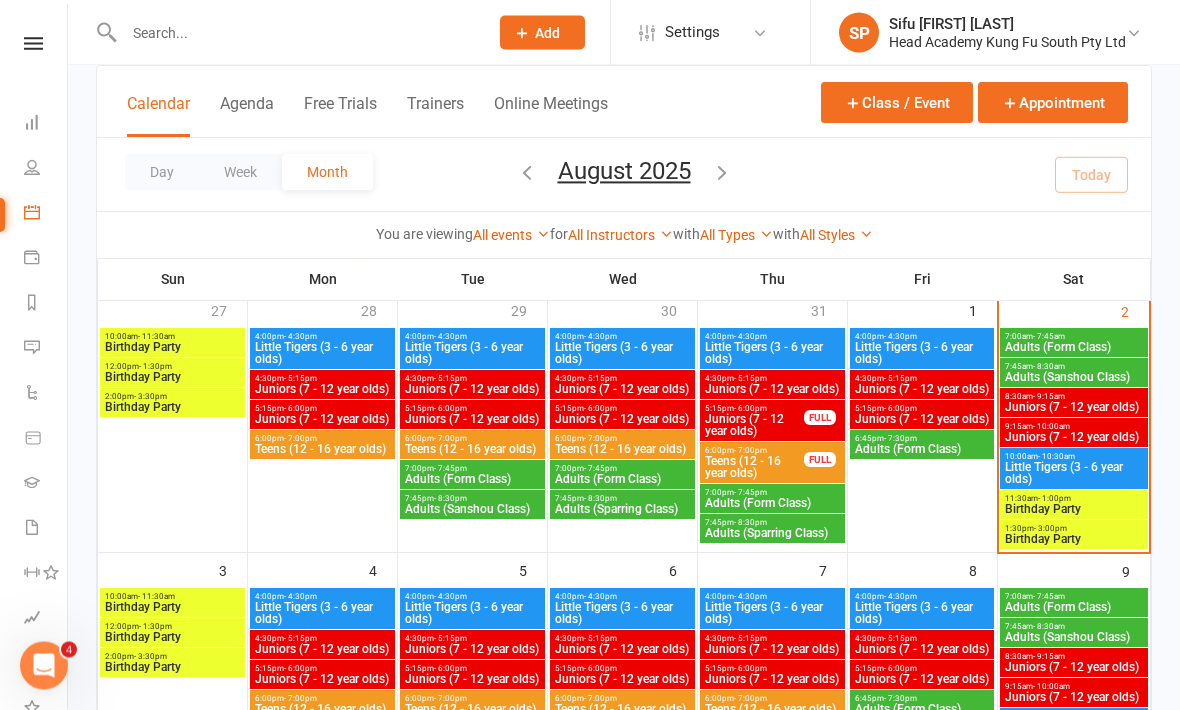 scroll, scrollTop: 0, scrollLeft: 0, axis: both 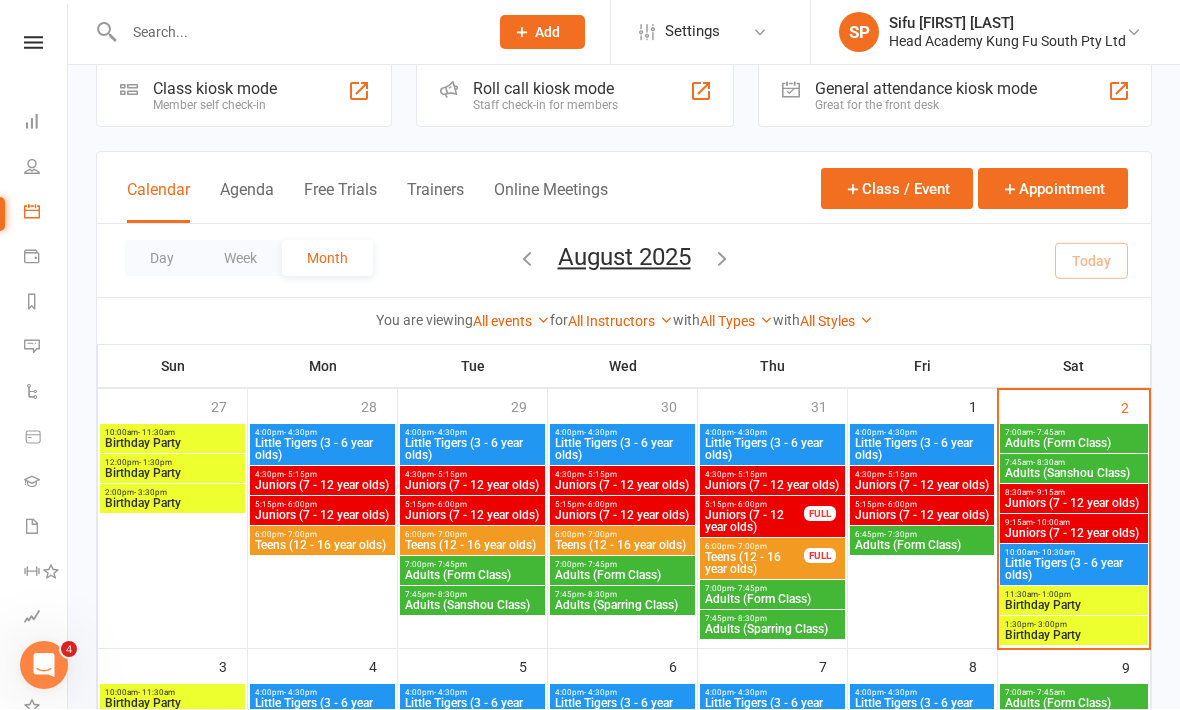 click on "Juniors (7 - 12 year olds)" at bounding box center (1074, 504) 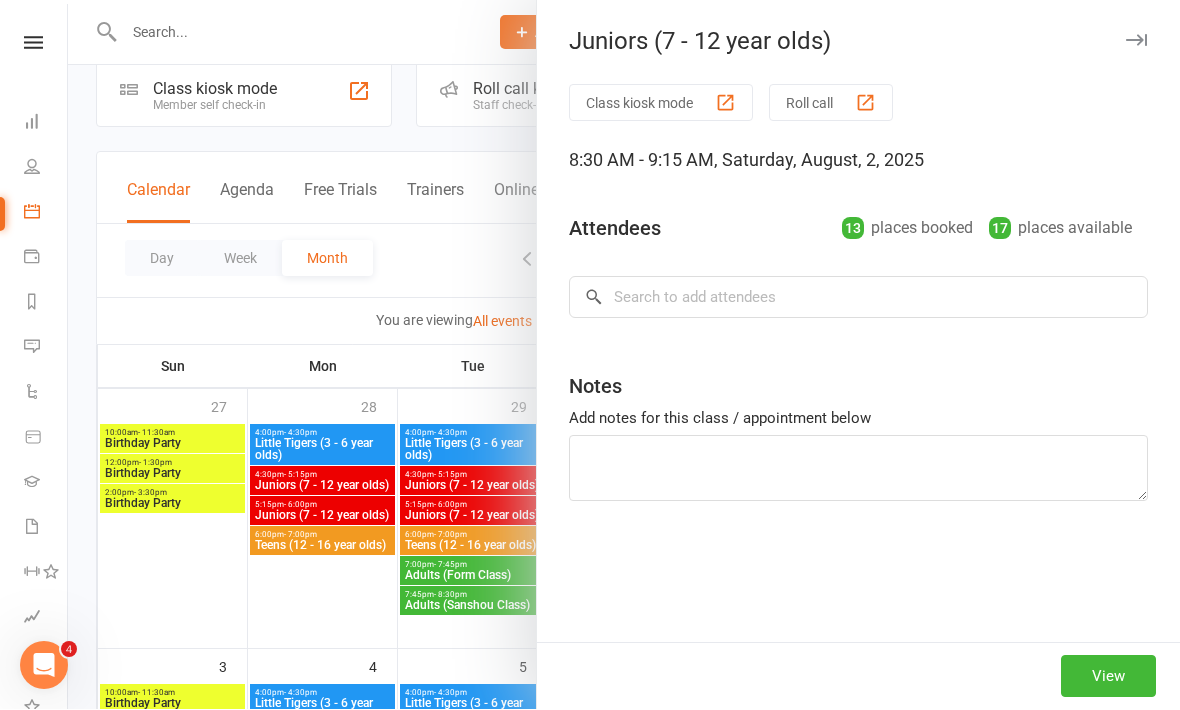 scroll, scrollTop: 36, scrollLeft: 0, axis: vertical 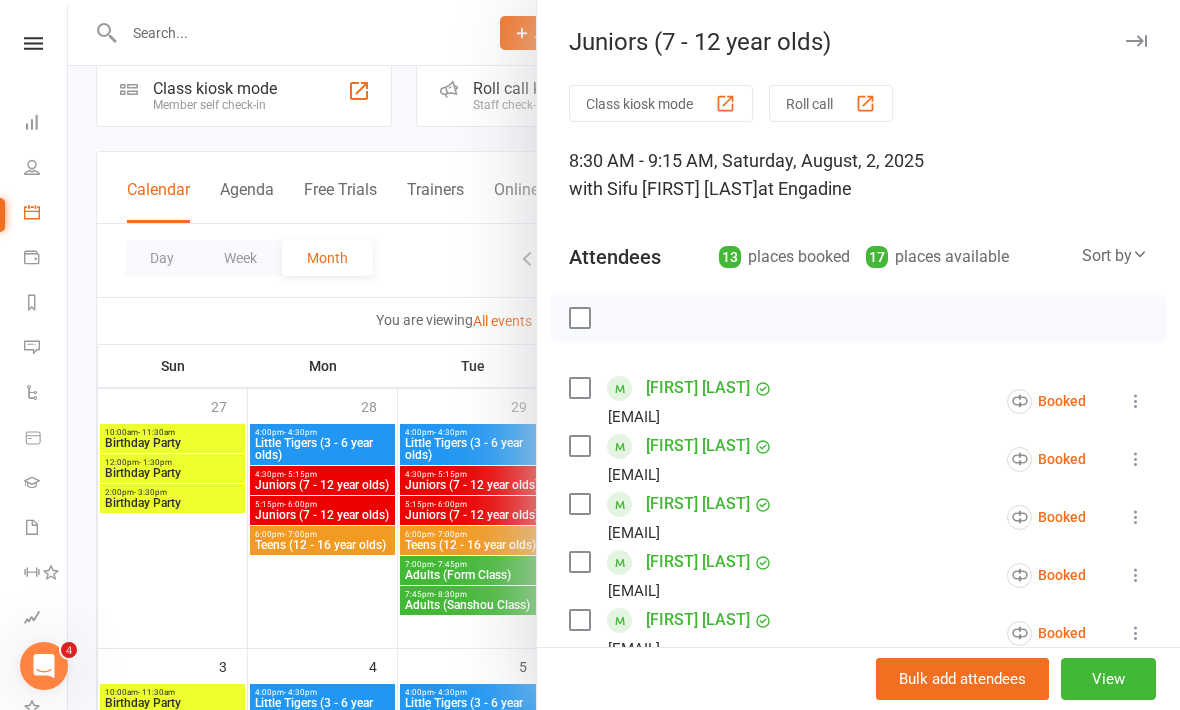 click at bounding box center [579, 388] 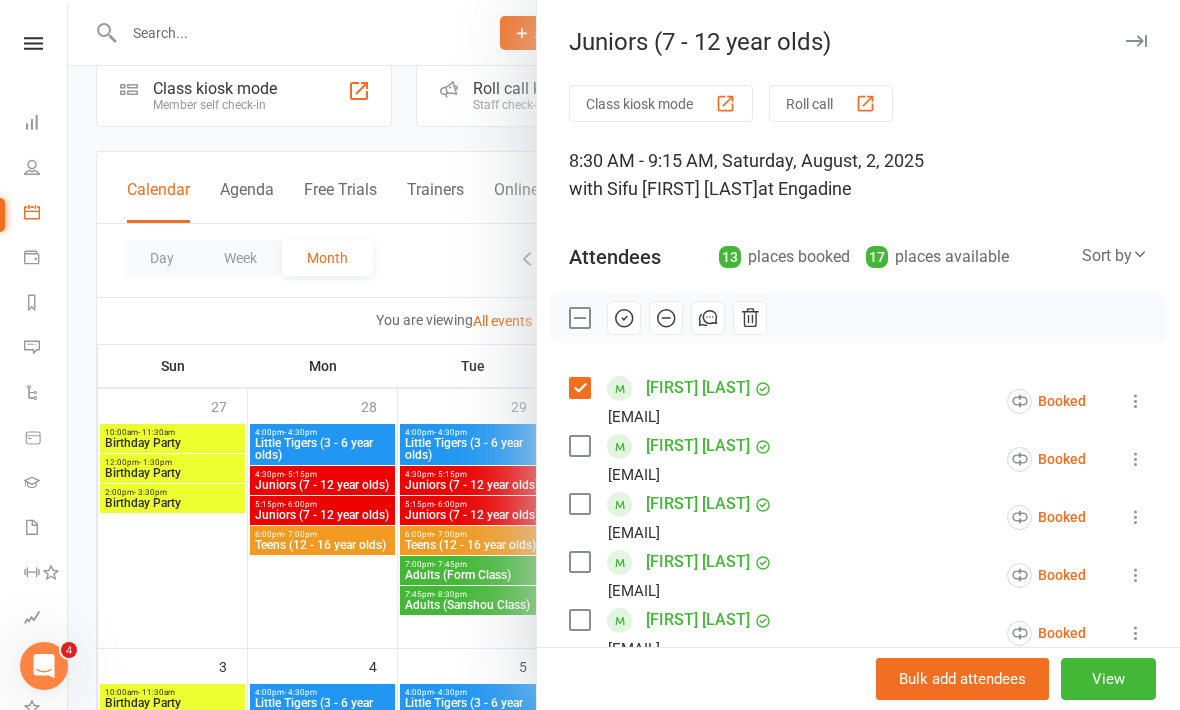 click at bounding box center (579, 446) 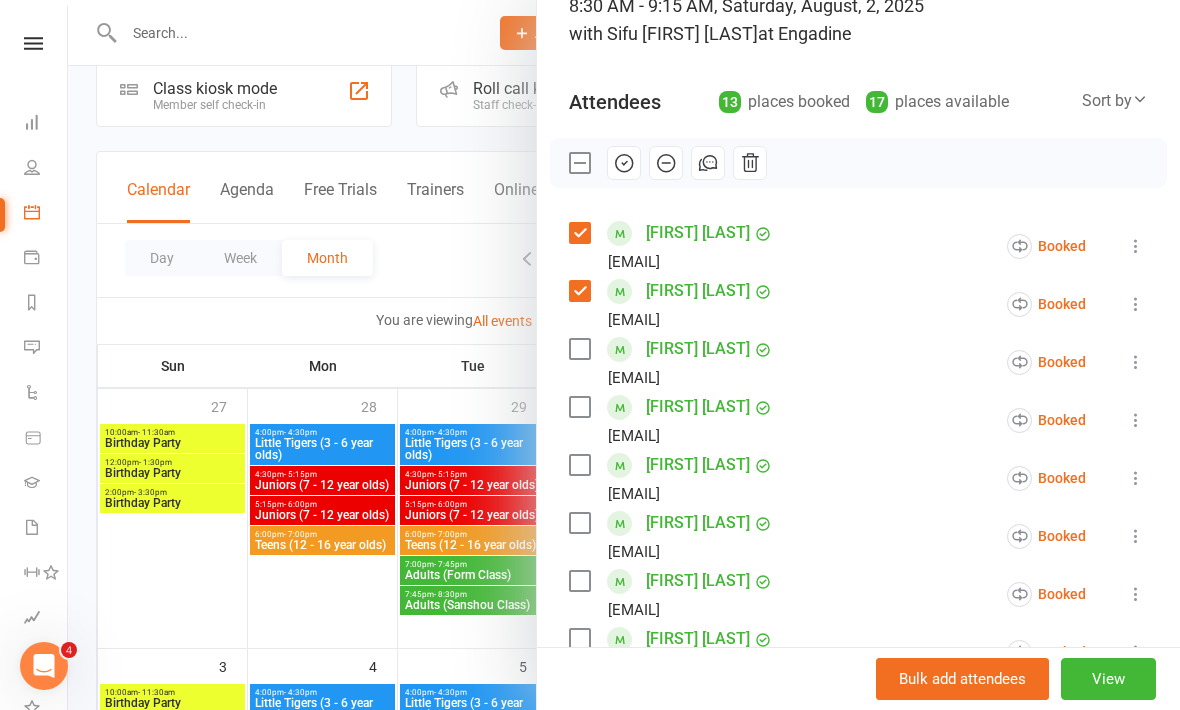 scroll, scrollTop: 222, scrollLeft: 0, axis: vertical 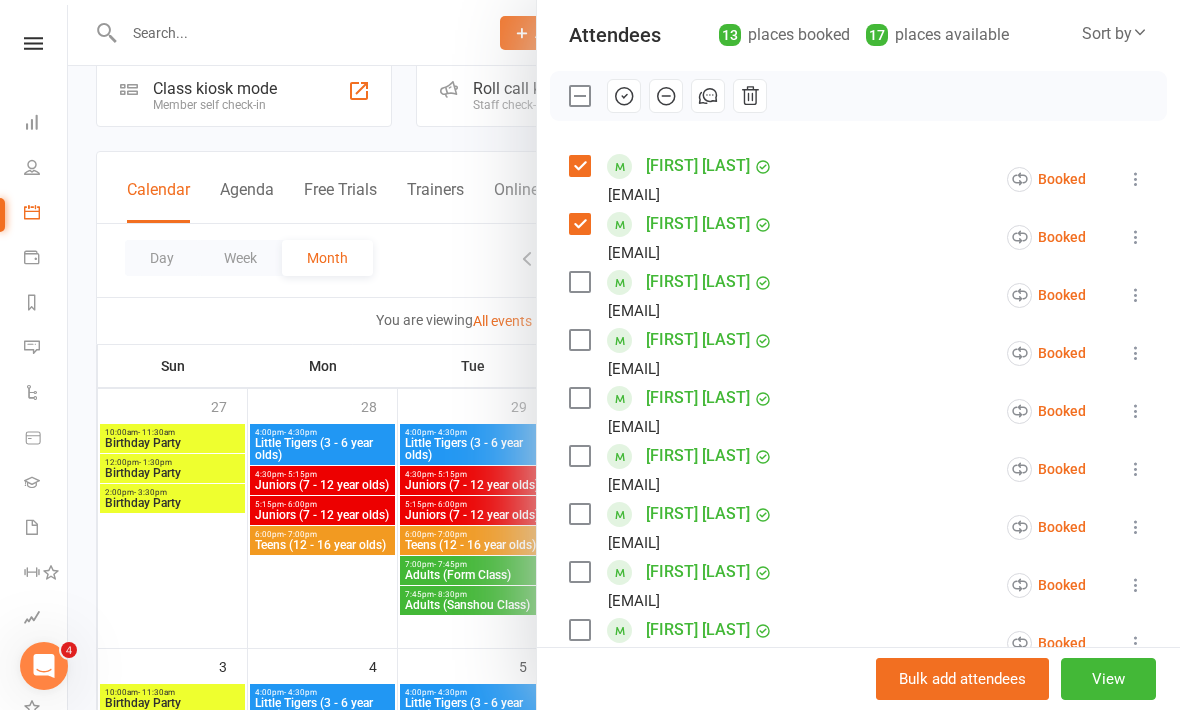 click at bounding box center [579, 340] 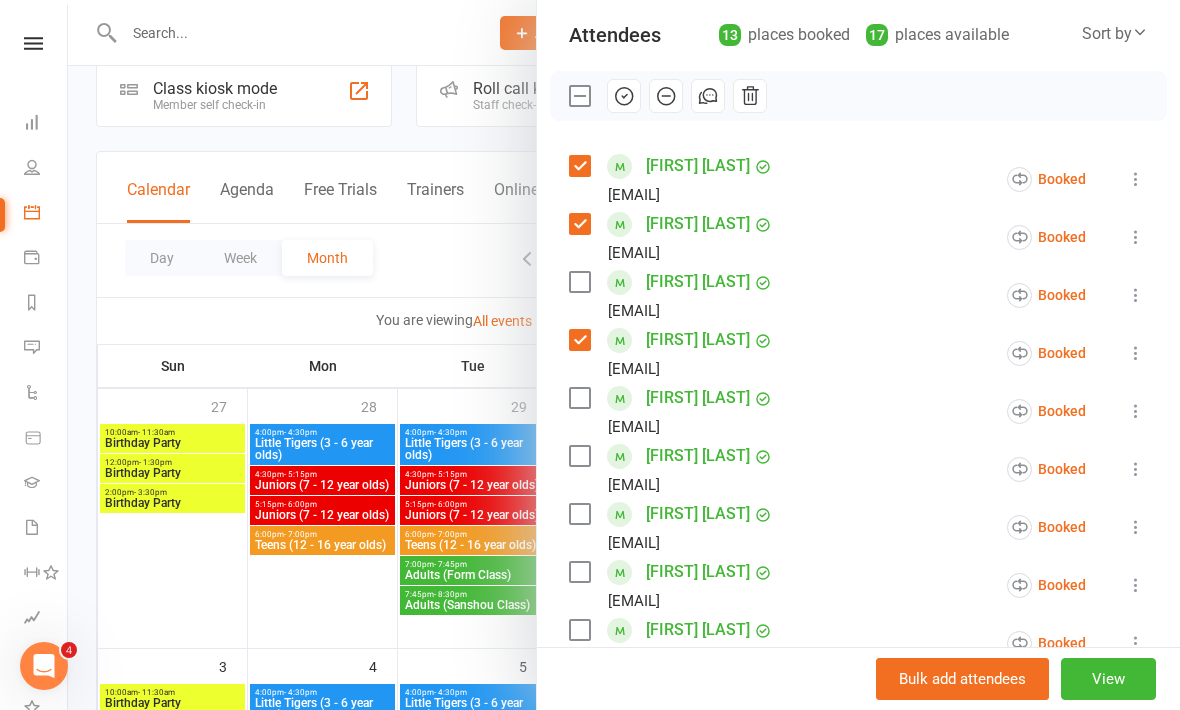 click at bounding box center [579, 456] 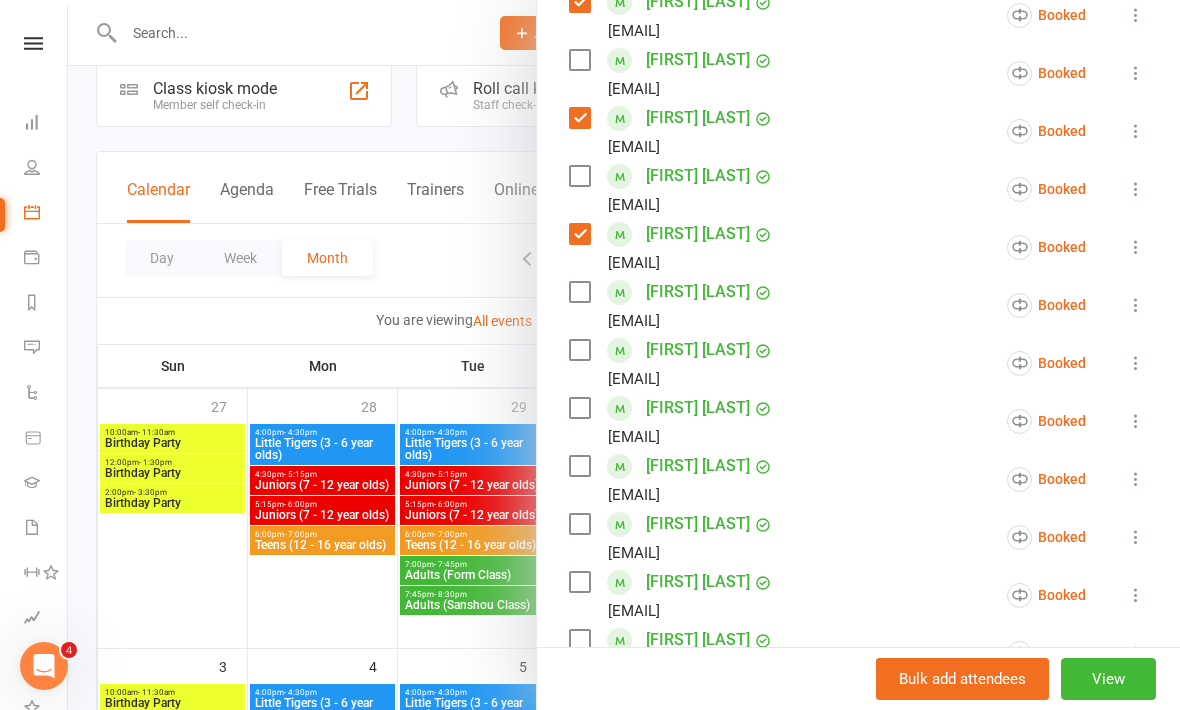 scroll, scrollTop: 449, scrollLeft: 0, axis: vertical 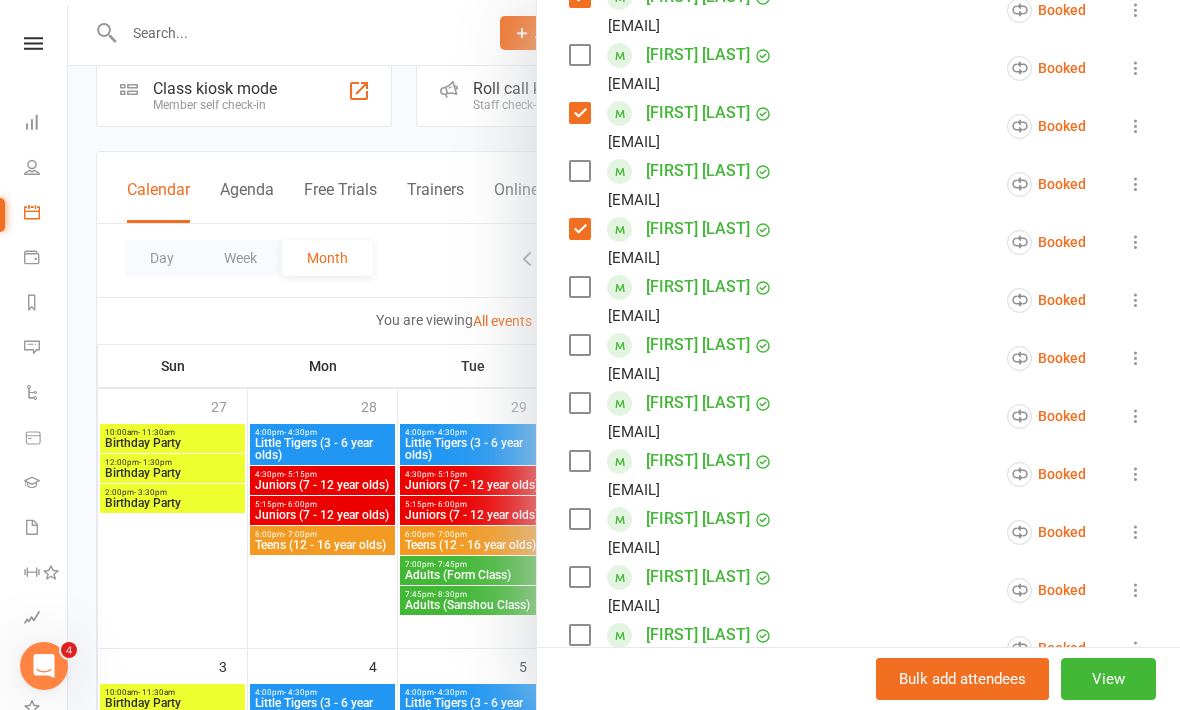 click at bounding box center (579, 519) 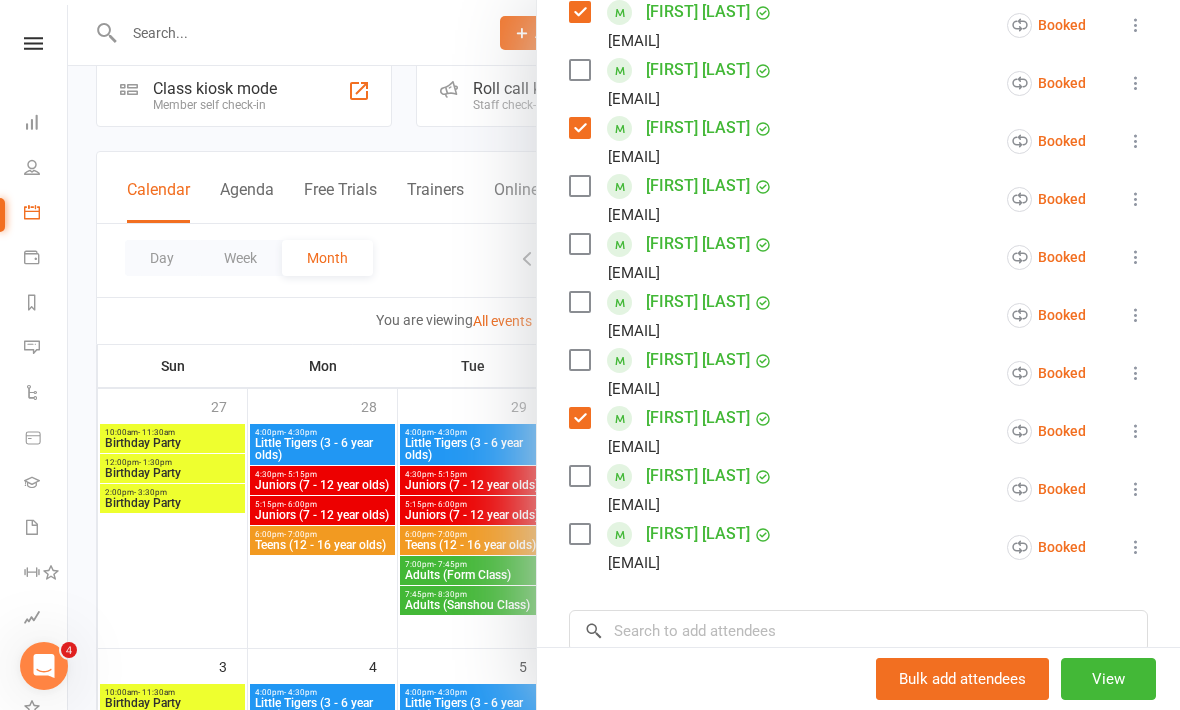 scroll, scrollTop: 555, scrollLeft: 0, axis: vertical 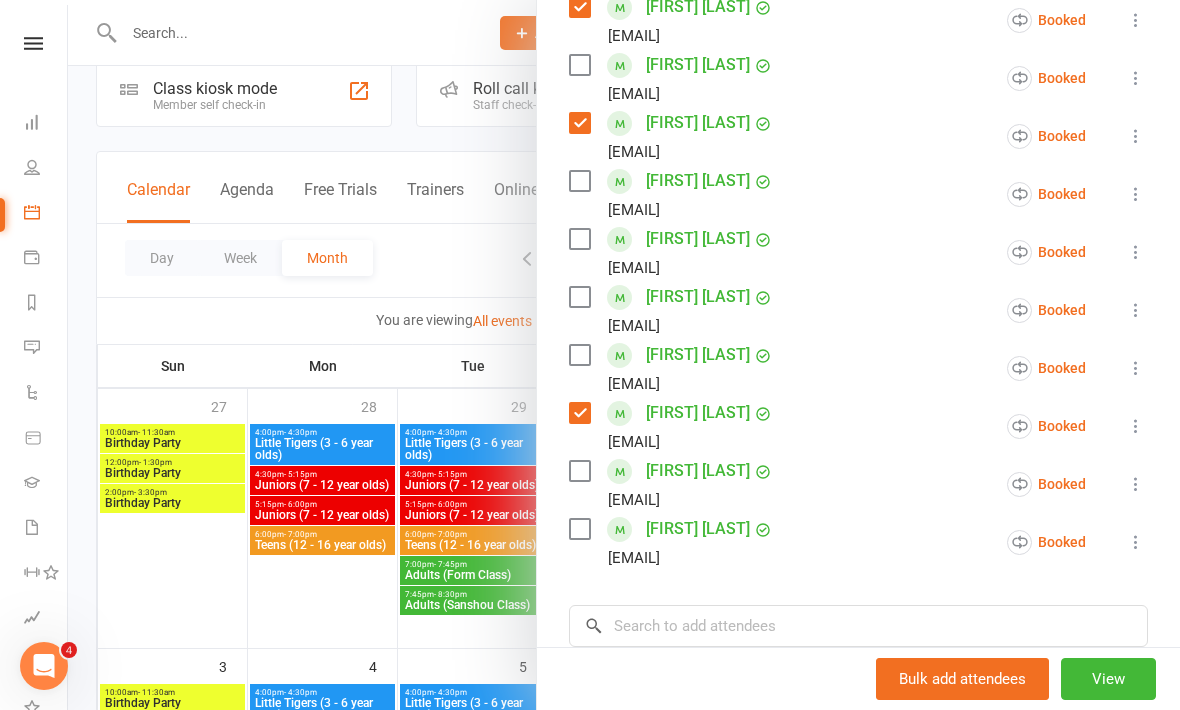 click at bounding box center [579, 471] 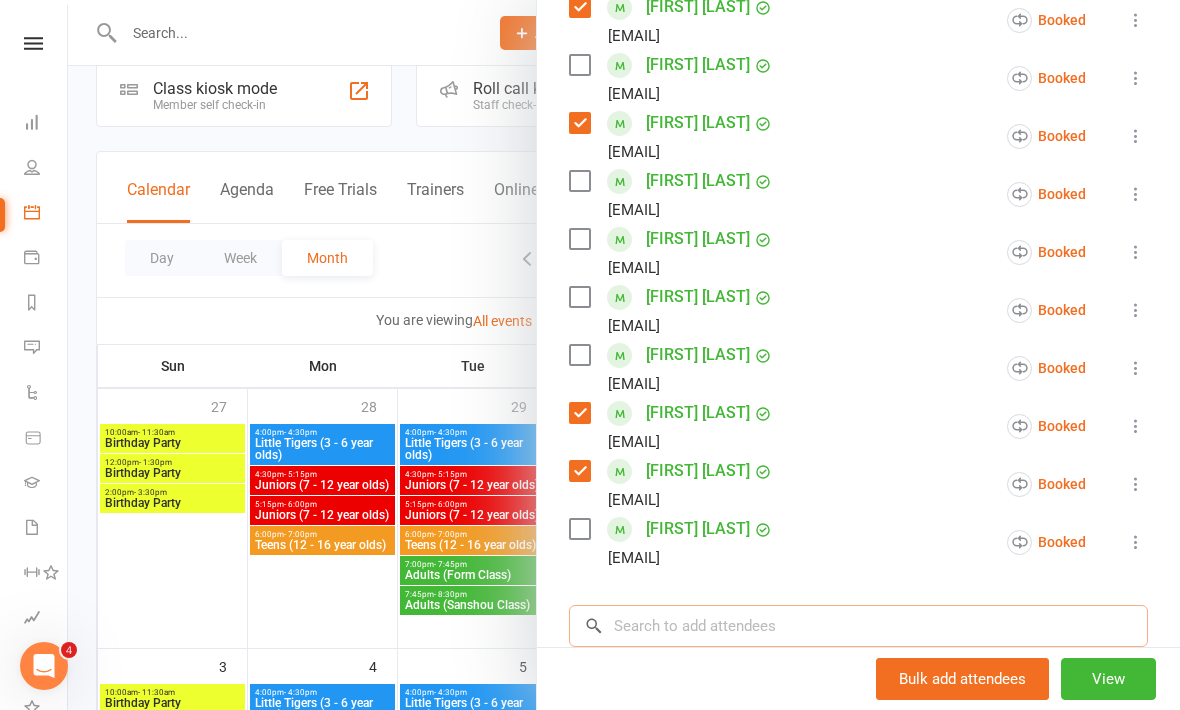 click at bounding box center (858, 626) 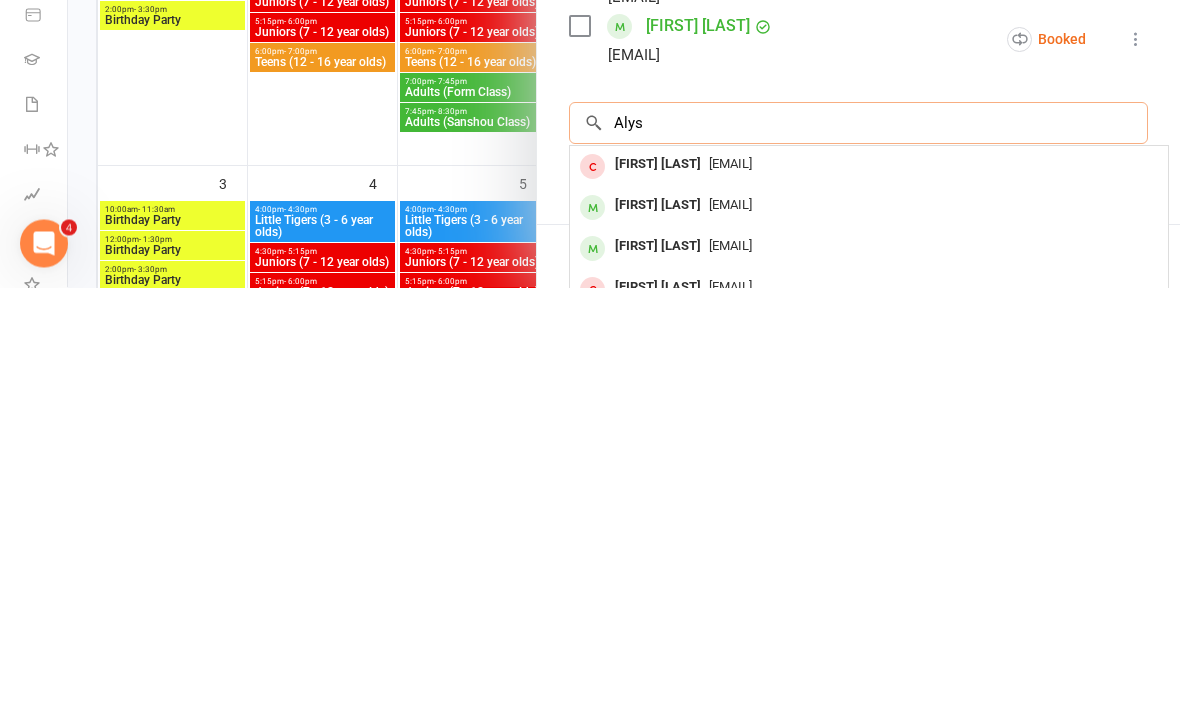 scroll, scrollTop: 636, scrollLeft: 0, axis: vertical 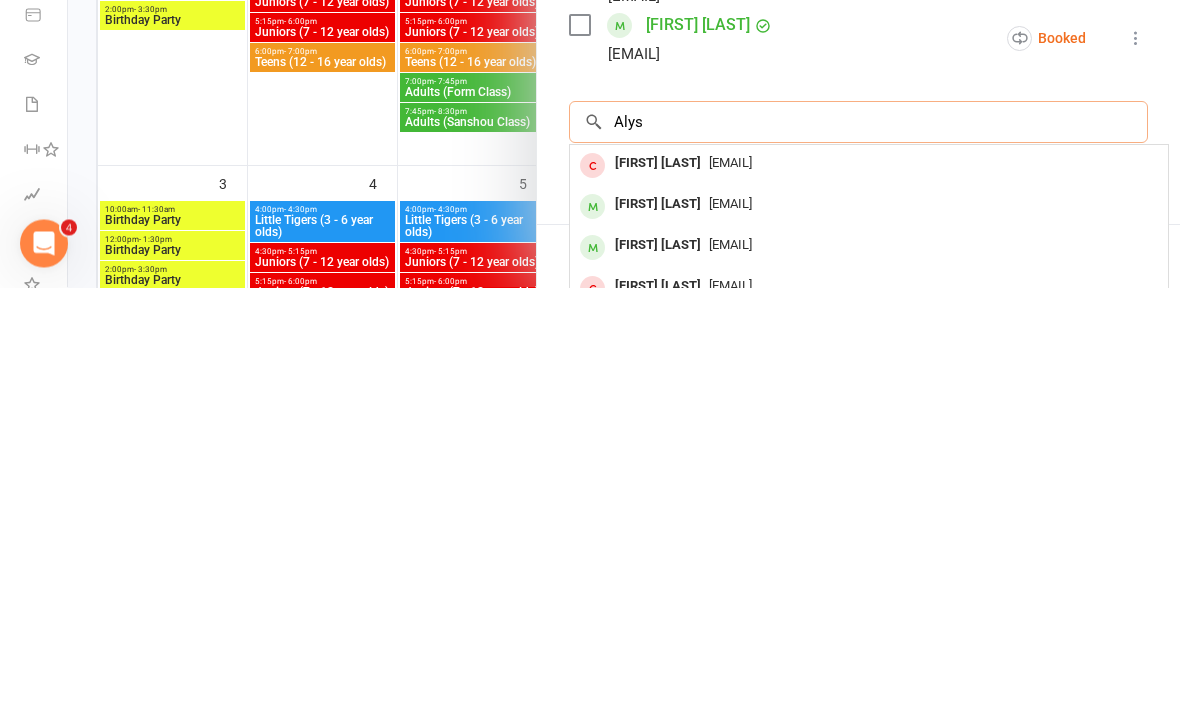 type on "Alys" 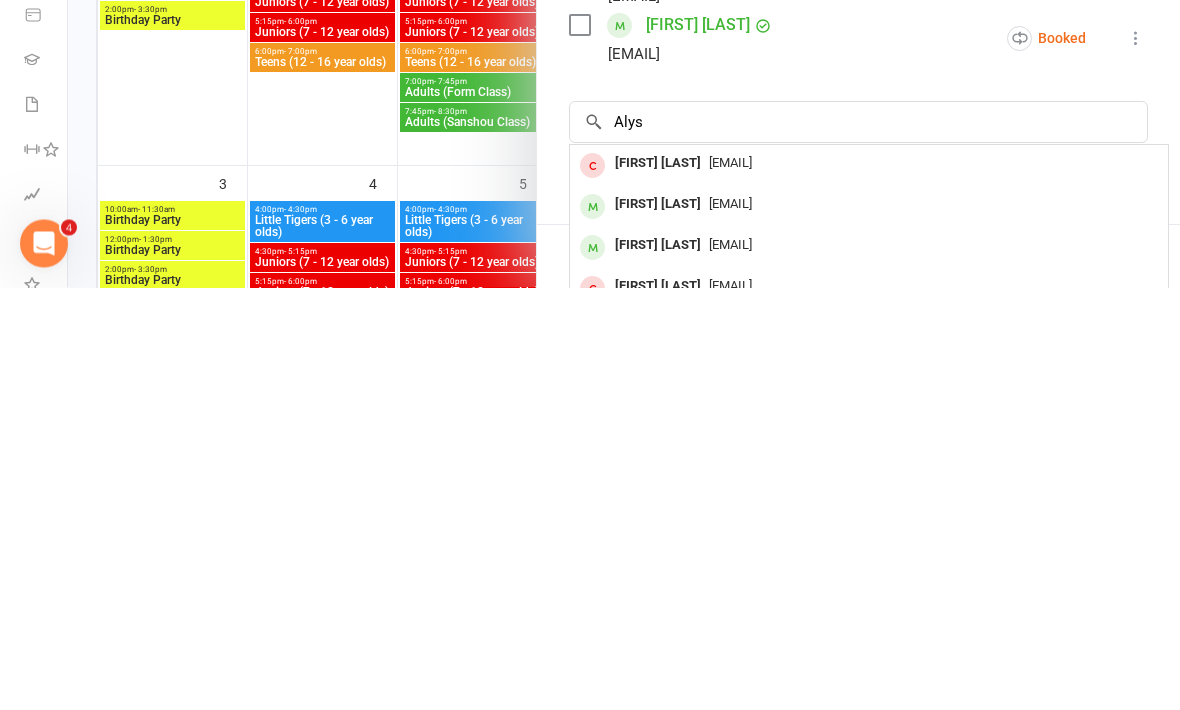 click on "[EMAIL]" at bounding box center [730, 626] 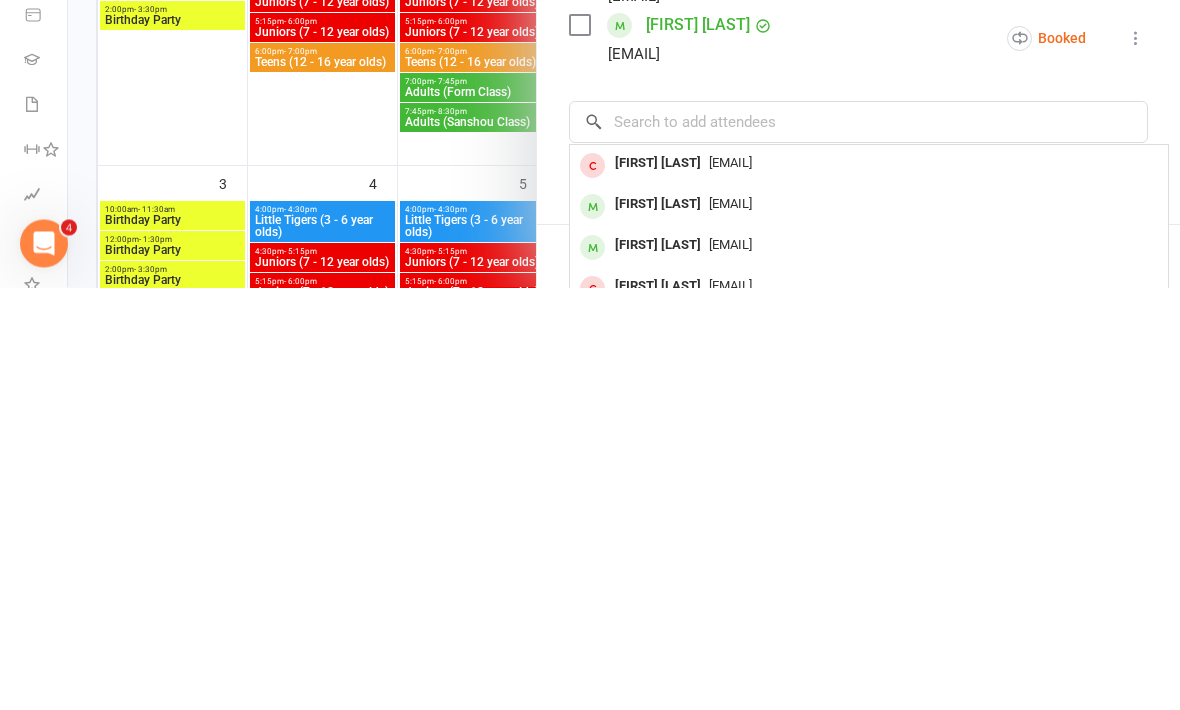 scroll, scrollTop: 519, scrollLeft: 0, axis: vertical 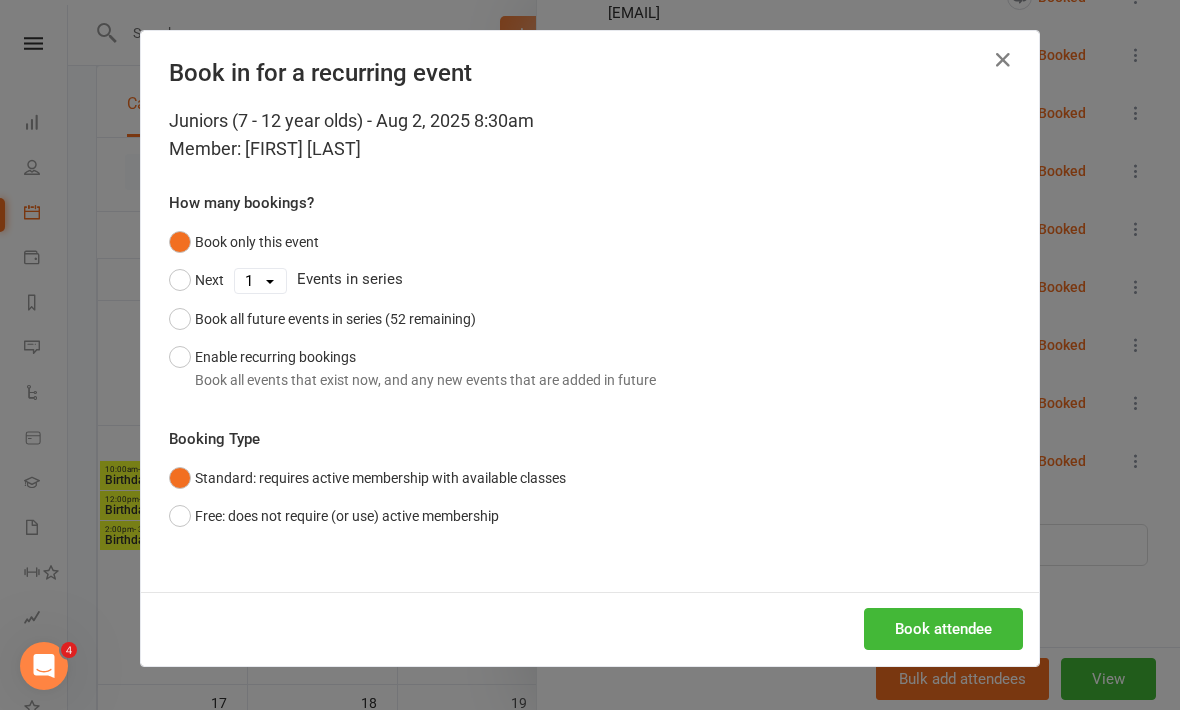 click on "Free: does not require (or use) active membership" at bounding box center (334, 516) 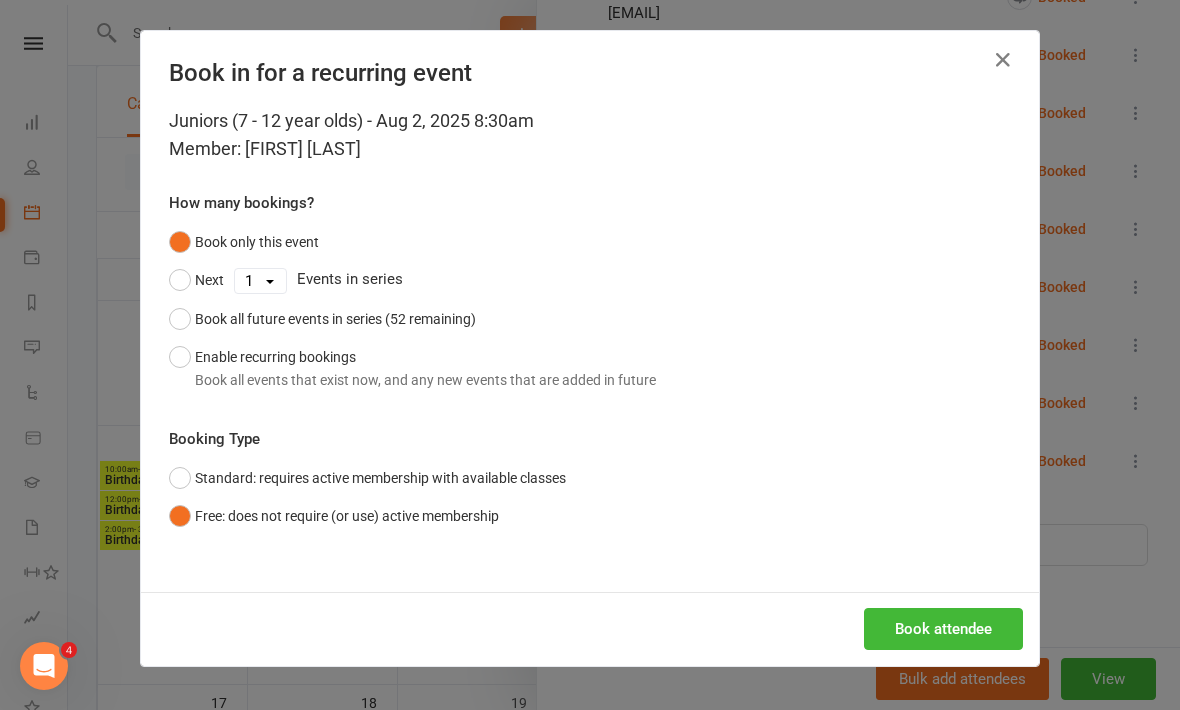click on "Book attendee" at bounding box center [943, 629] 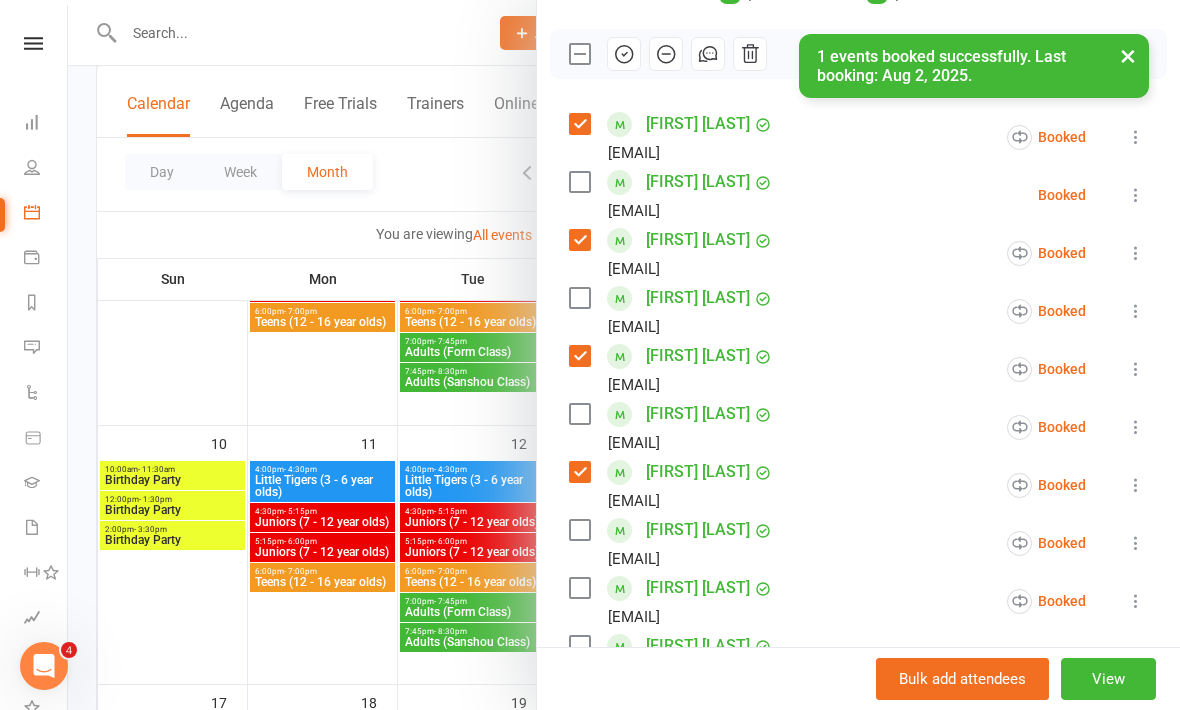 scroll, scrollTop: 265, scrollLeft: 0, axis: vertical 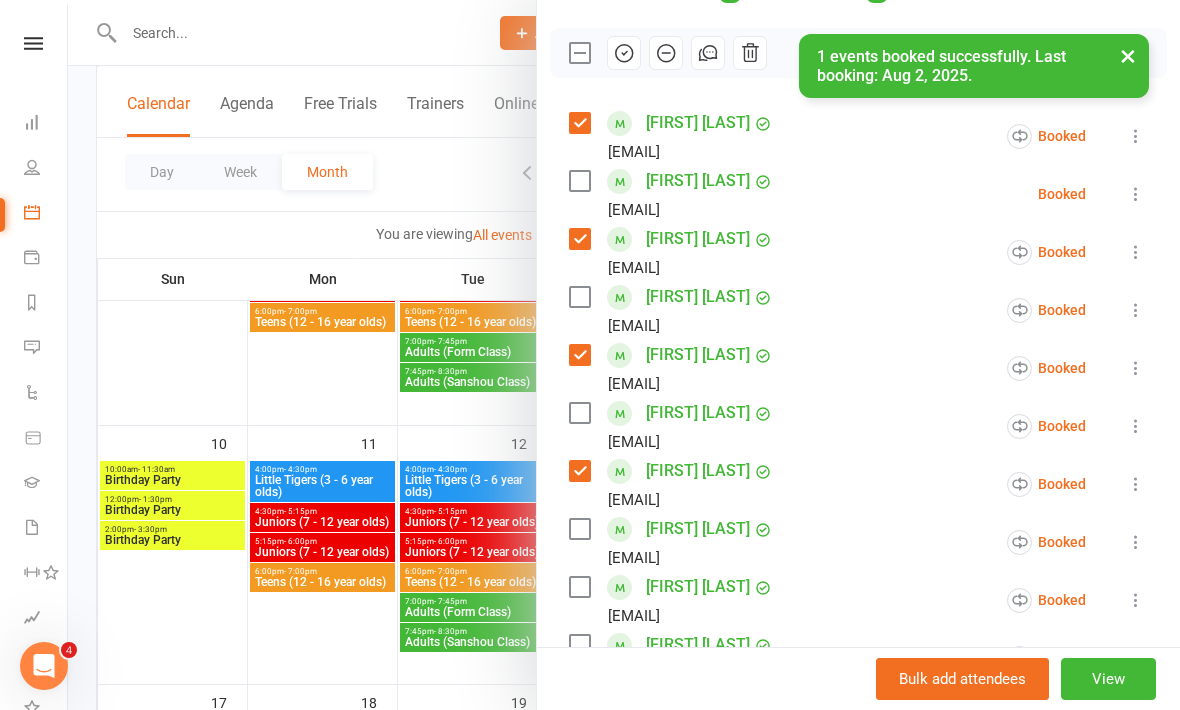 click at bounding box center (579, 181) 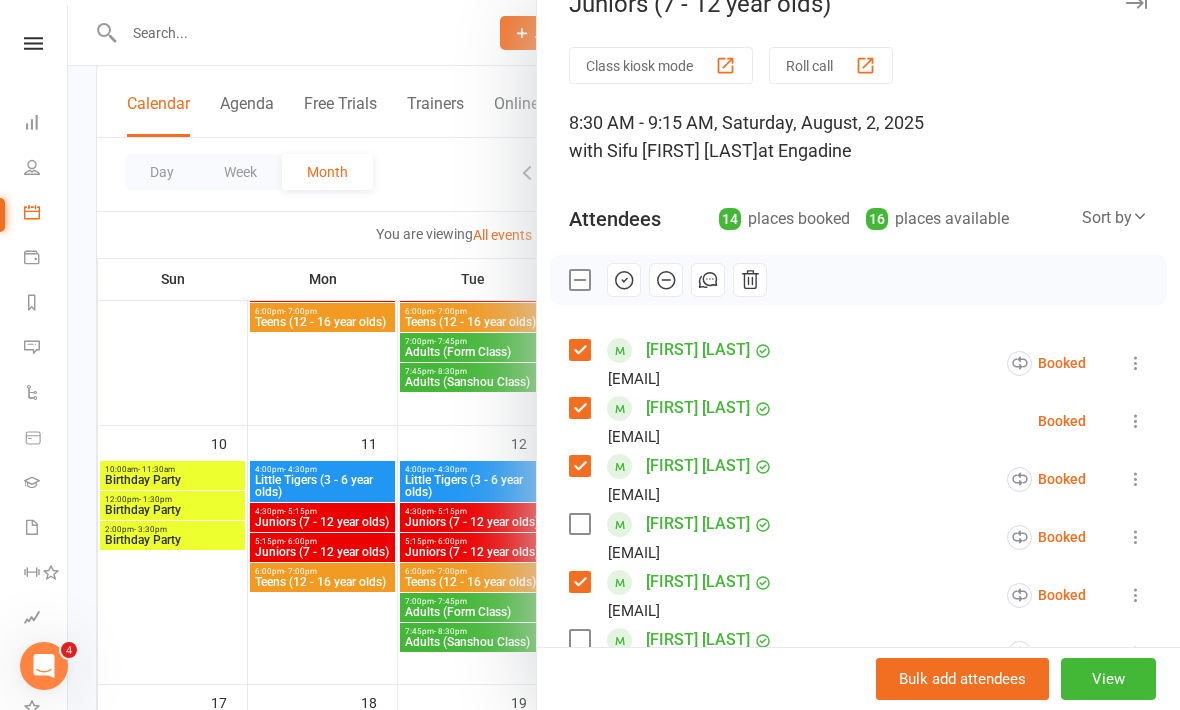 scroll, scrollTop: 47, scrollLeft: 0, axis: vertical 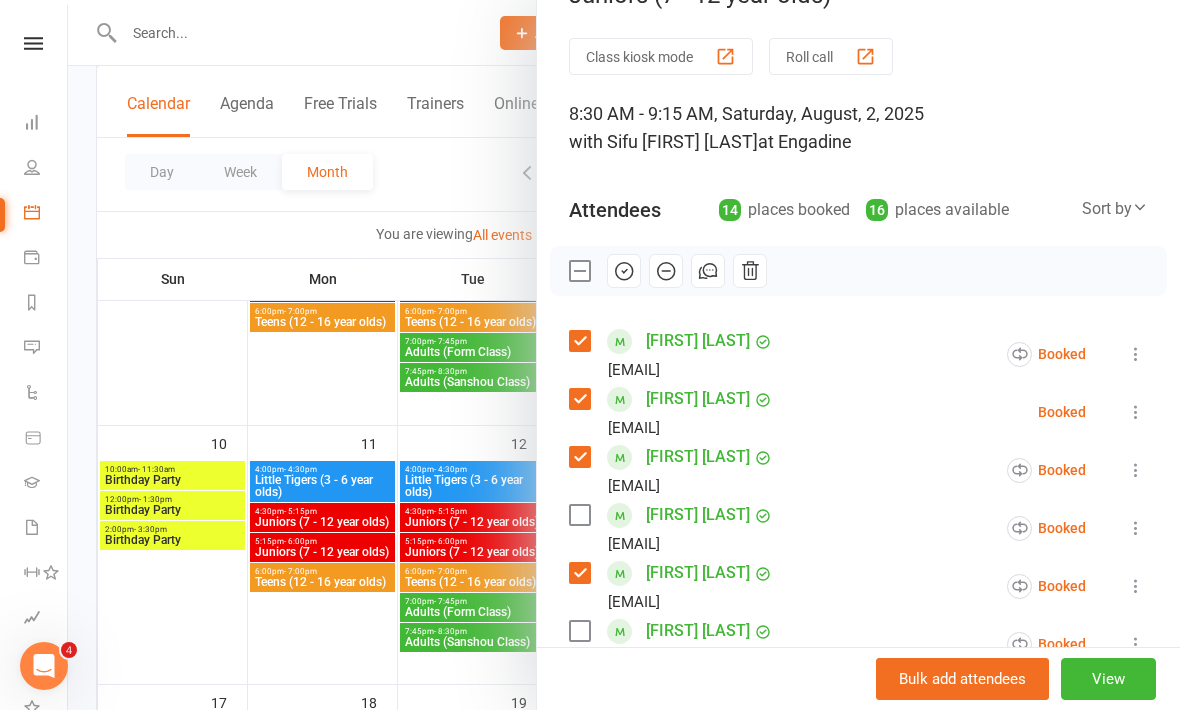 click at bounding box center (624, 271) 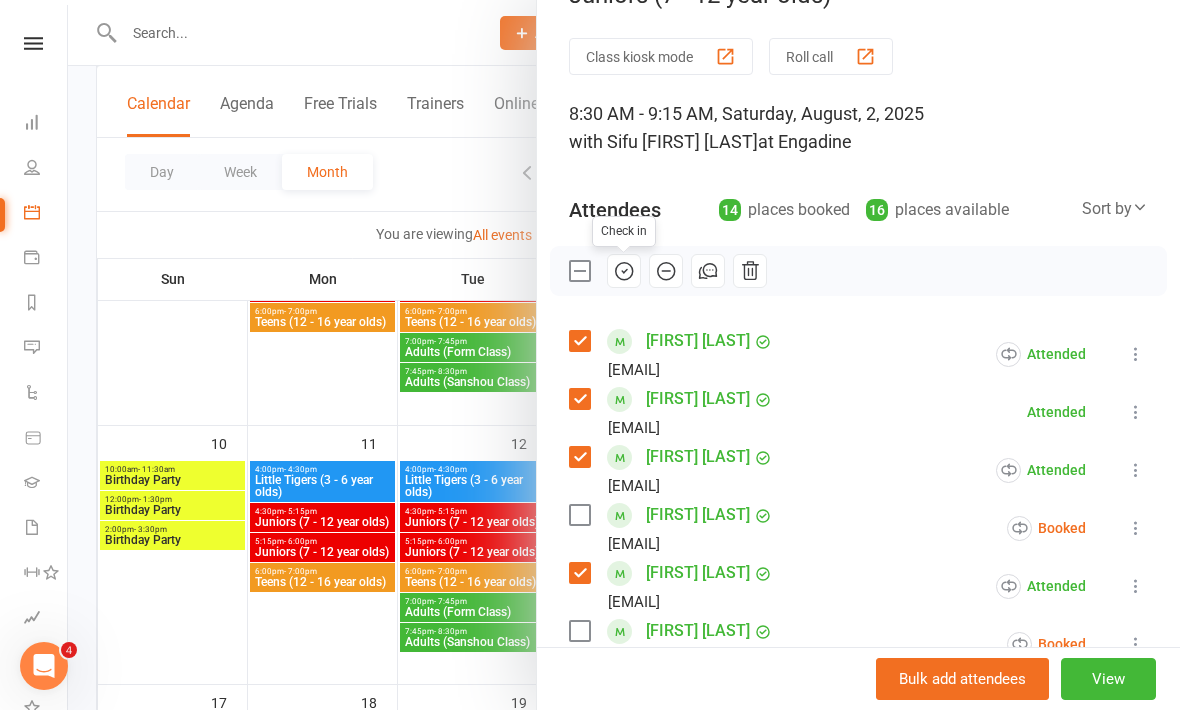 click on "Class kiosk mode  Roll call  8:30 AM - 9:15 AM, Saturday, August, 2, 2025 with Sifu [LAST] [LAST]  at  Engadine  Attendees  14  places booked 16  places available Sort by  Last name  First name  Booking created
Check in
[FIRST] [LAST]  [EMAIL] Attended More info  Remove  Mark absent  Undo check-in  Send message  All bookings for series  Deactivate recurring bookings    [FIRST] [LAST]  [EMAIL] Attended More info  Remove  Mark absent  Undo check-in  Send message  Enable recurring bookings  All bookings for series    [FIRST] [LAST]  [EMAIL] Attended More info  Remove  Mark absent  Undo check-in  Send message  All bookings for series  Deactivate recurring bookings    [FIRST] [LAST]  [EMAIL] Booked More info  Remove  Check in  Mark absent  Send message  All bookings for series  Deactivate recurring bookings    [FIRST] [LAST]  [EMAIL] Attended More info  Remove  Mark absent  Undo check-in  Send message    [FIRST] [LAST]" at bounding box center [858, 767] 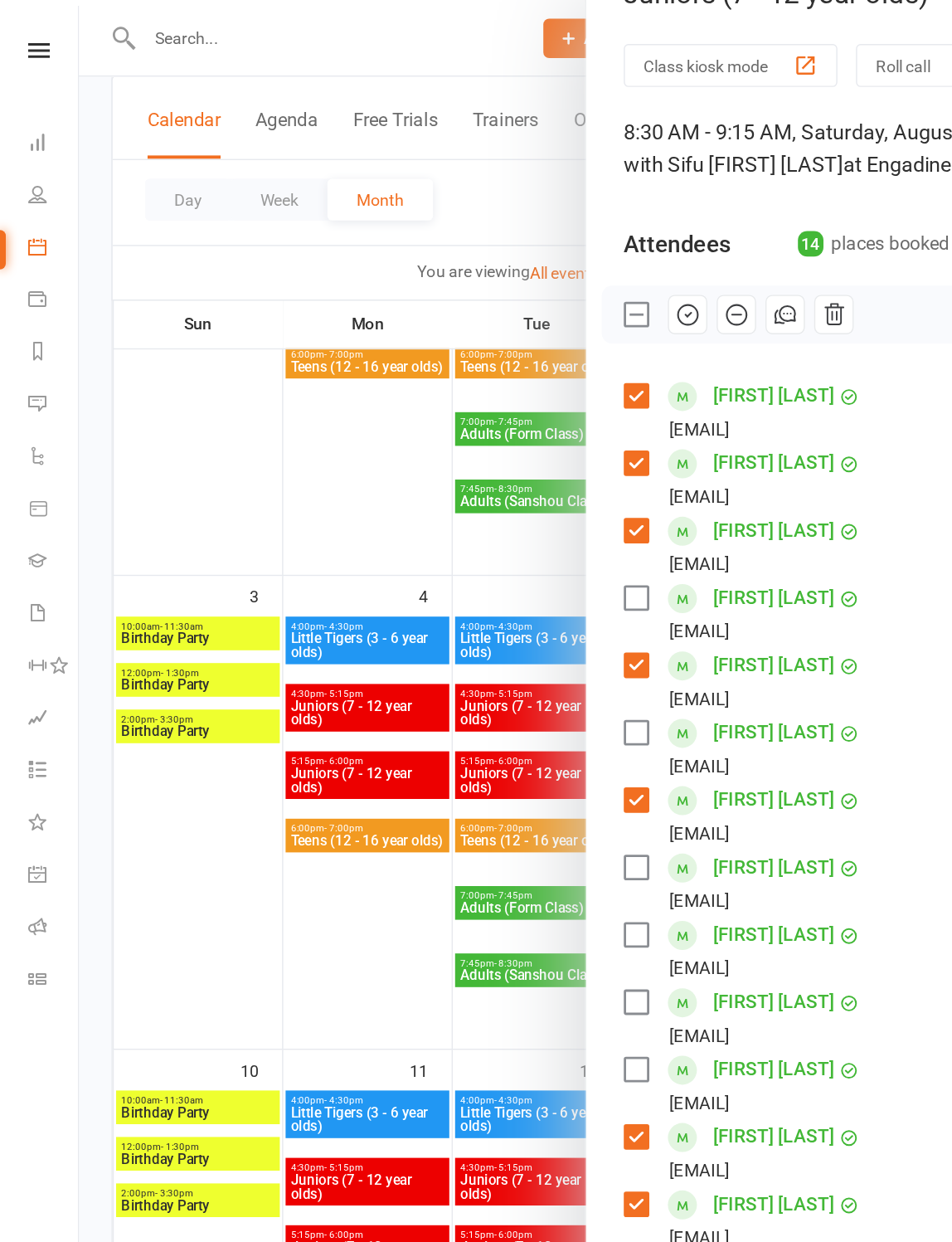 scroll, scrollTop: 279, scrollLeft: 0, axis: vertical 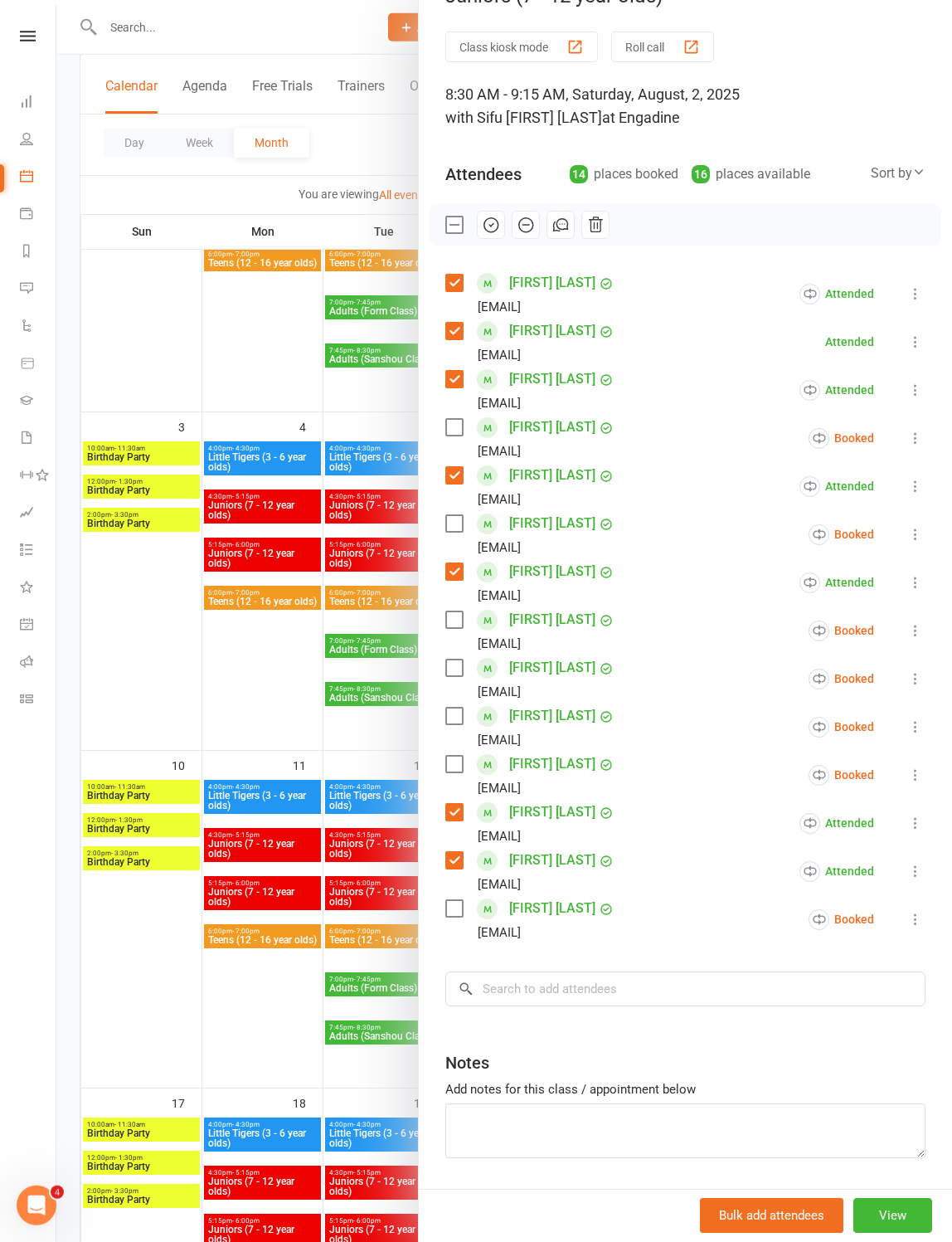click at bounding box center [504, 621] 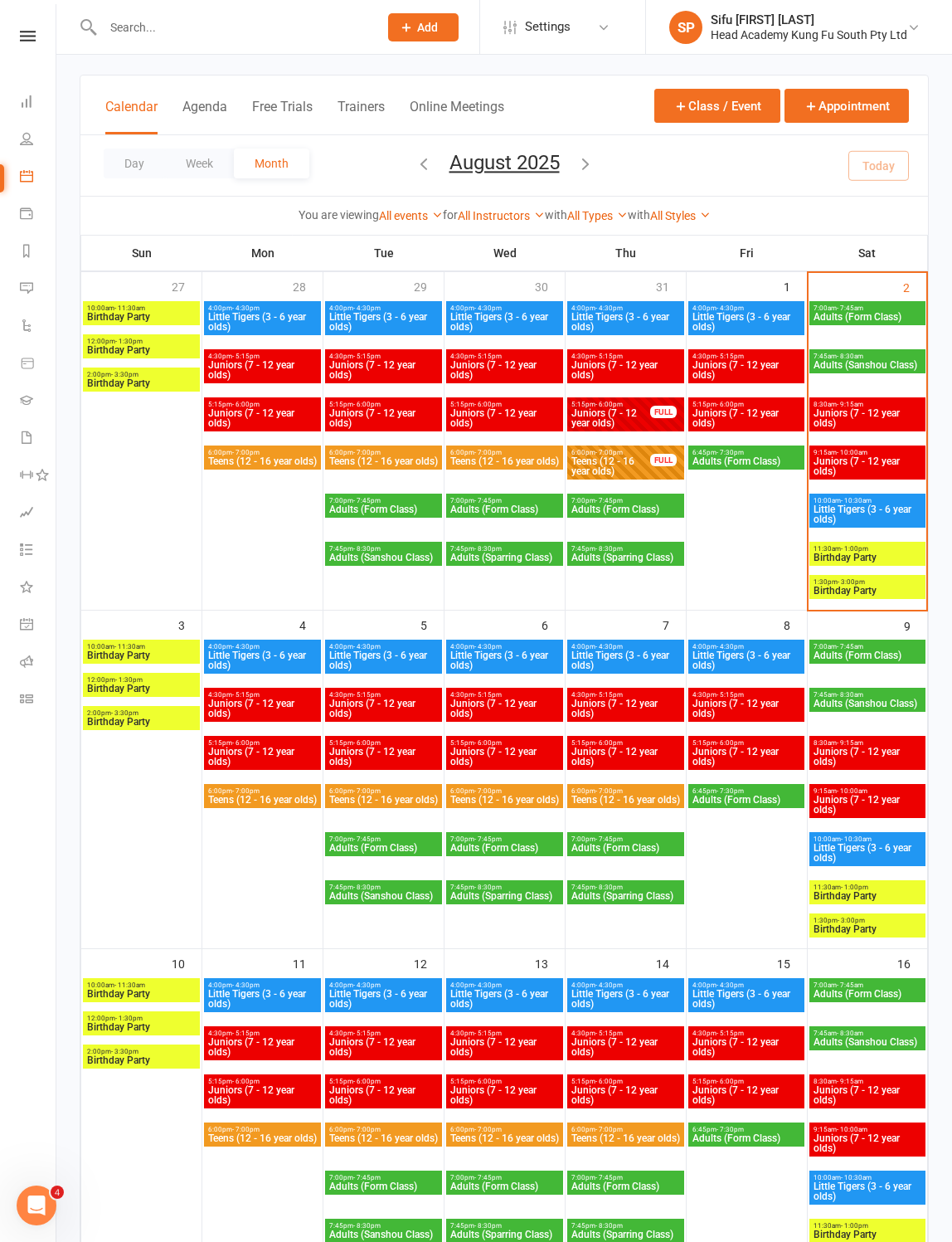 scroll, scrollTop: 0, scrollLeft: 0, axis: both 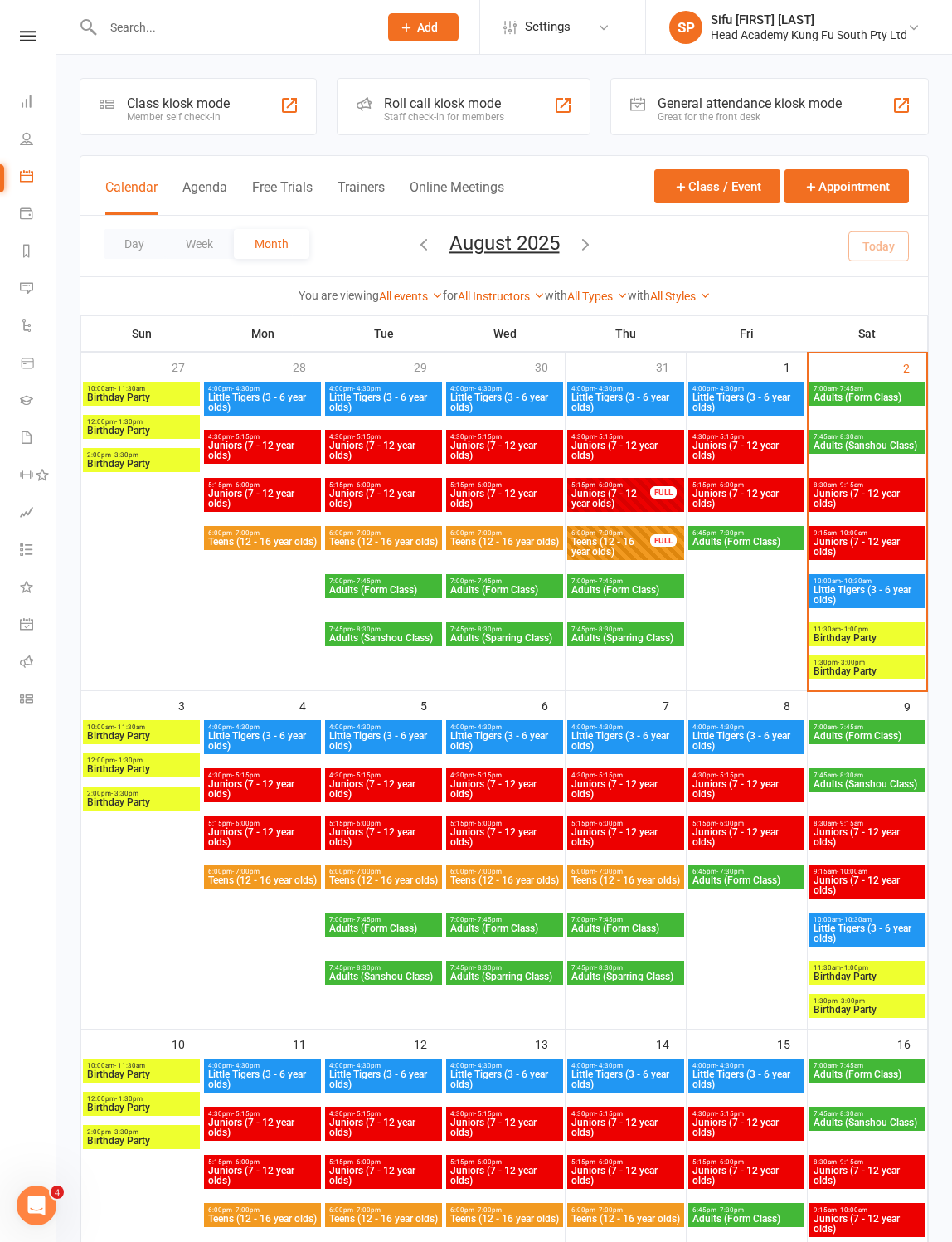 click on "Juniors (7 - 12 year olds)" at bounding box center [867, 547] 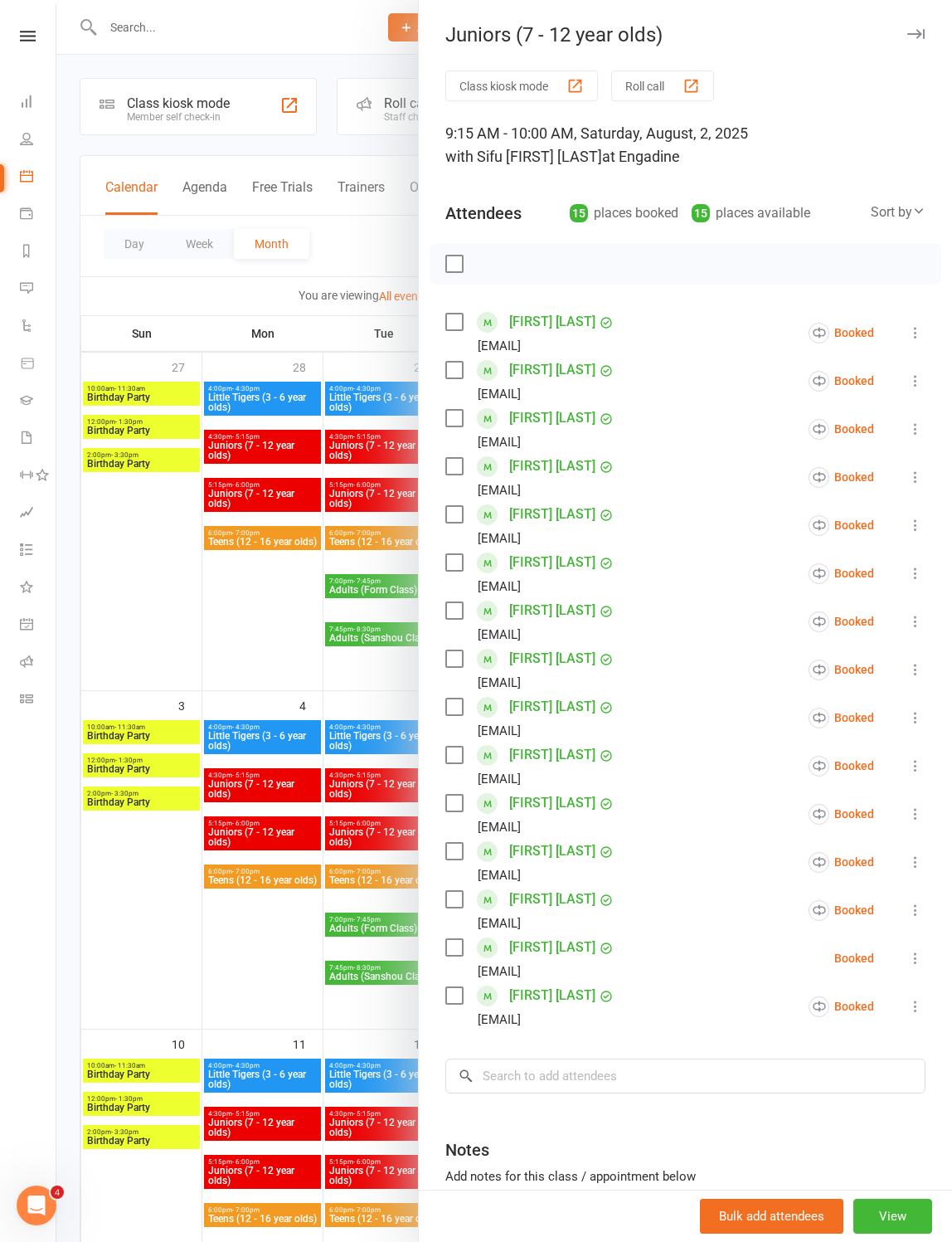 click on "[FIRST] [LAST]" at bounding box center (552, 466) 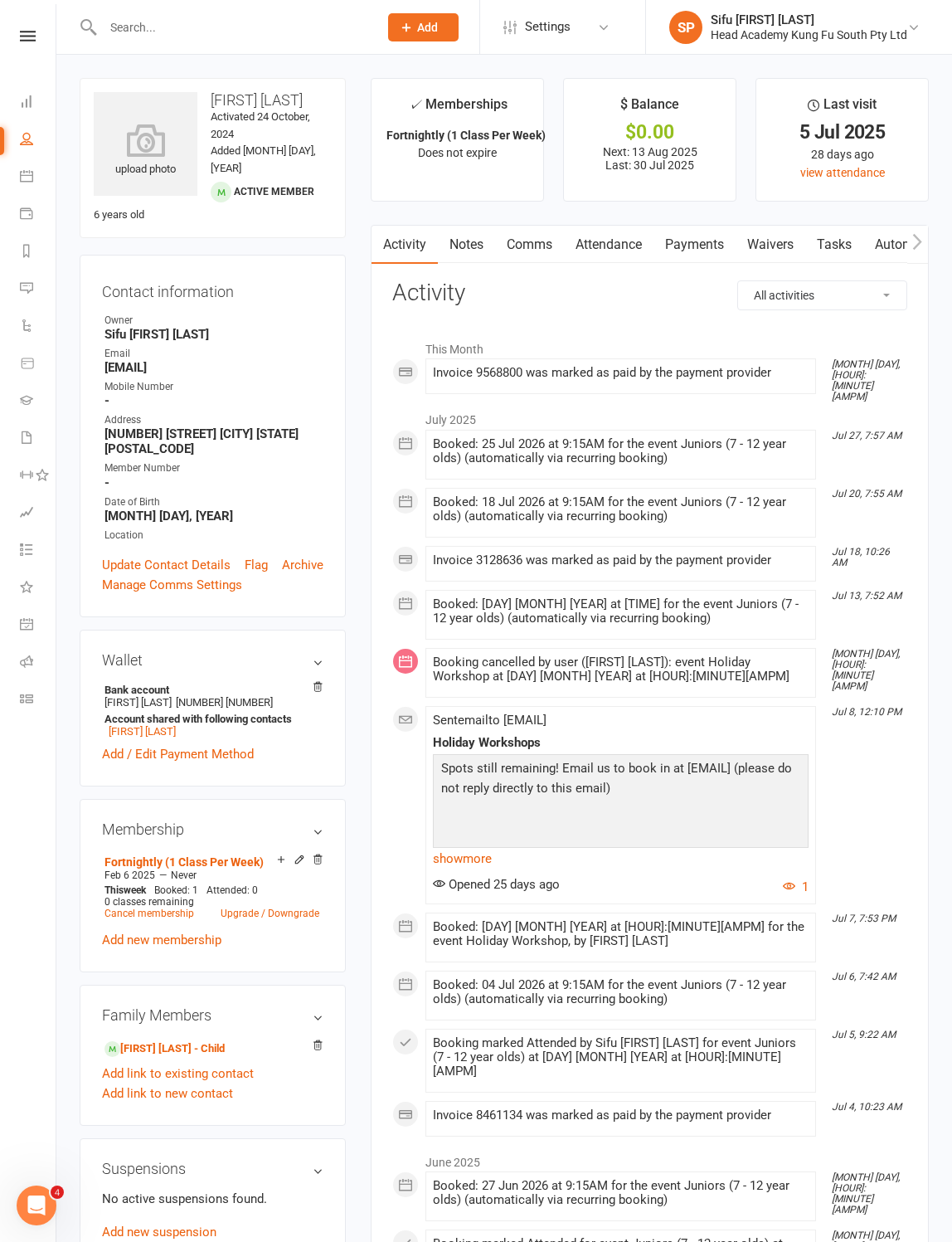 click at bounding box center [27, 36] 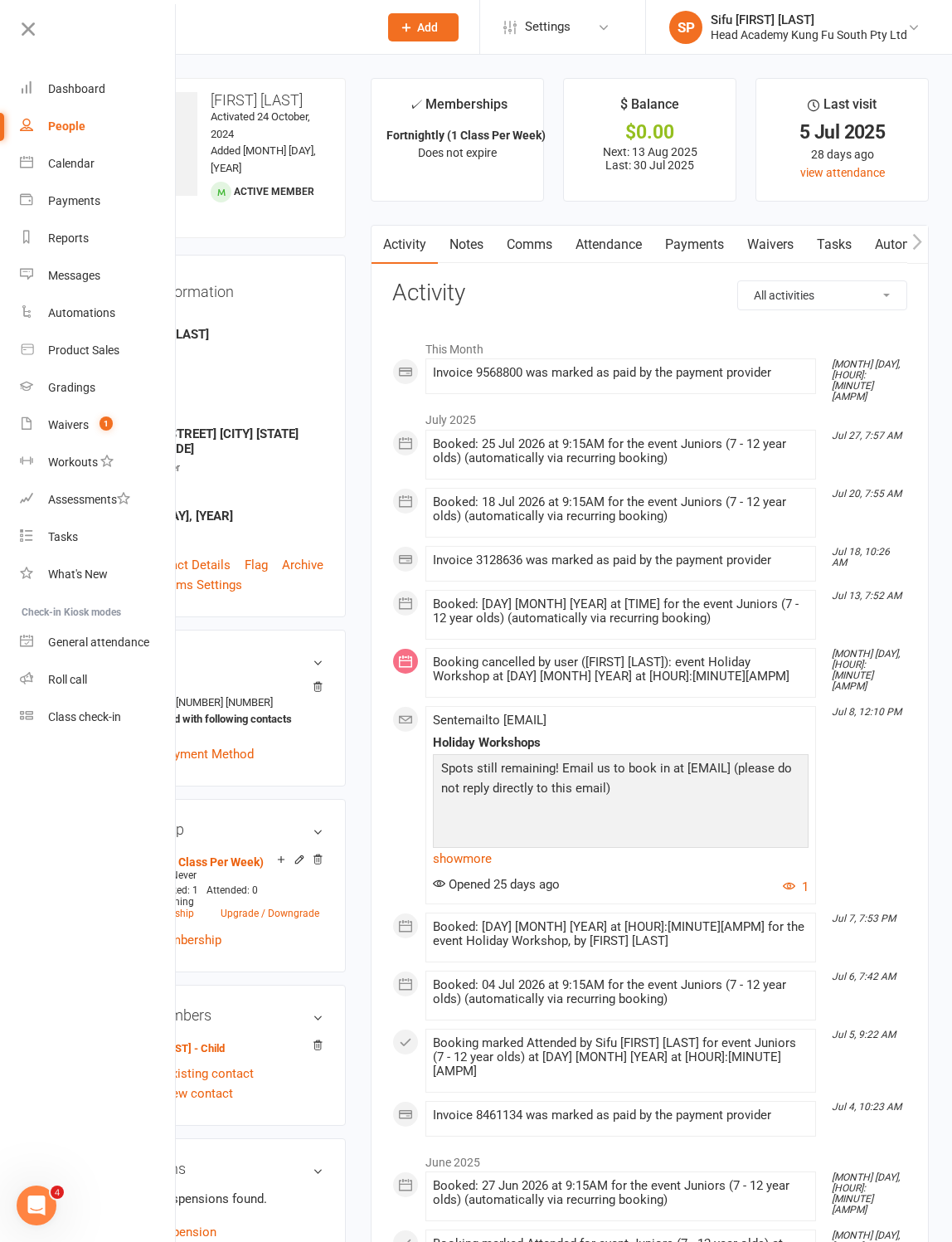 click on "Calendar" at bounding box center [98, 163] 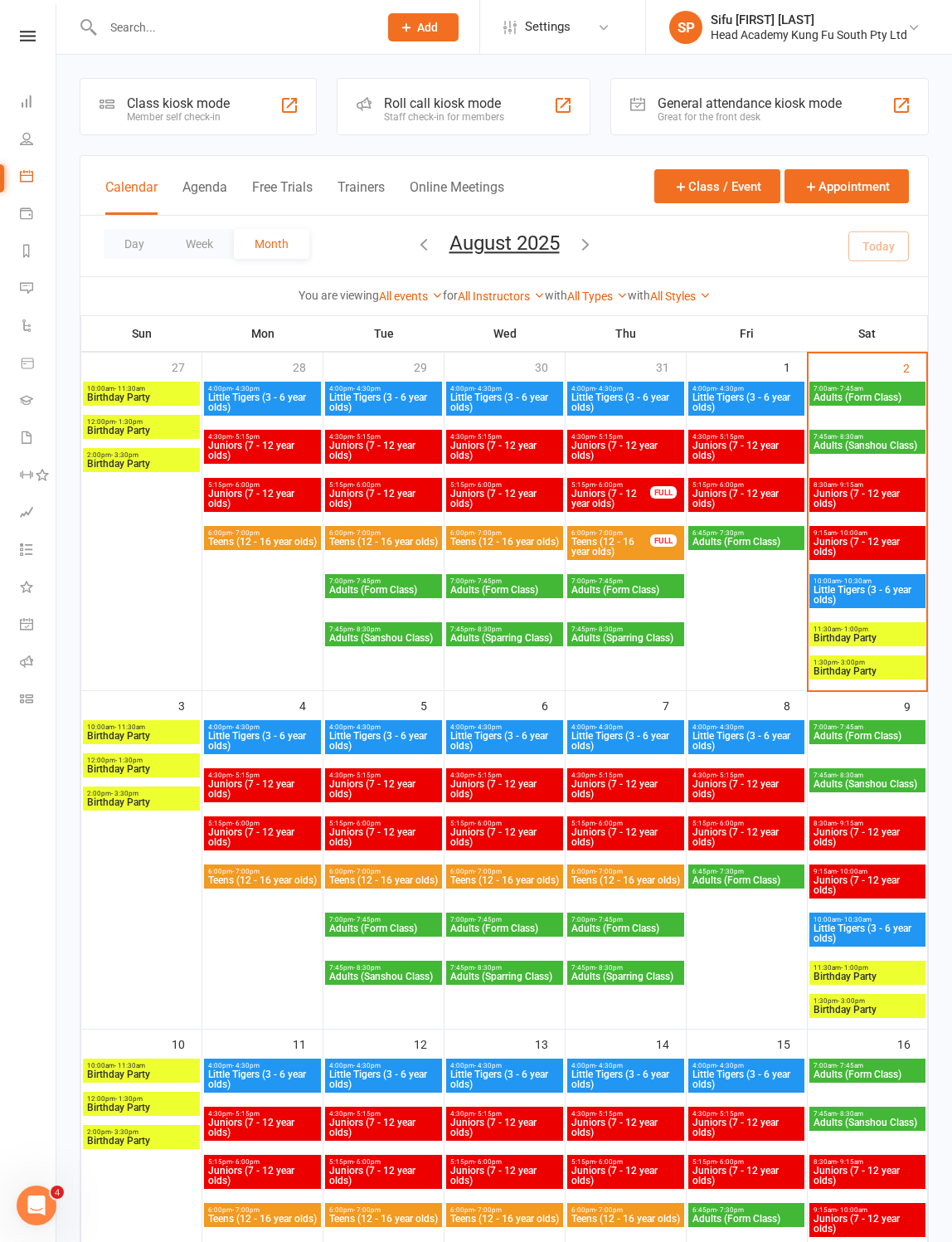 click on "Juniors (7 - 12 year olds)" at bounding box center [867, 547] 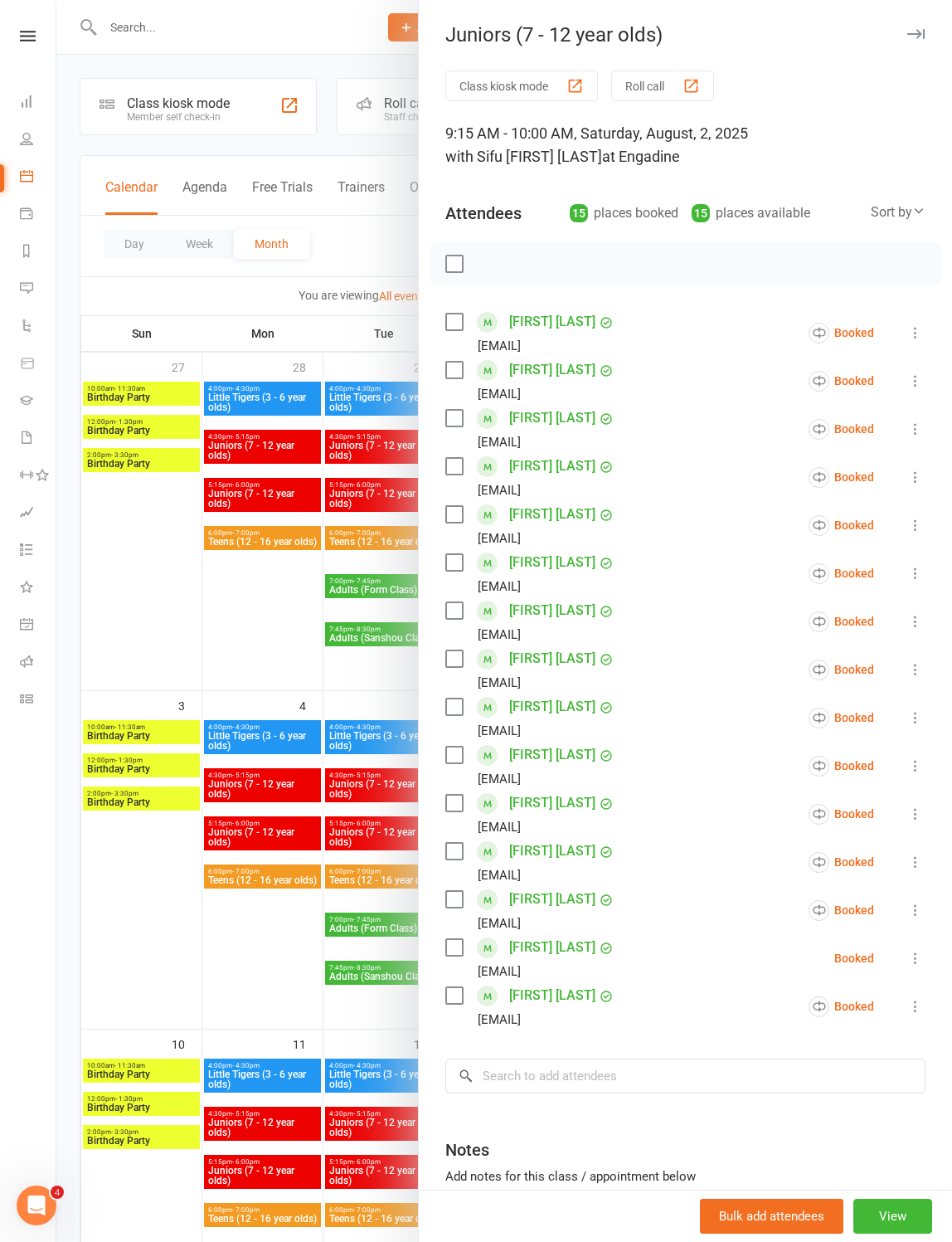 click at bounding box center (454, 418) 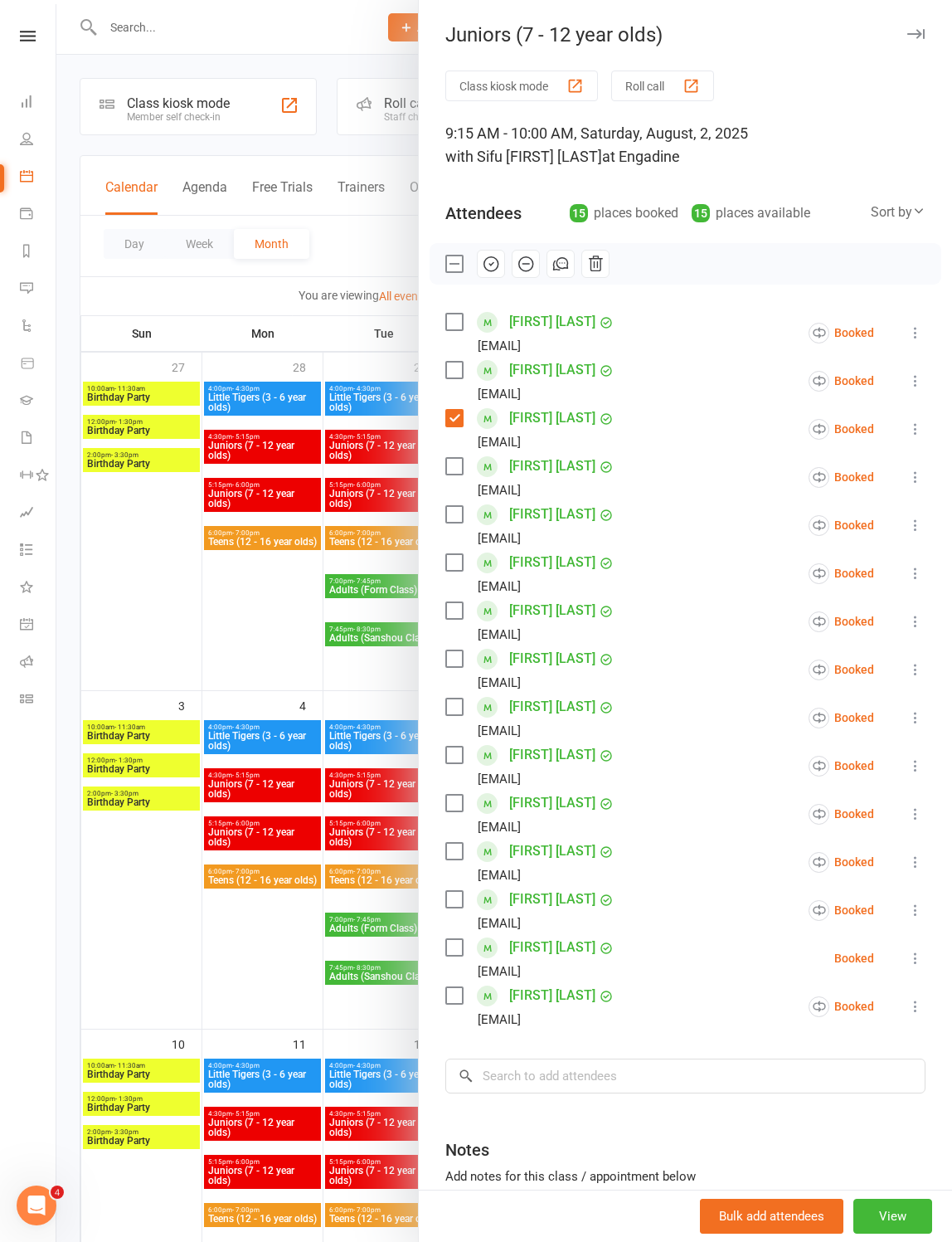click at bounding box center (454, 466) 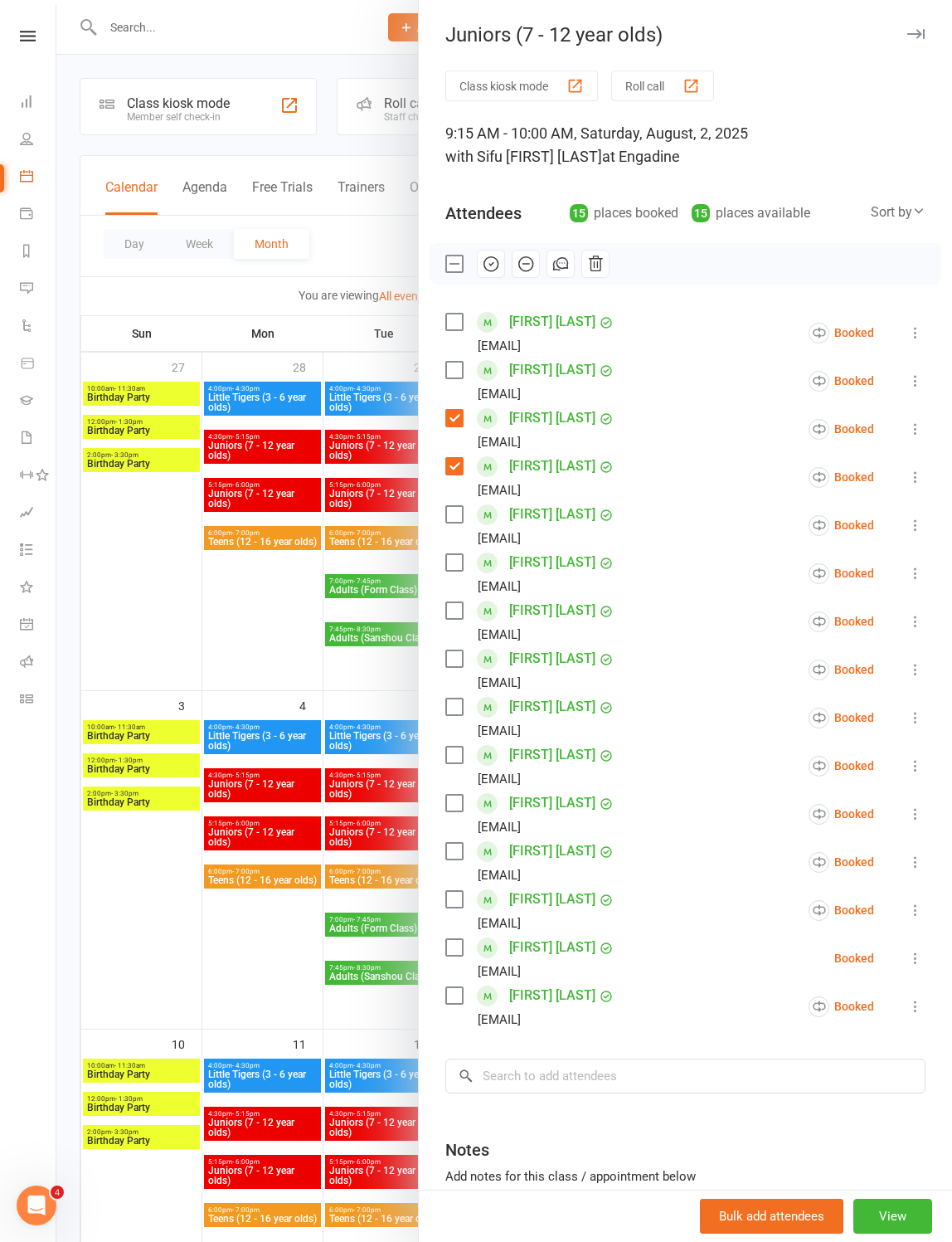 click at bounding box center (454, 563) 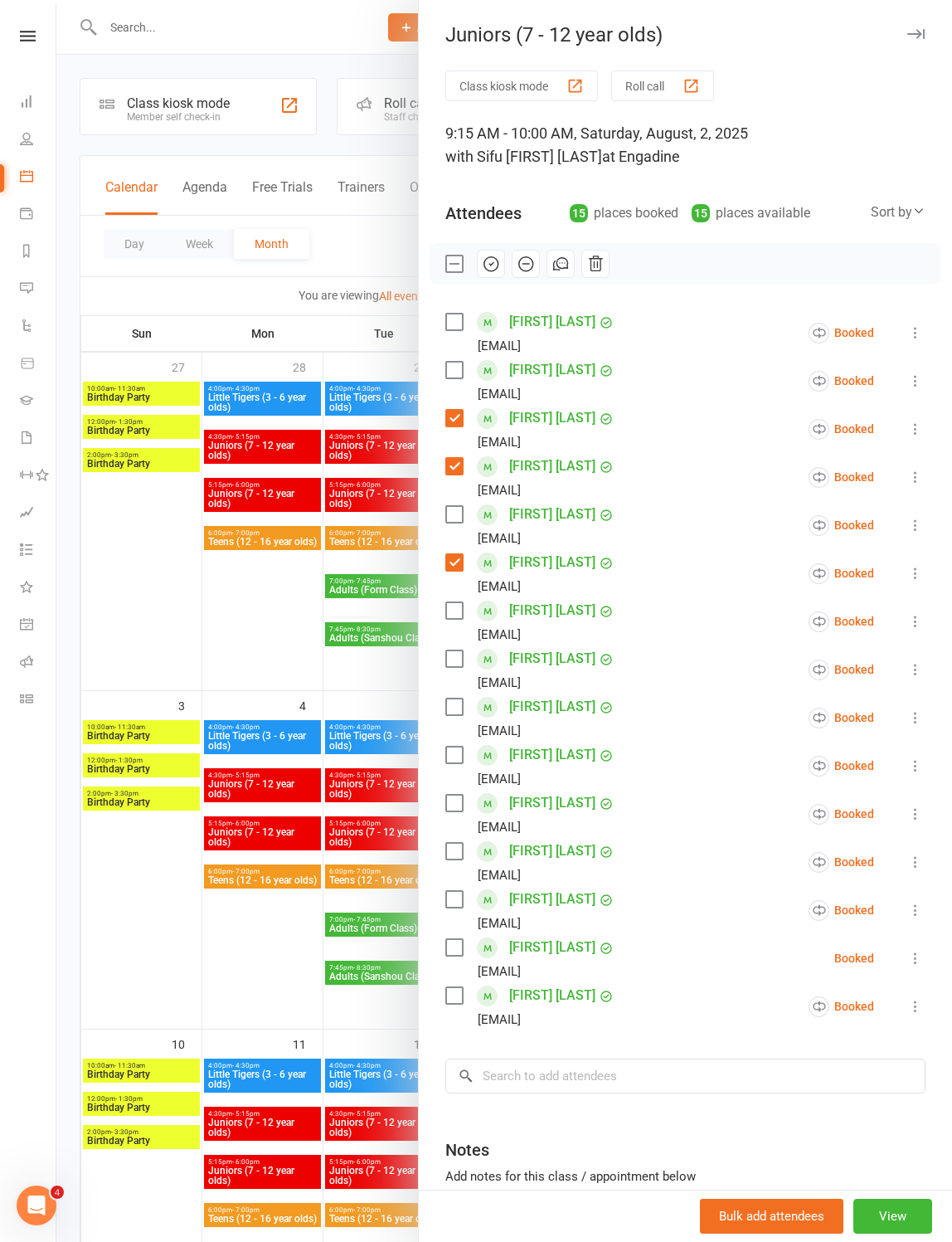 click at bounding box center [454, 659] 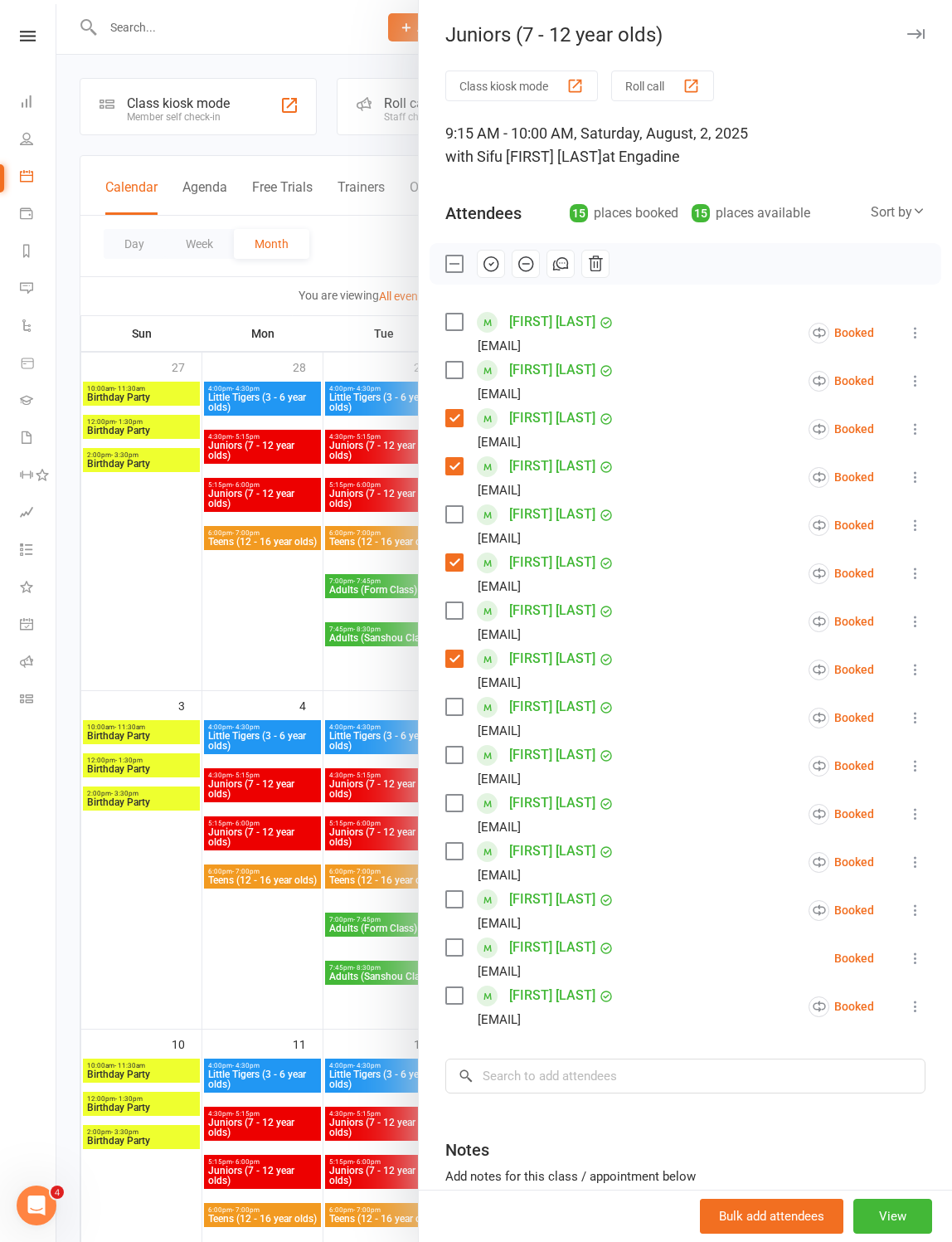 click at bounding box center [454, 755] 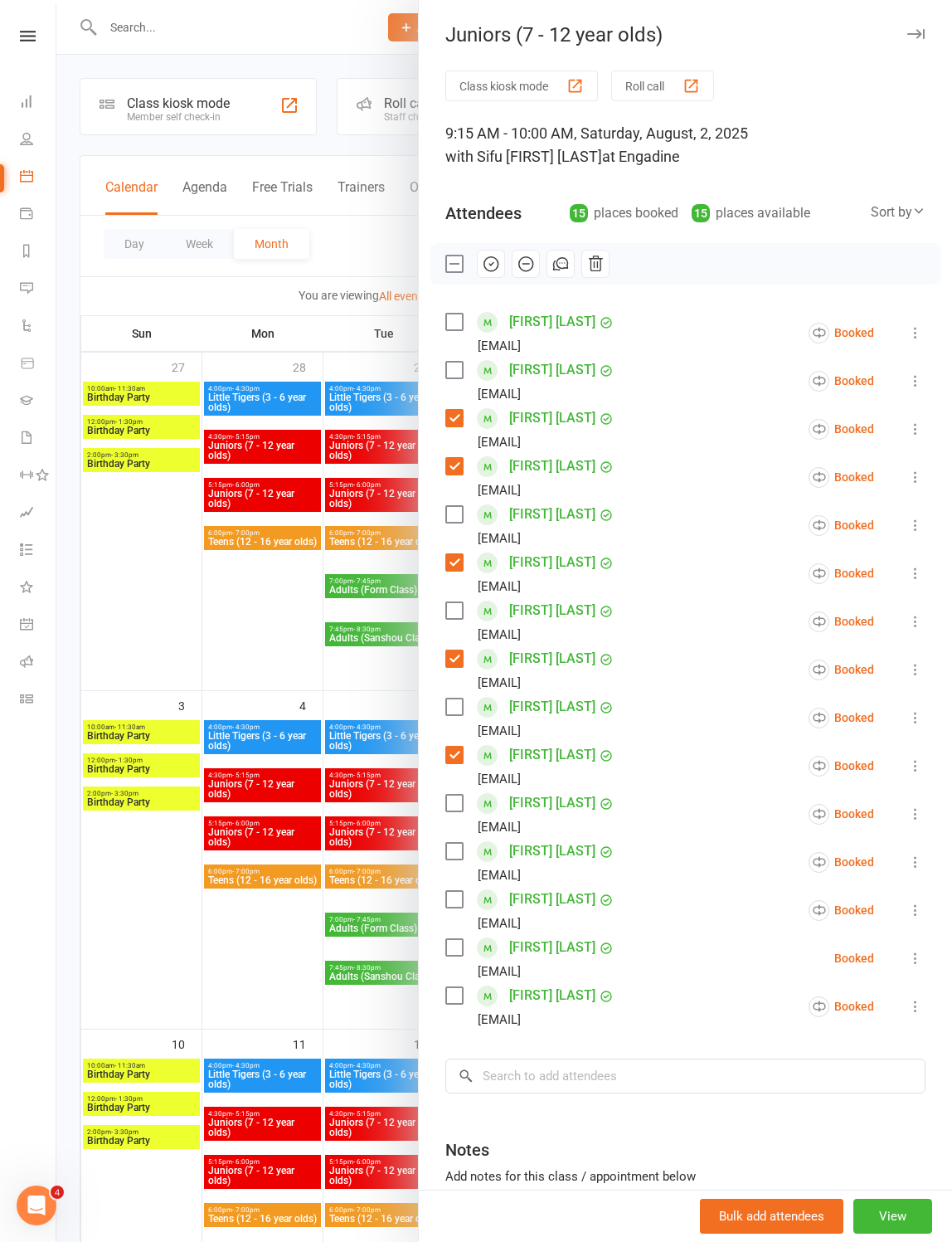 click on "[EMAIL]" at bounding box center [533, 827] 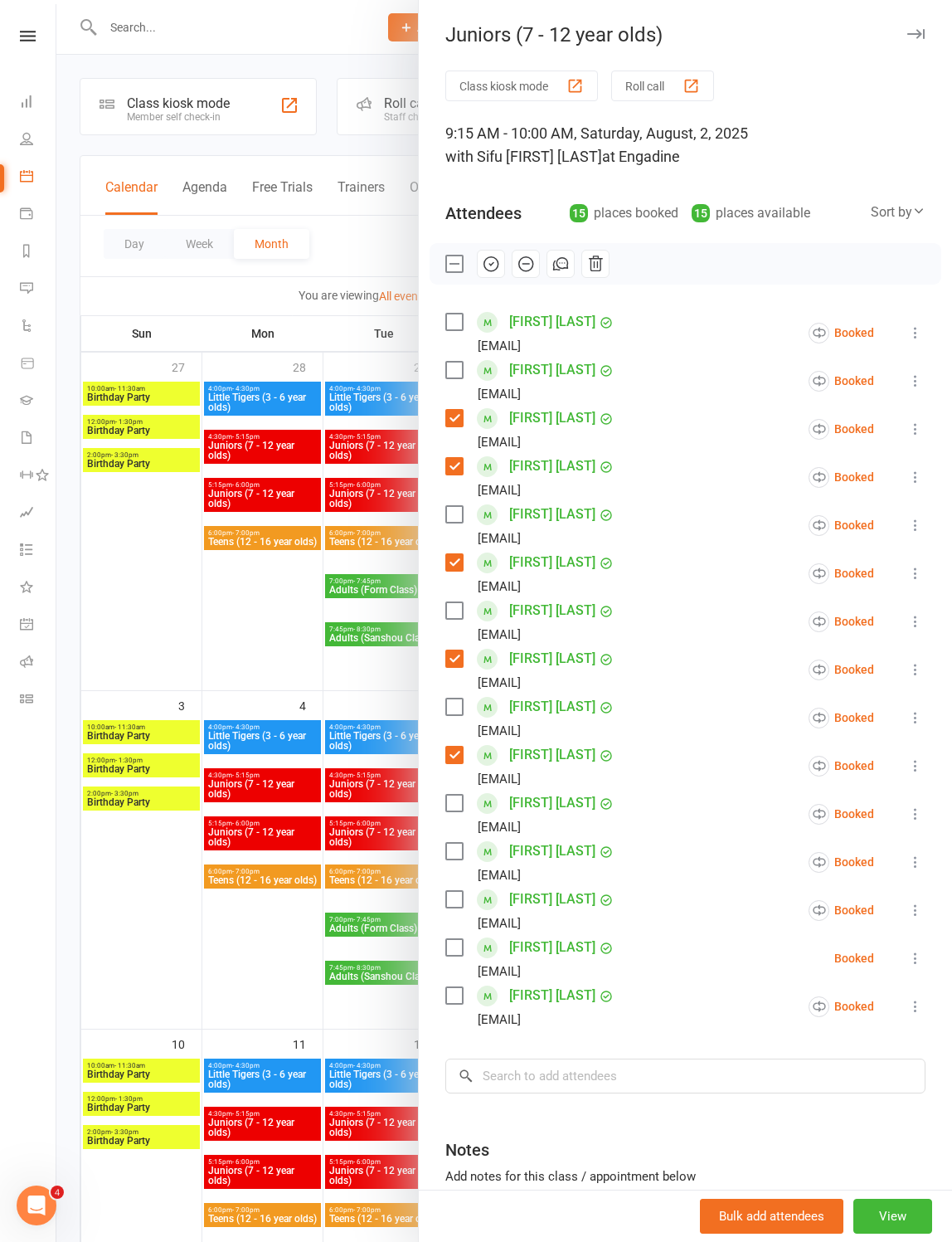 click at bounding box center [454, 803] 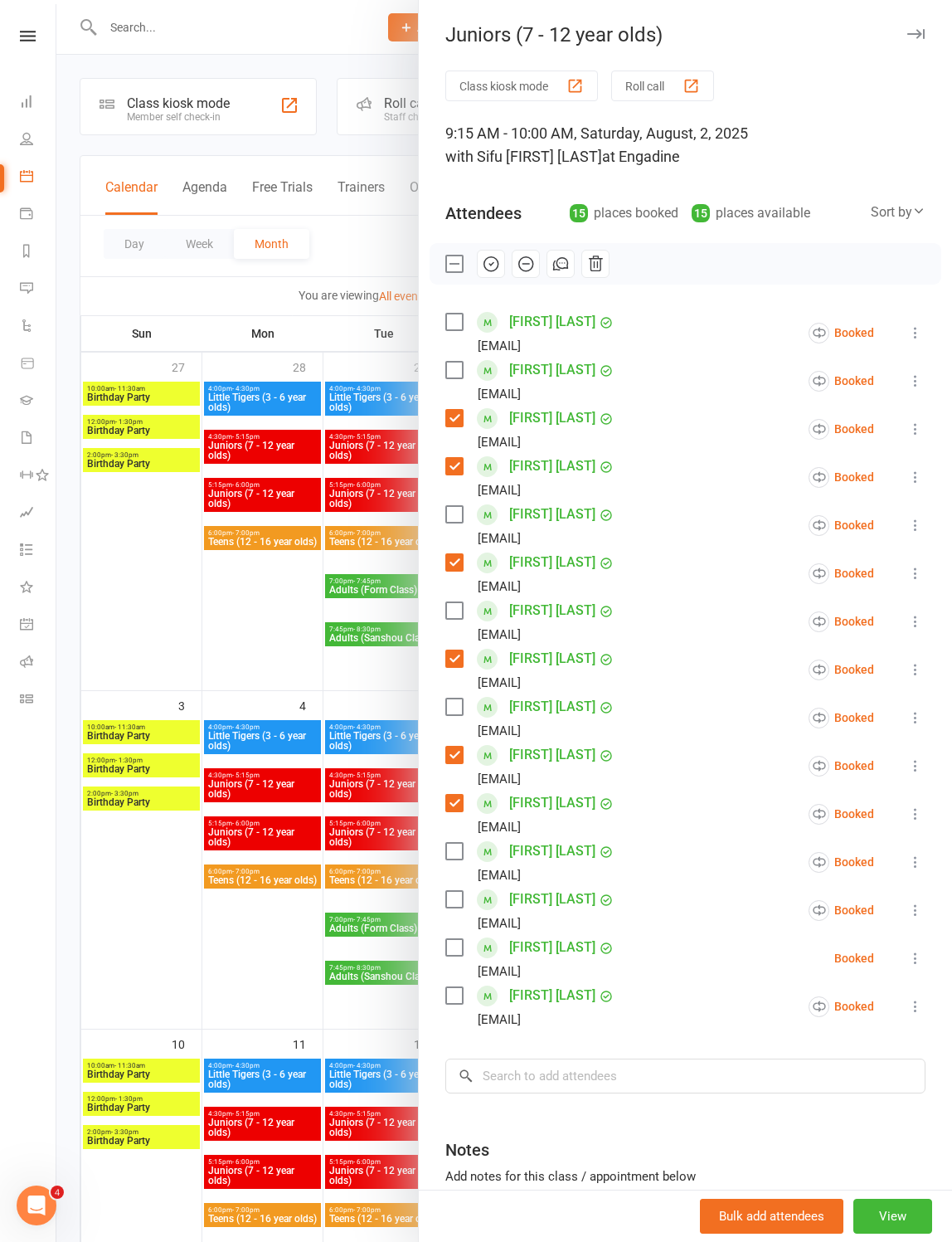 click at bounding box center (454, 899) 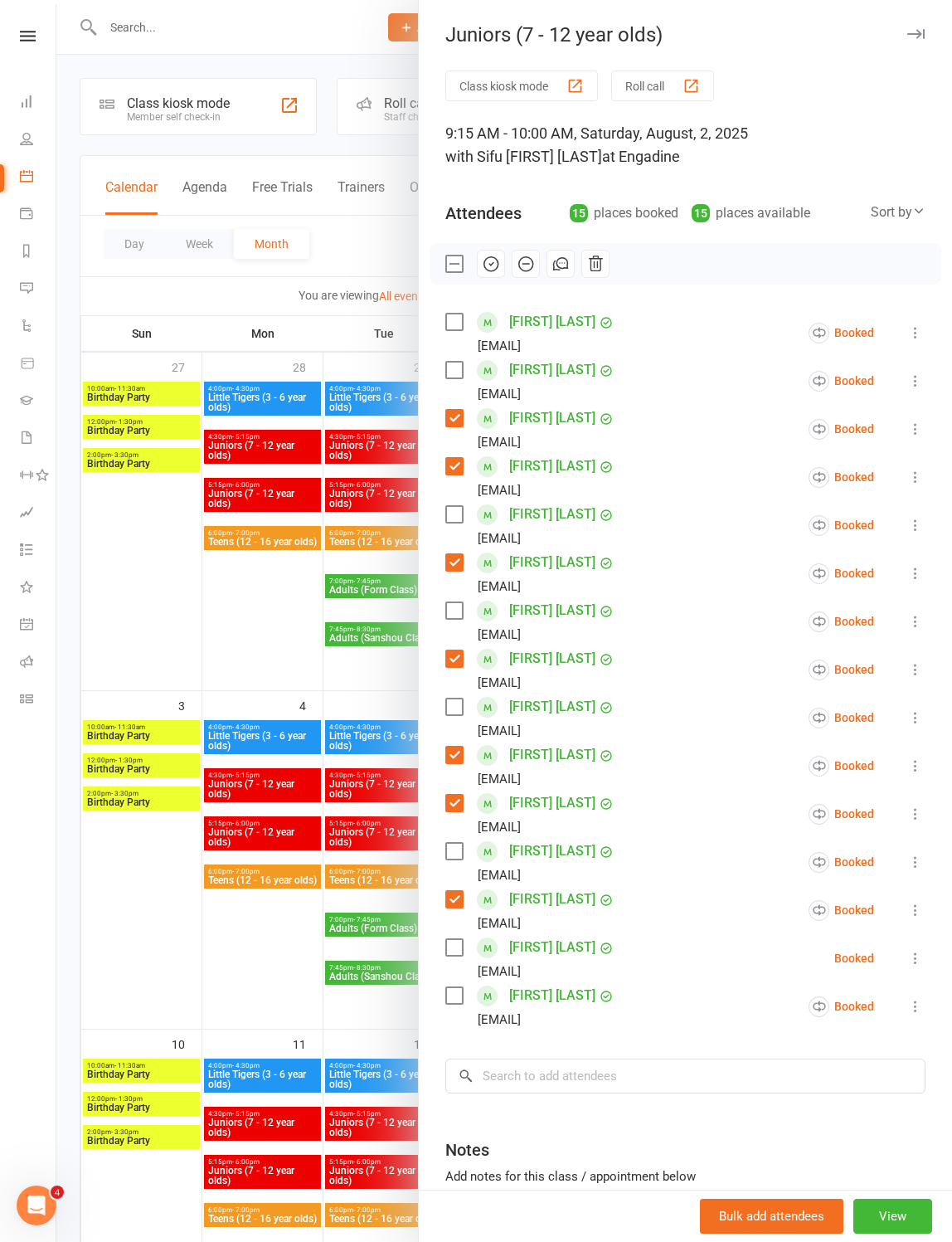click at bounding box center (454, 947) 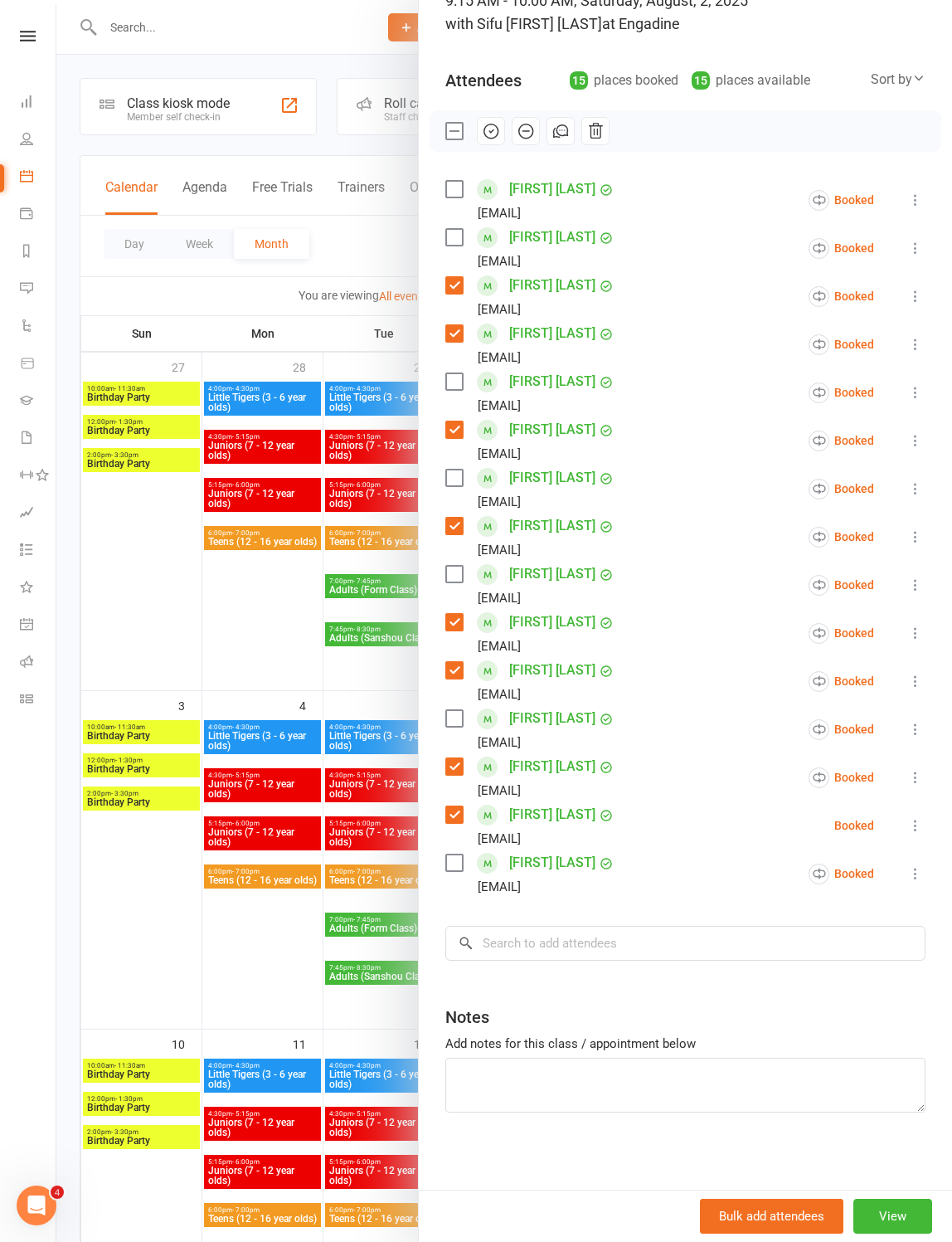 scroll, scrollTop: 131, scrollLeft: 0, axis: vertical 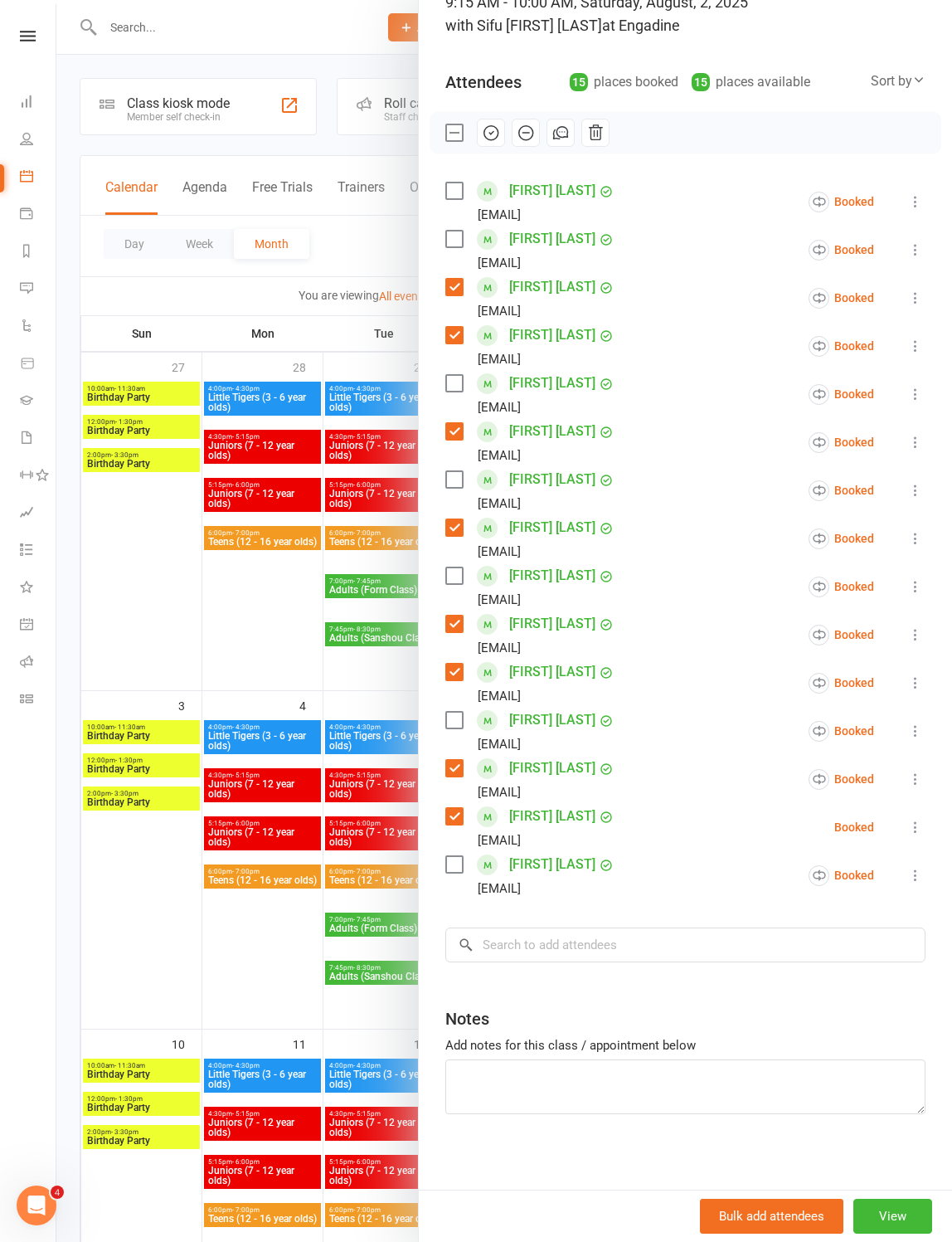 click at bounding box center (454, 865) 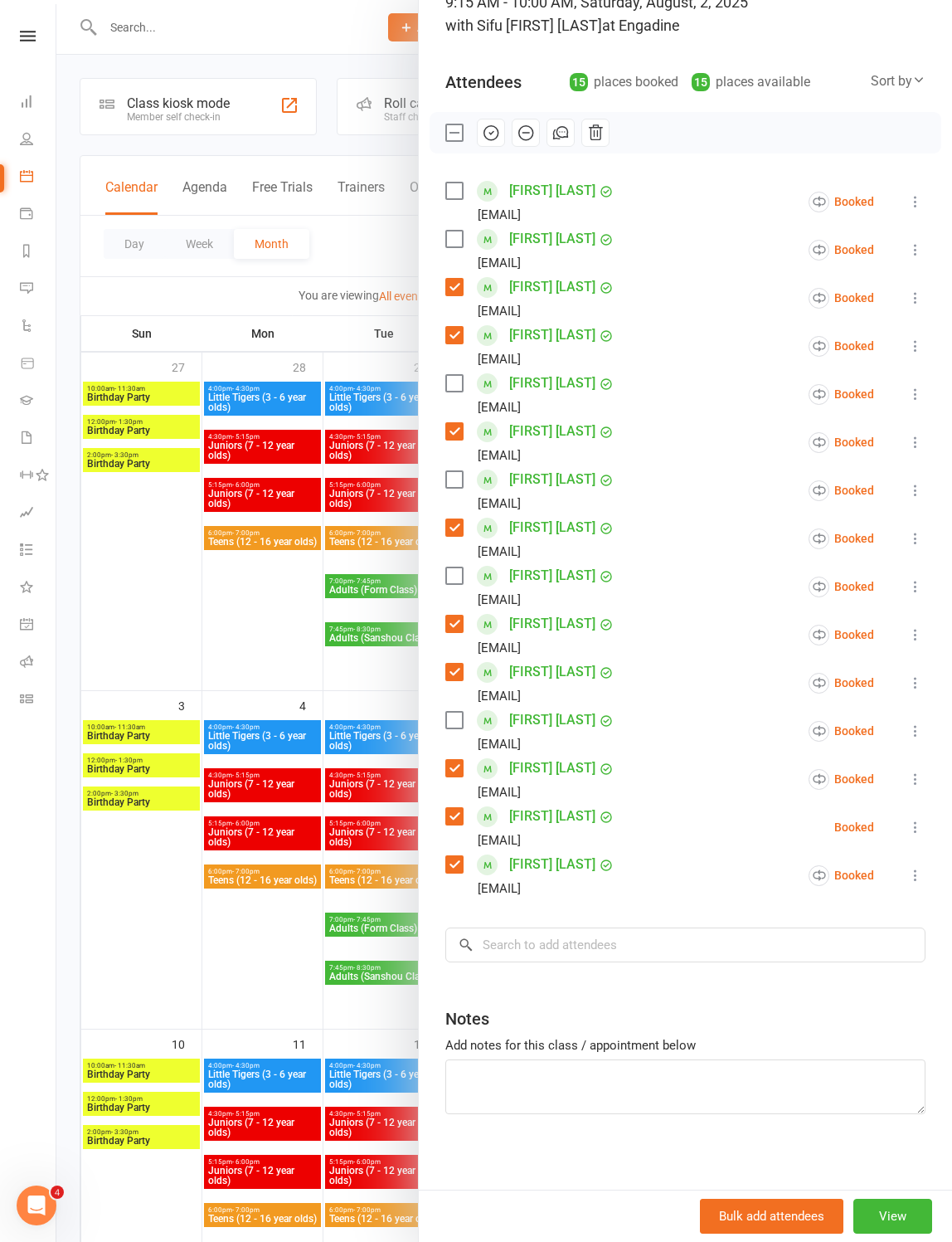 click 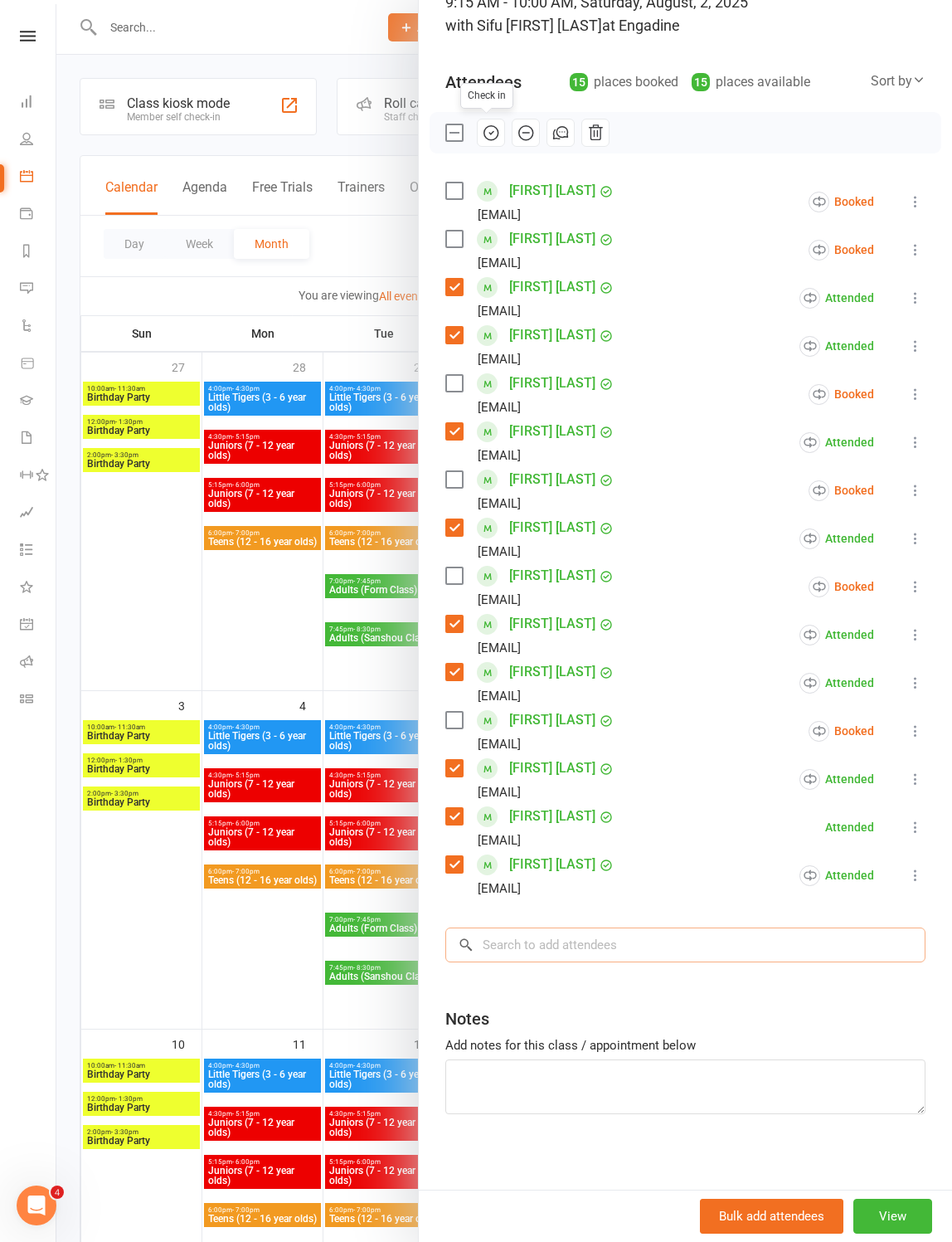 click at bounding box center (685, 945) 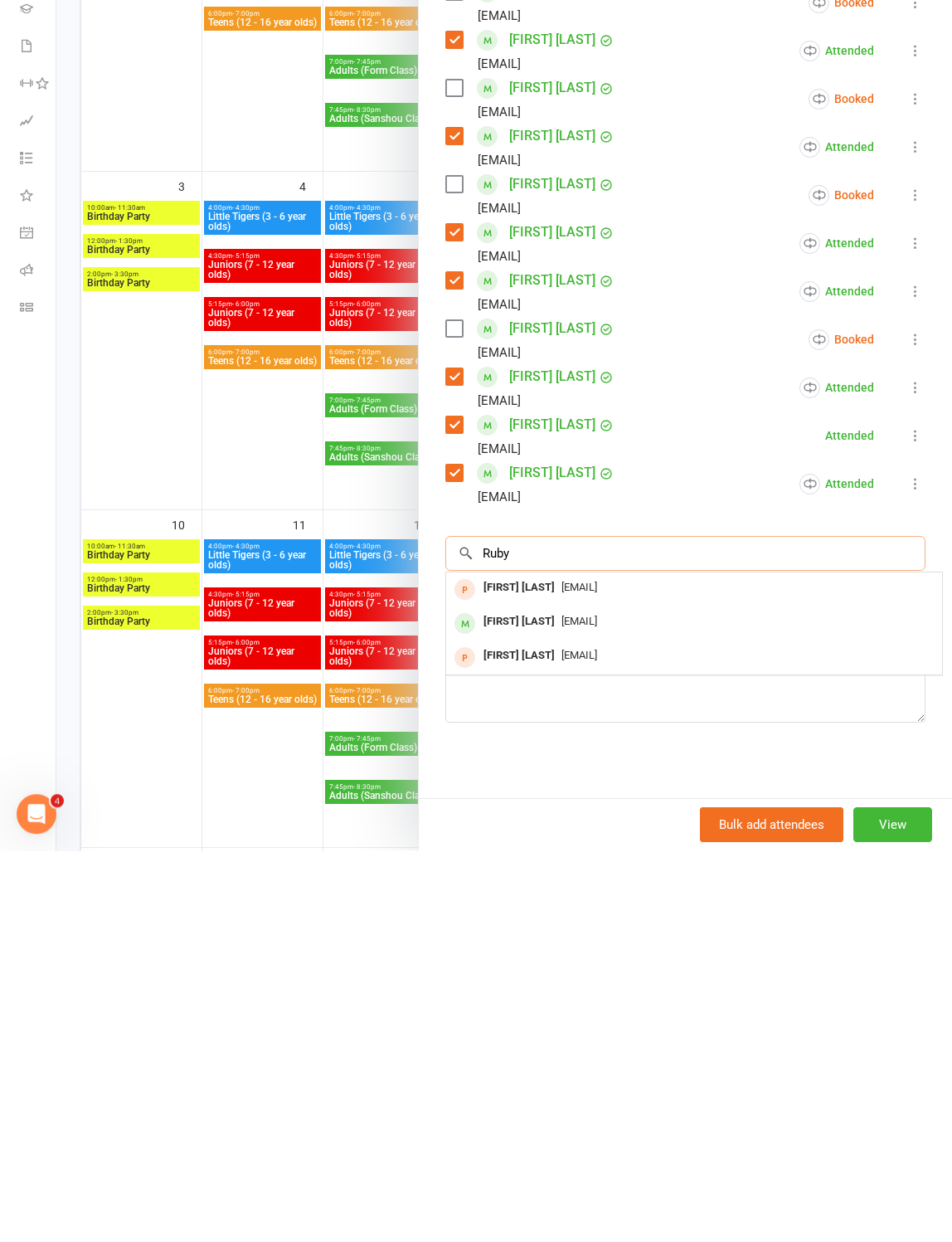 type on "Ruby" 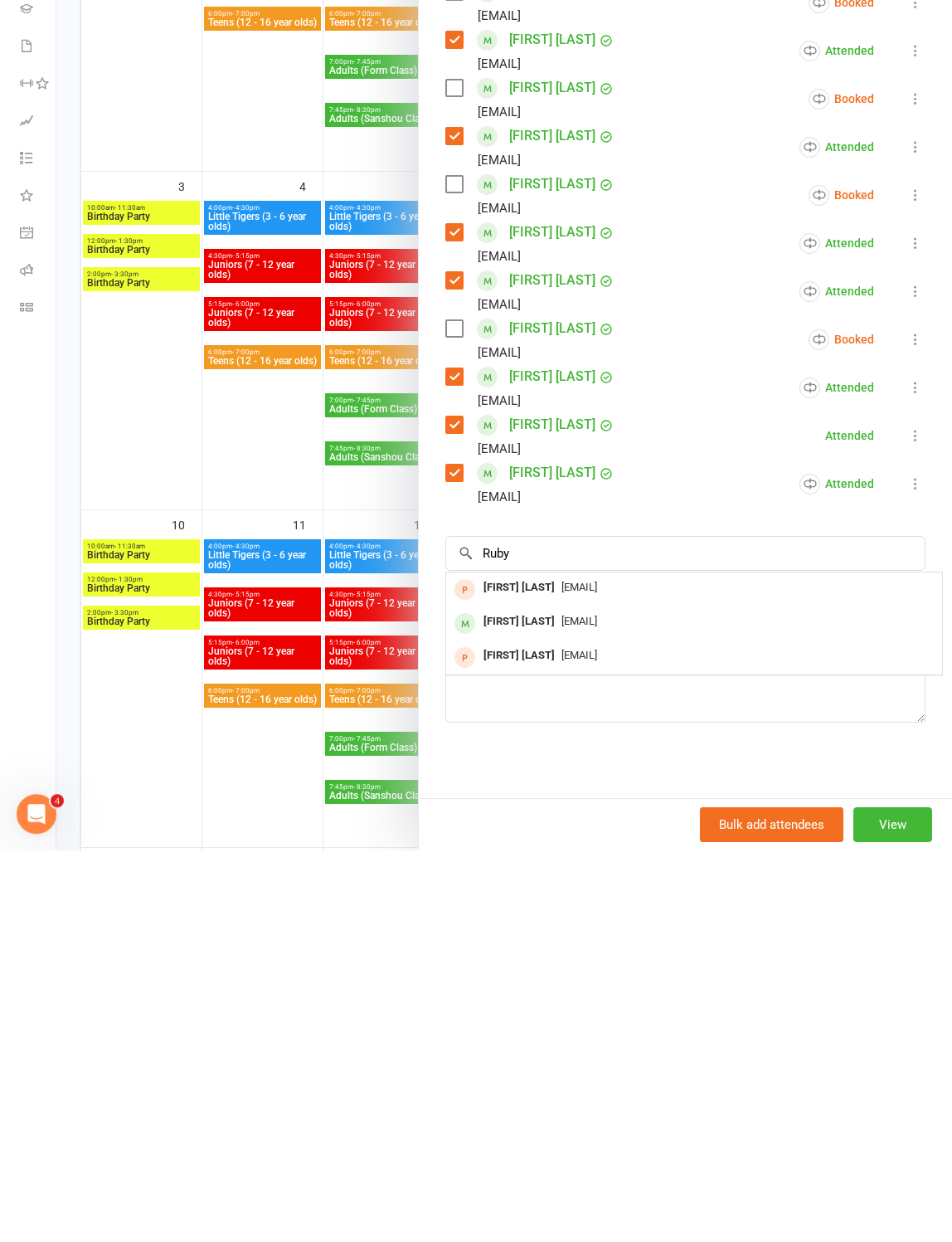 click on "[EMAIL]" at bounding box center [579, 1046] 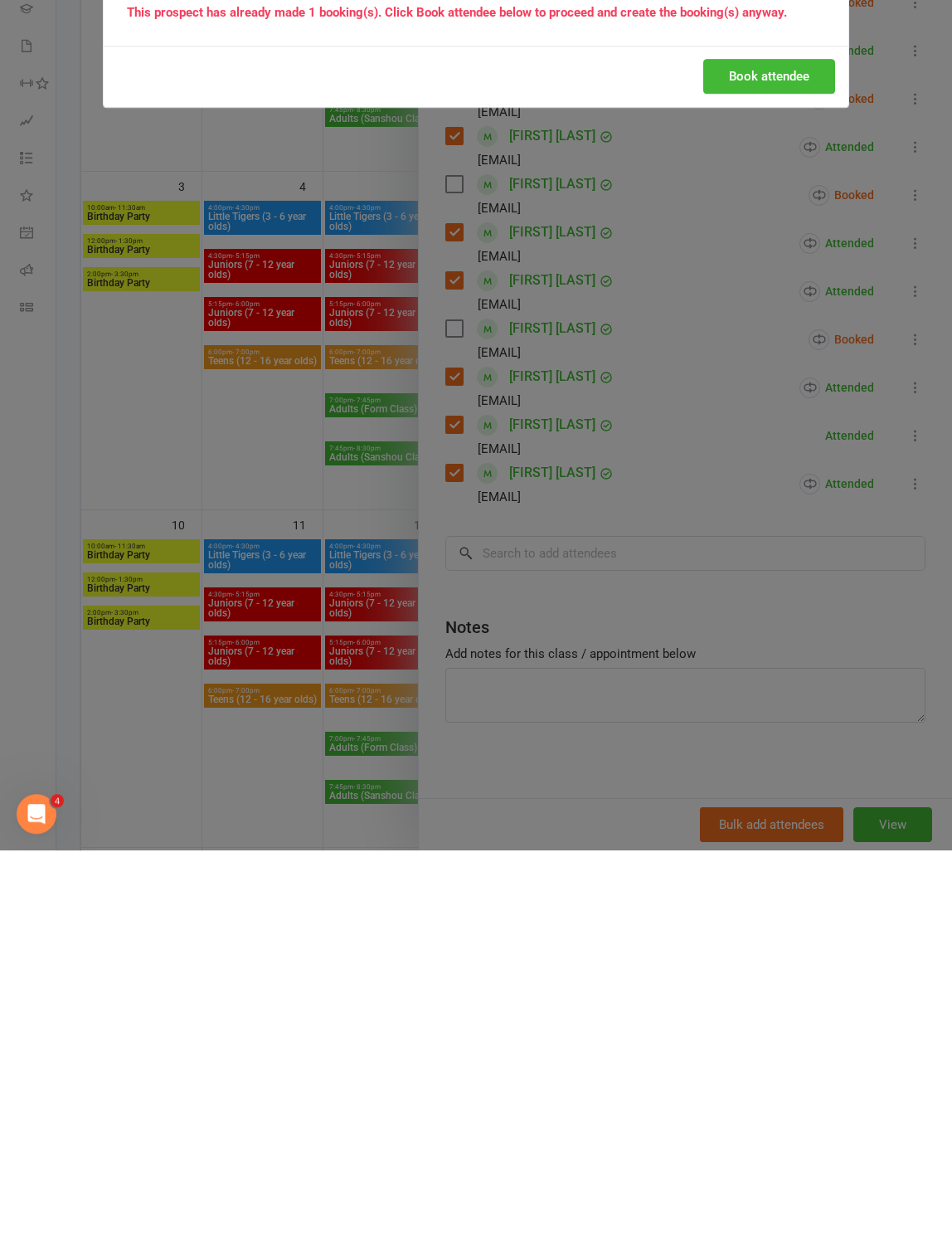 scroll, scrollTop: 519, scrollLeft: 0, axis: vertical 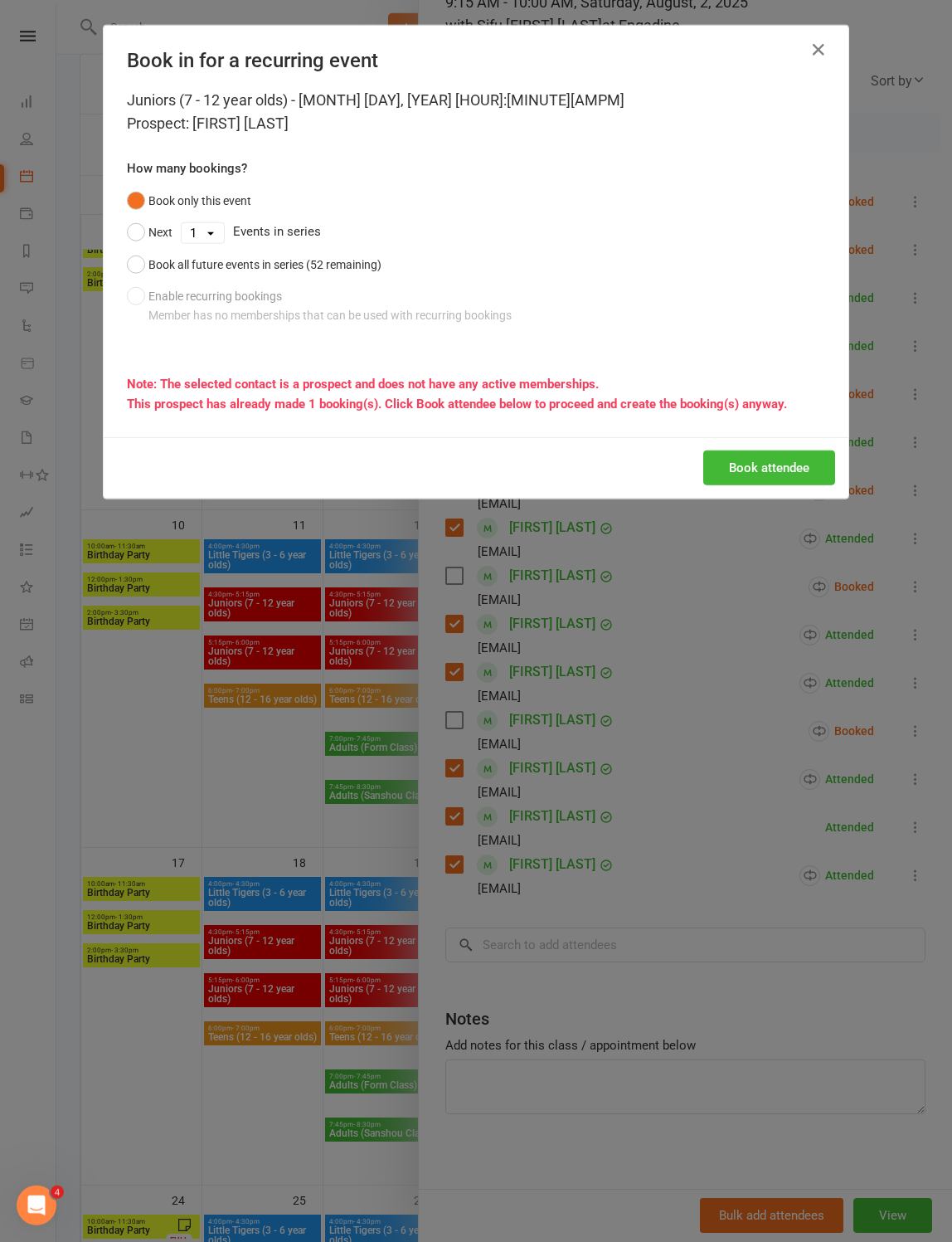 click at bounding box center (818, 50) 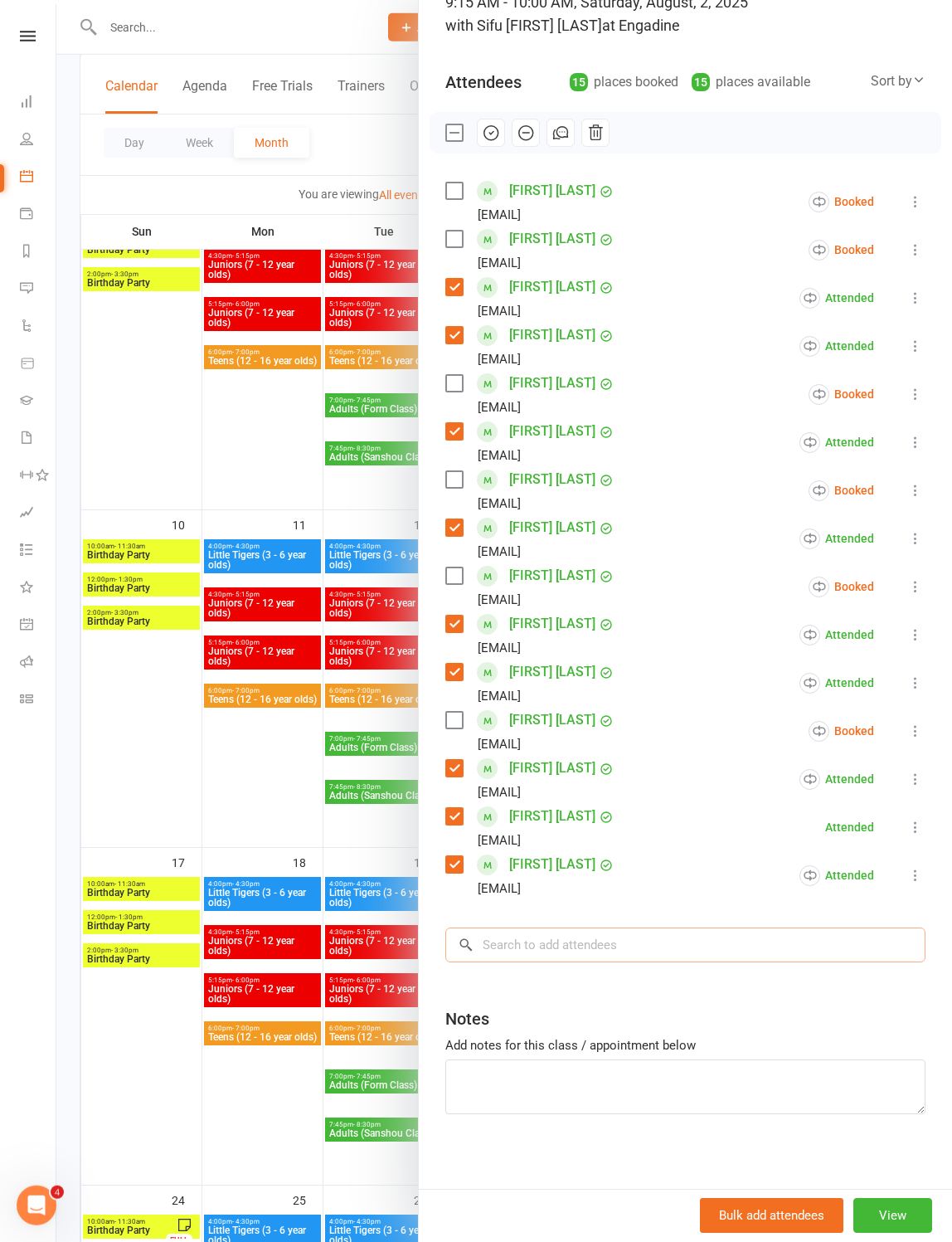 click at bounding box center [685, 945] 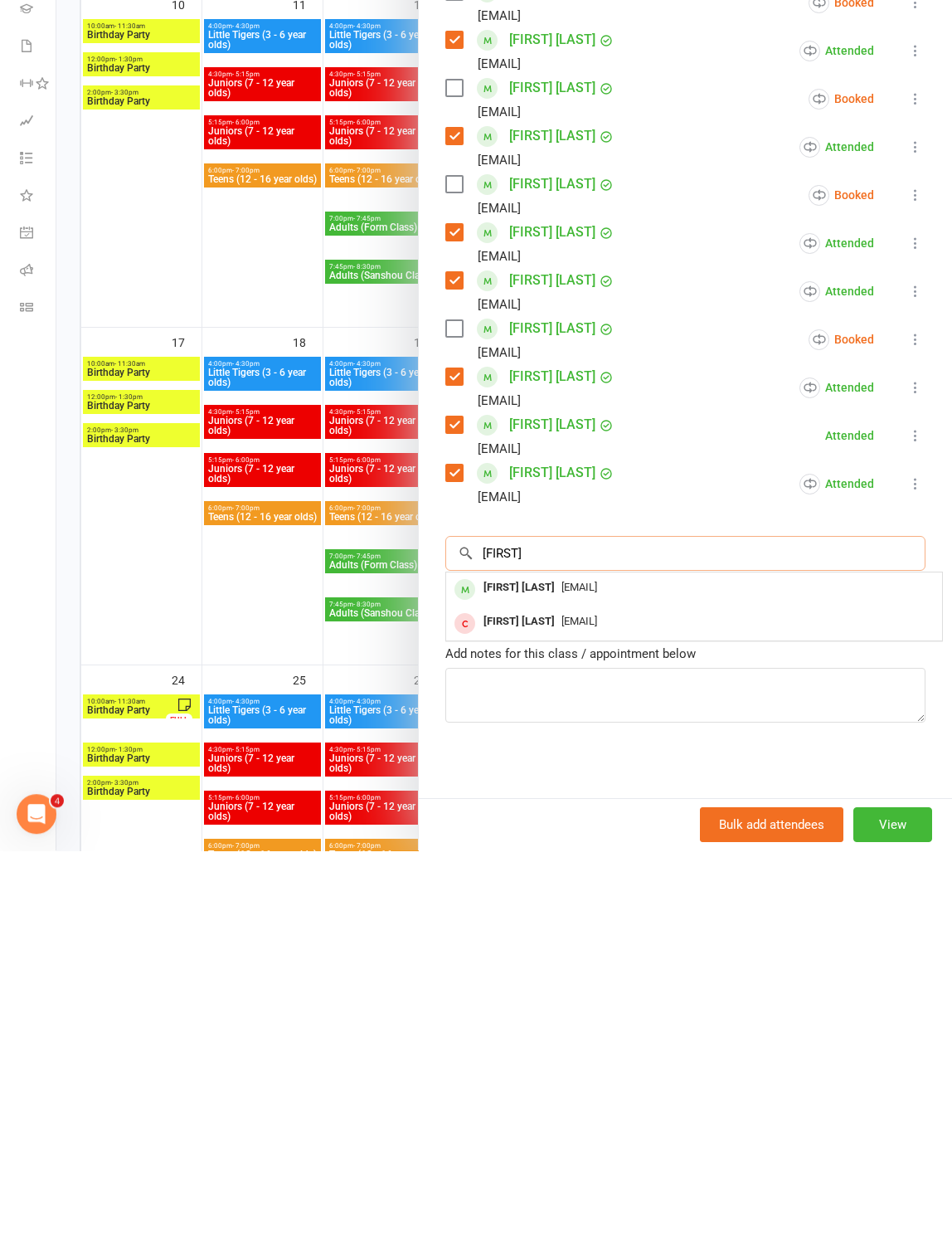 type on "[FIRST]" 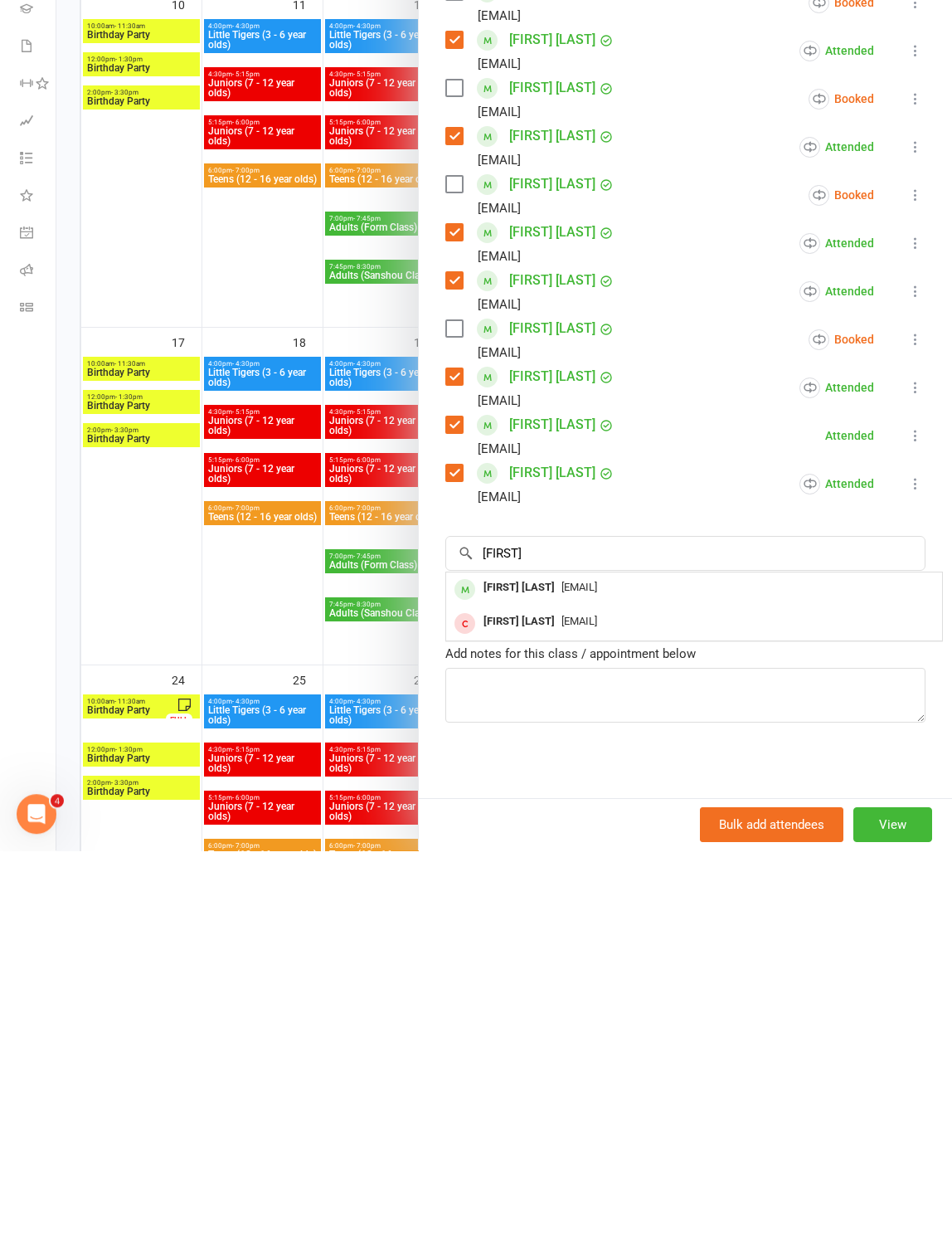 click on "[EMAIL]" at bounding box center [579, 978] 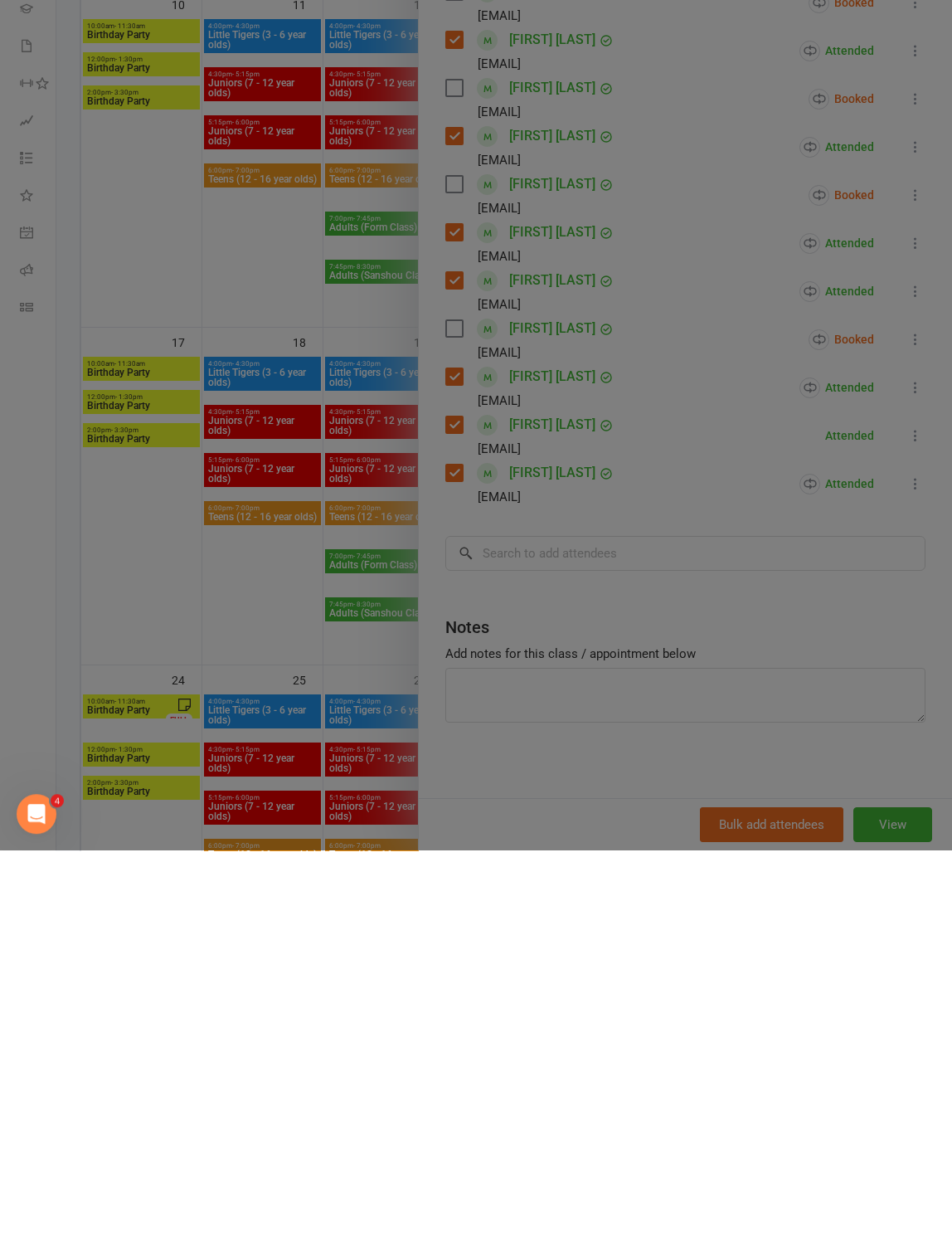 scroll, scrollTop: 1040, scrollLeft: 0, axis: vertical 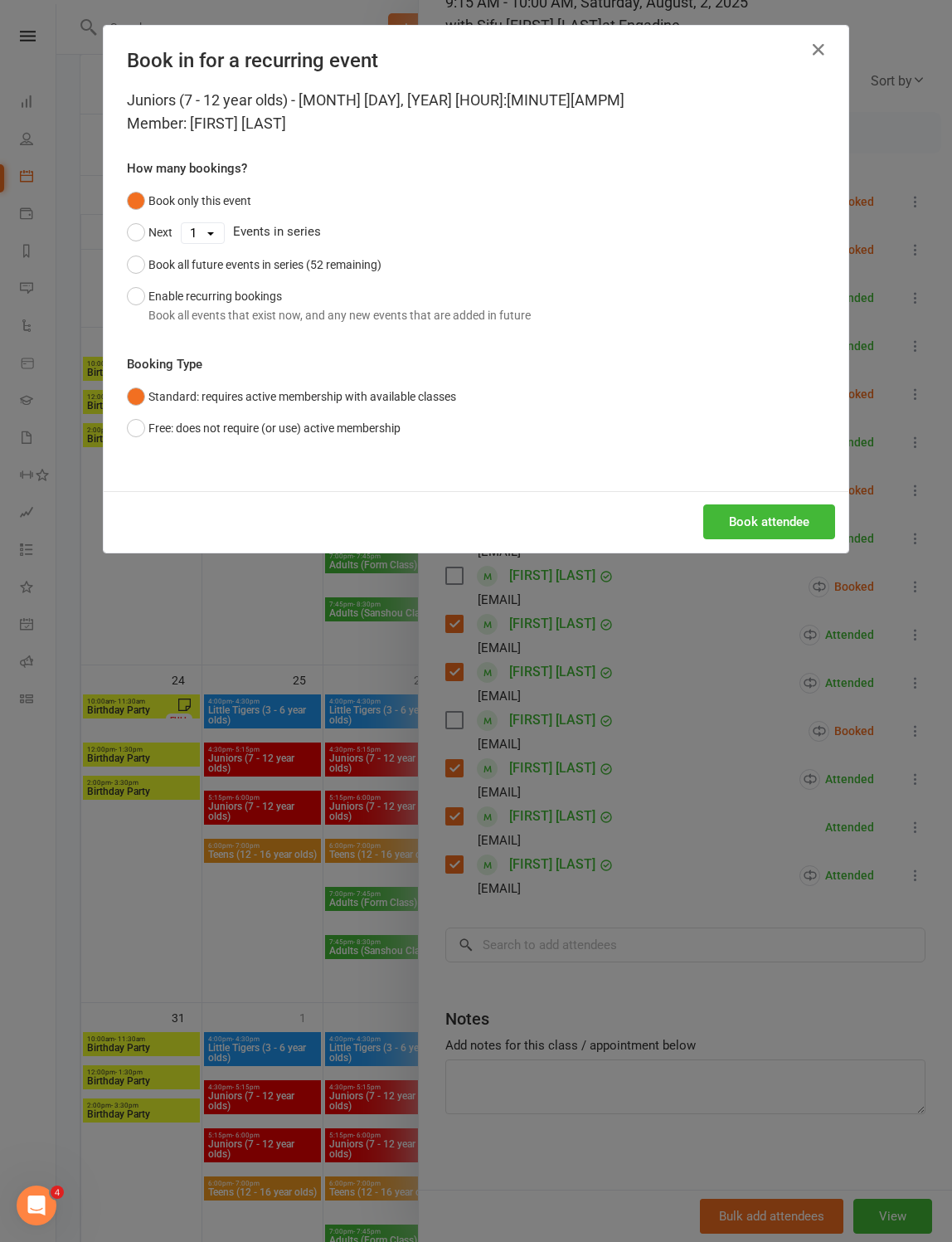click on "Enable recurring bookings Book all events that exist now, and any new events that are added in future" at bounding box center (328, 305) 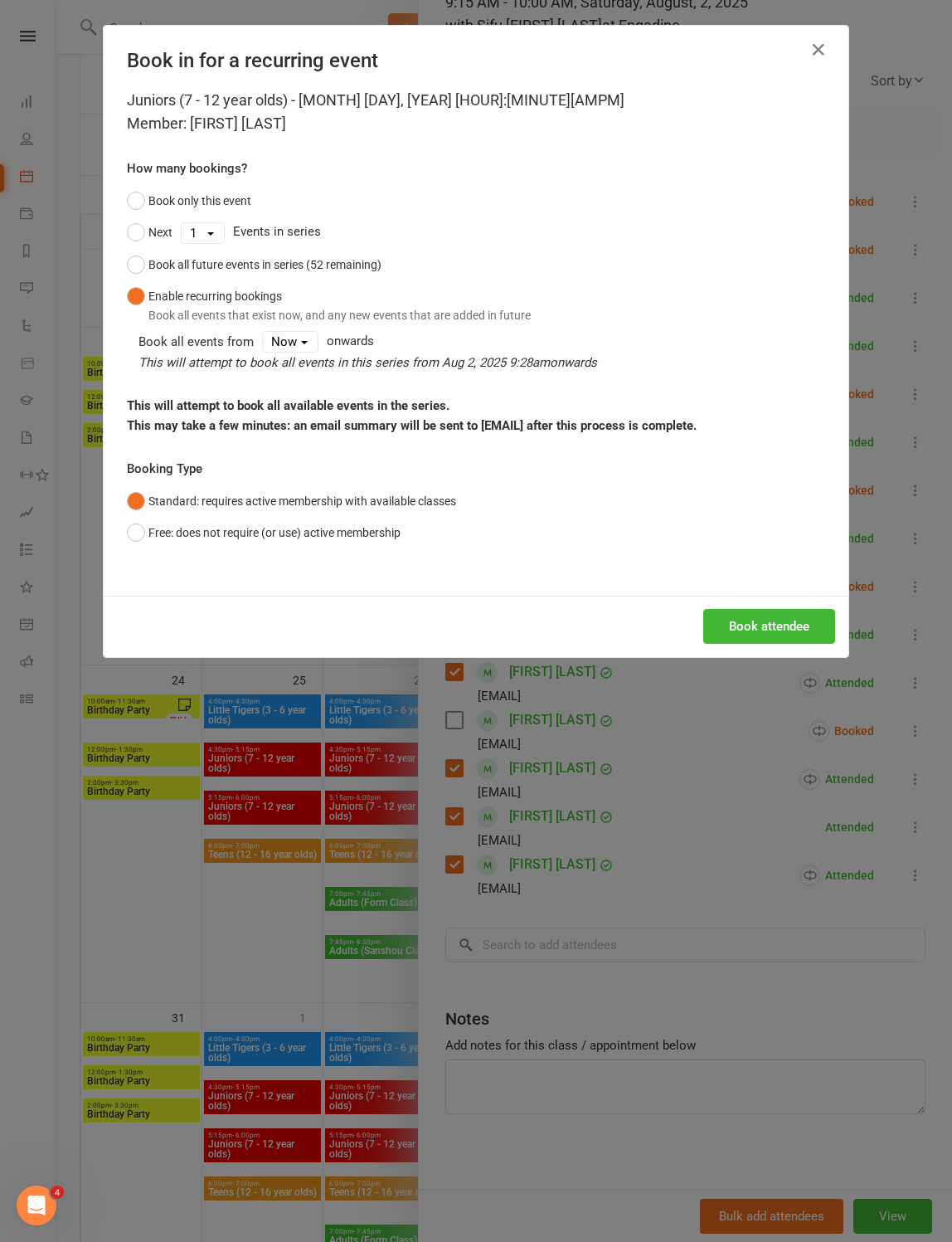 click on "Book attendee" at bounding box center [769, 626] 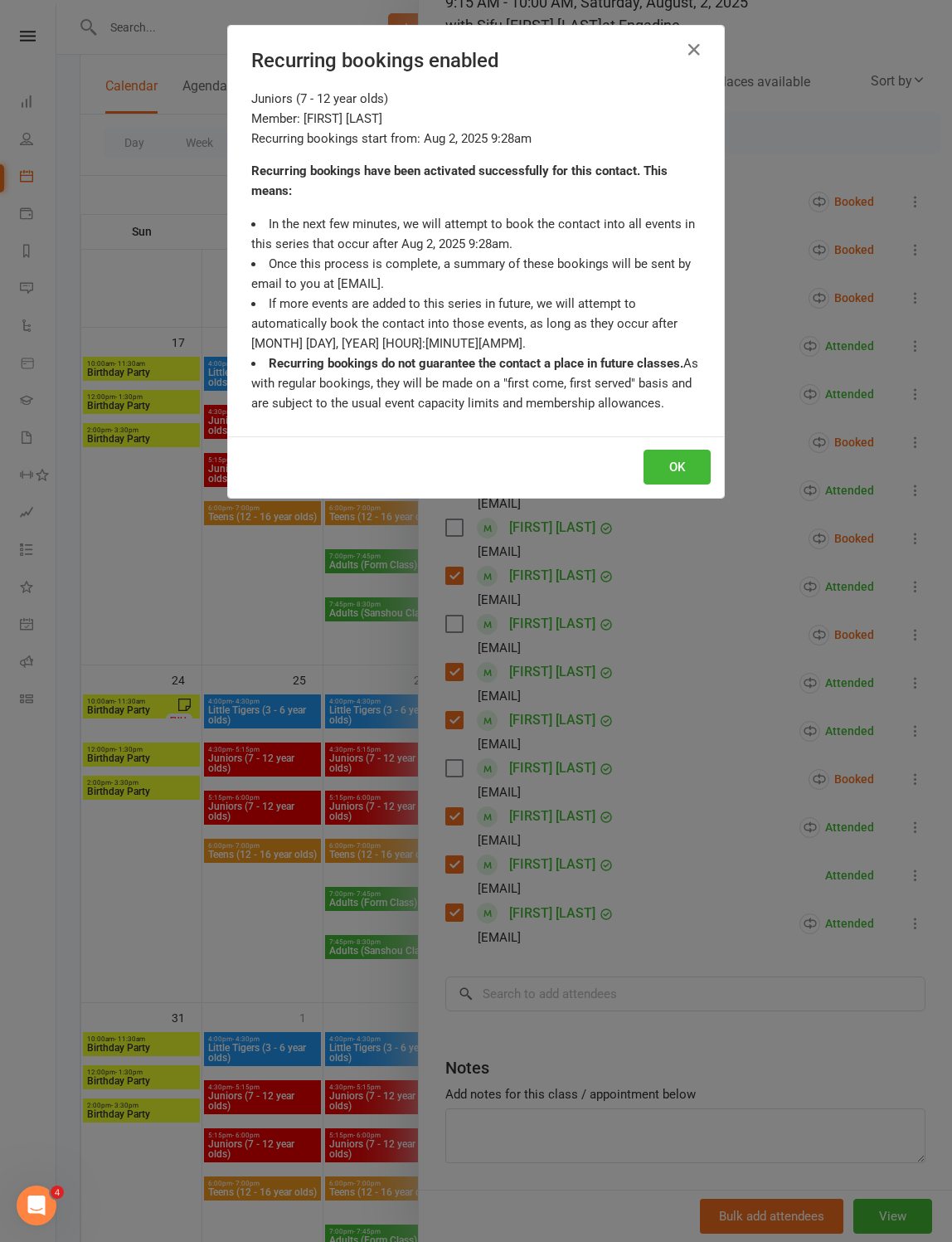 click on "OK" at bounding box center [677, 467] 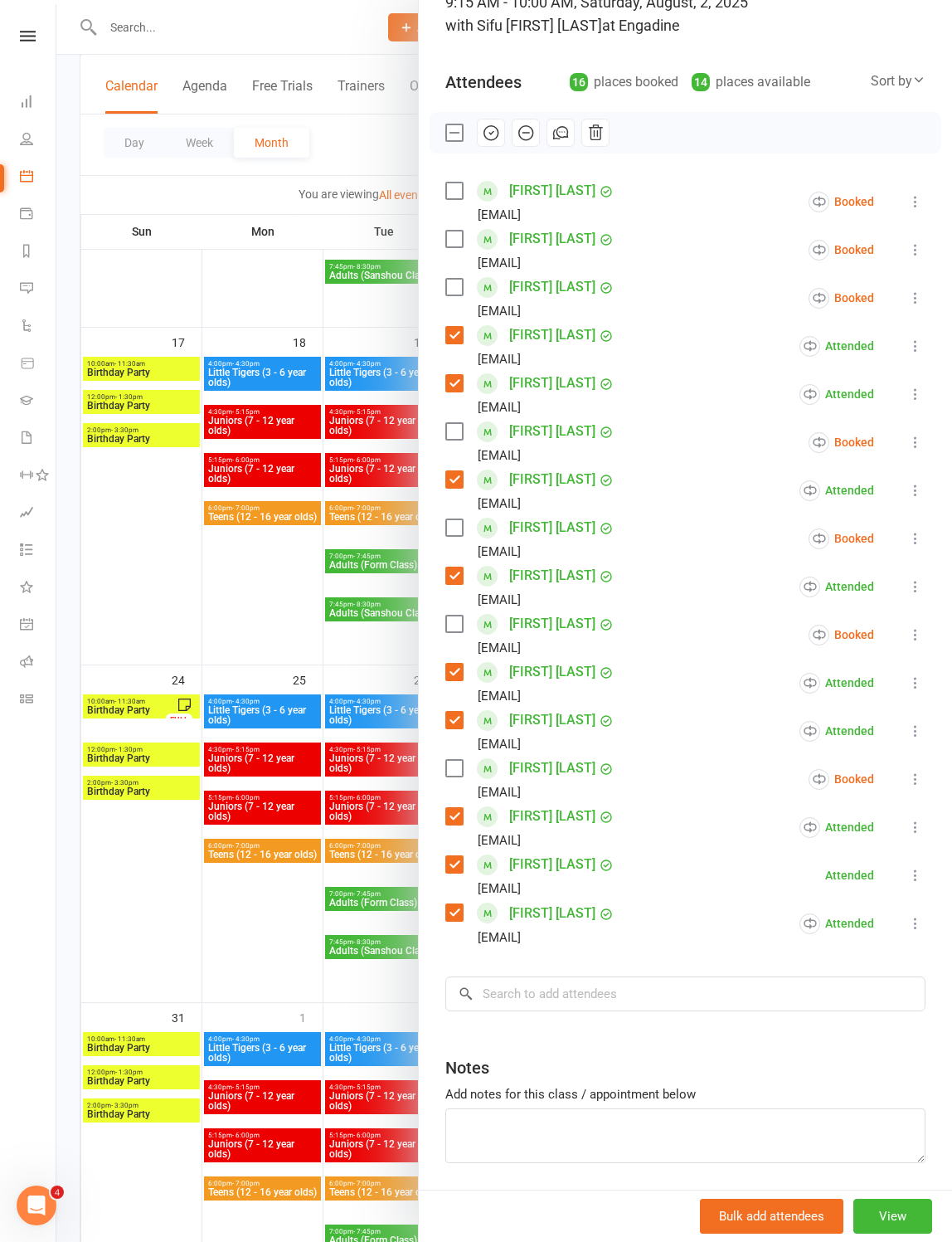 click at bounding box center (454, 287) 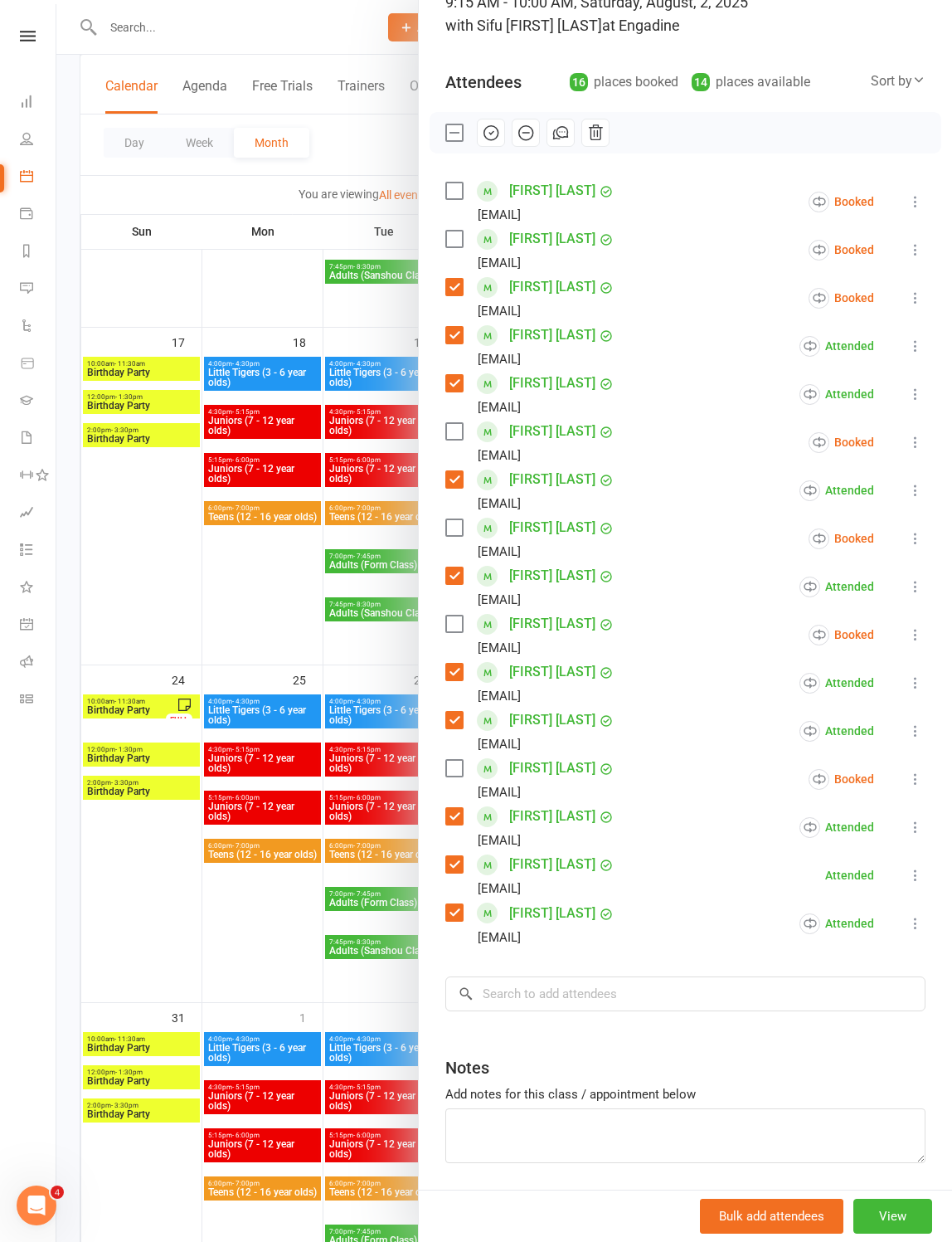 click at bounding box center [491, 133] 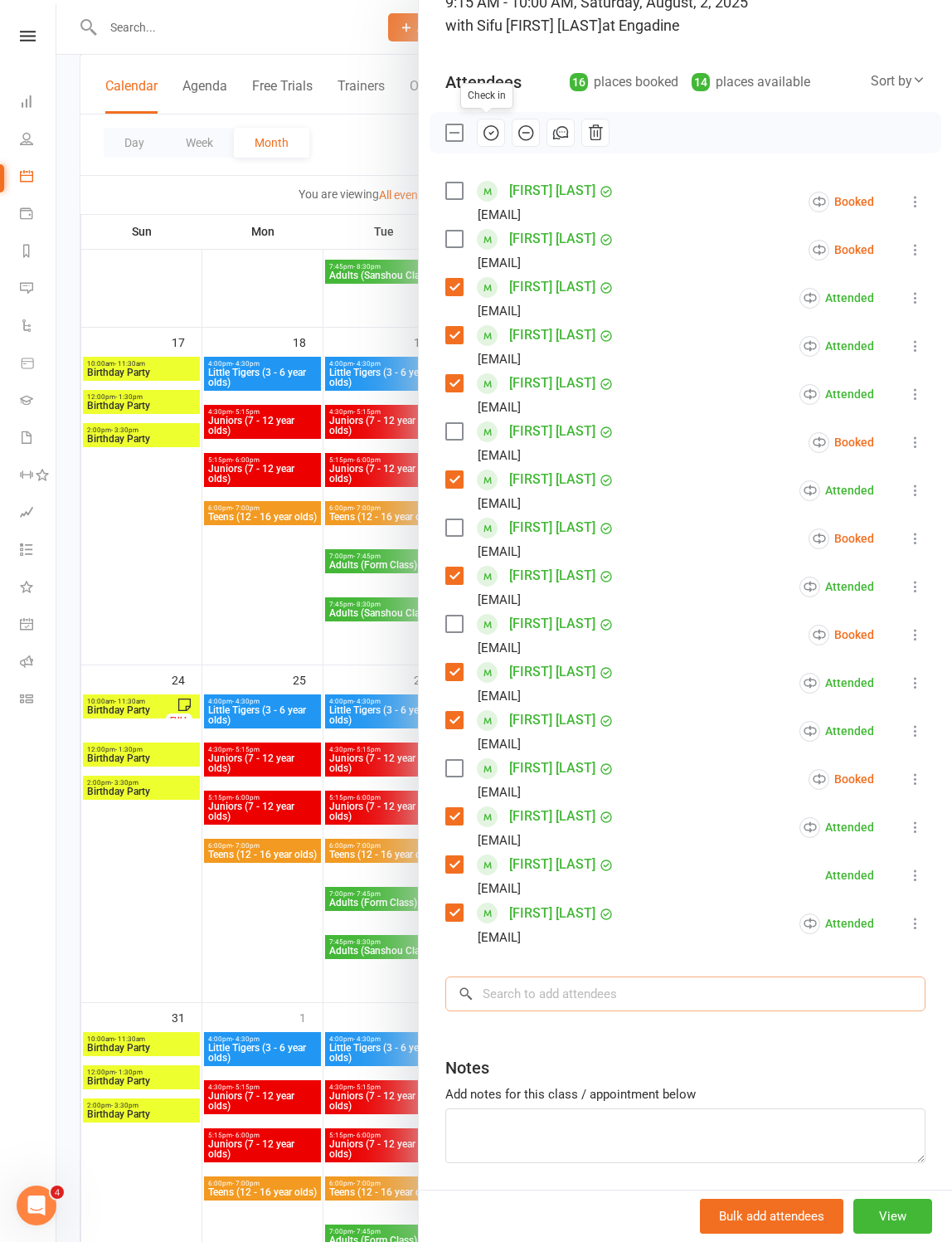 click at bounding box center [685, 994] 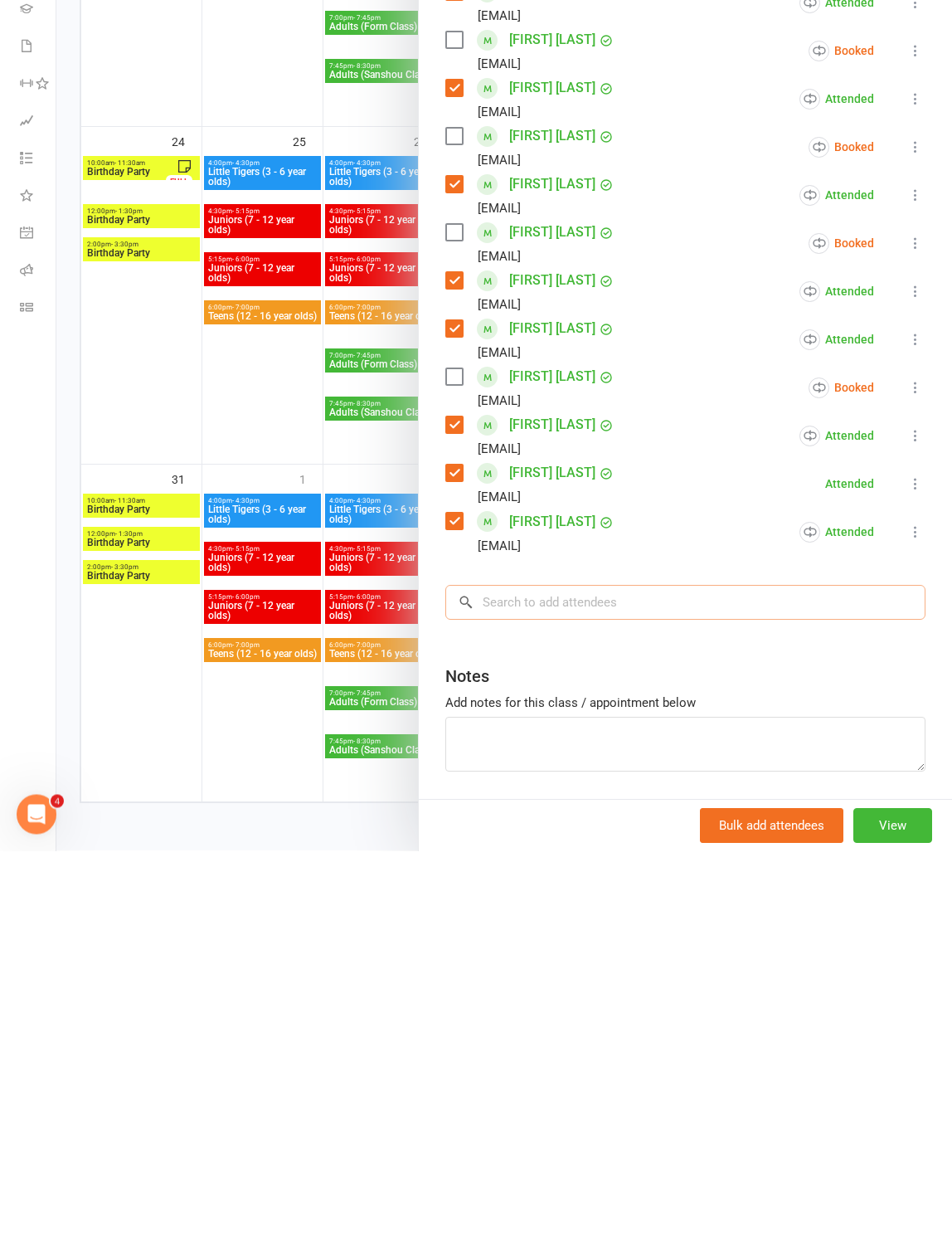 type on "K" 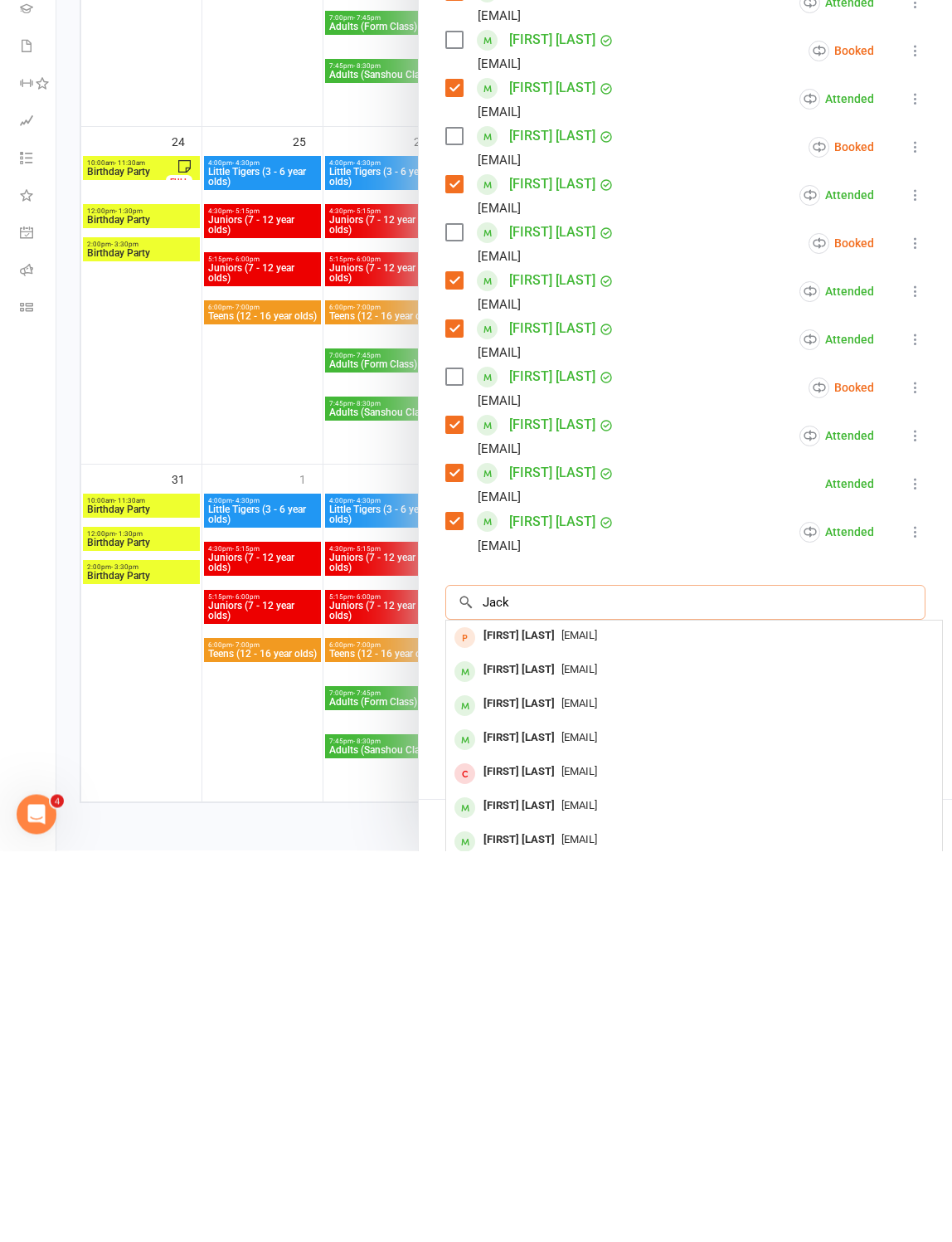 type on "Jack" 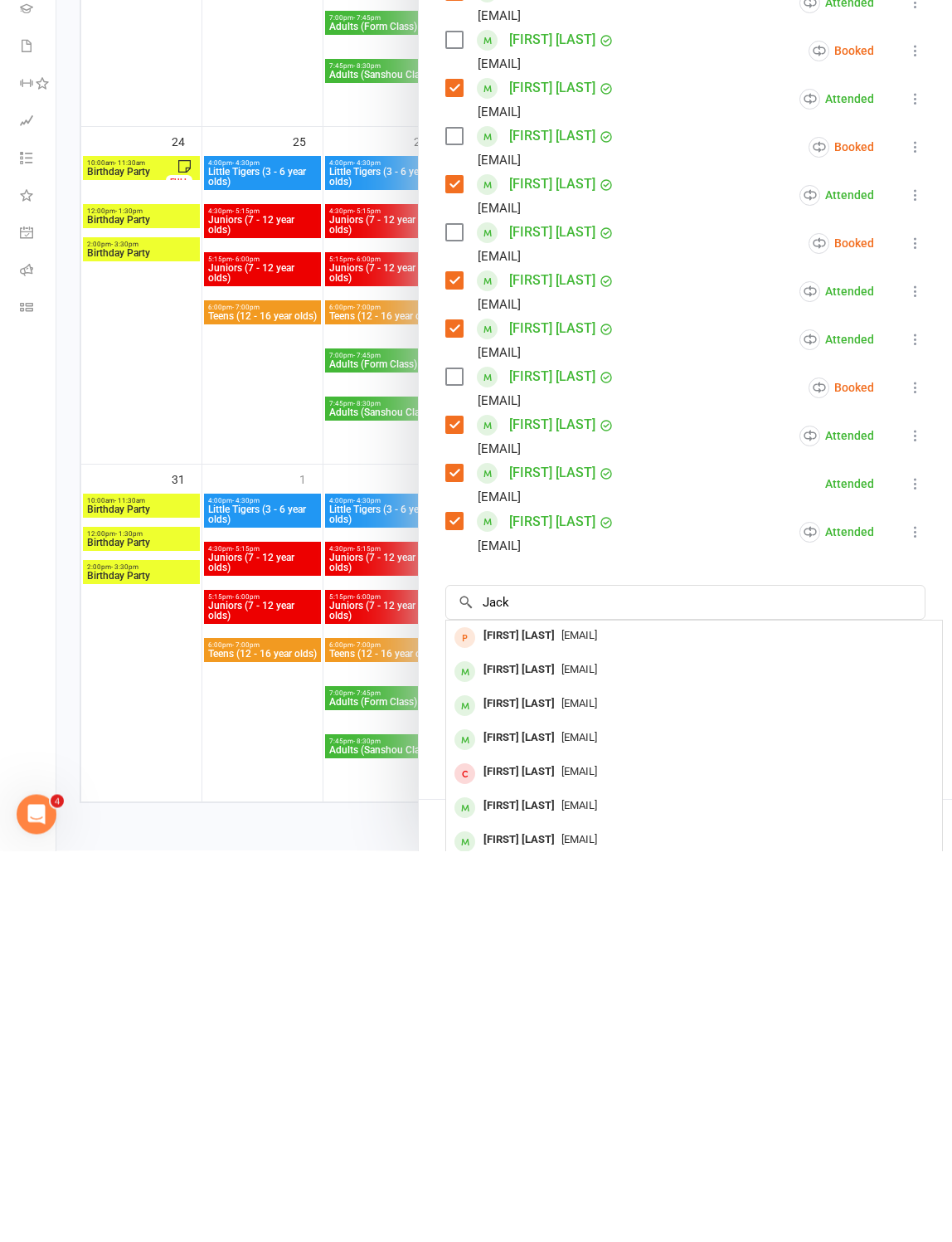 click on "[EMAIL]" at bounding box center [579, 1128] 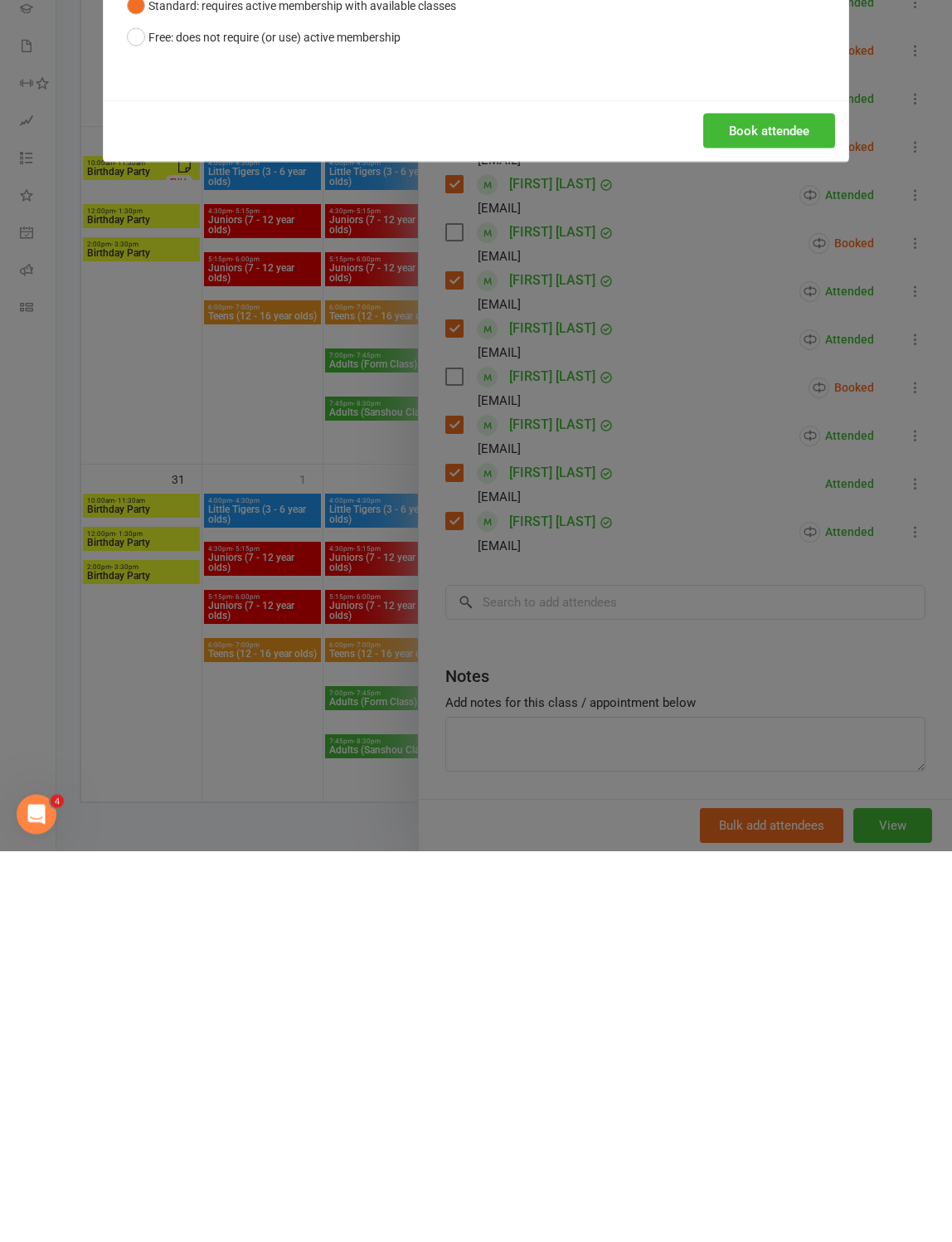 scroll, scrollTop: 1200, scrollLeft: 0, axis: vertical 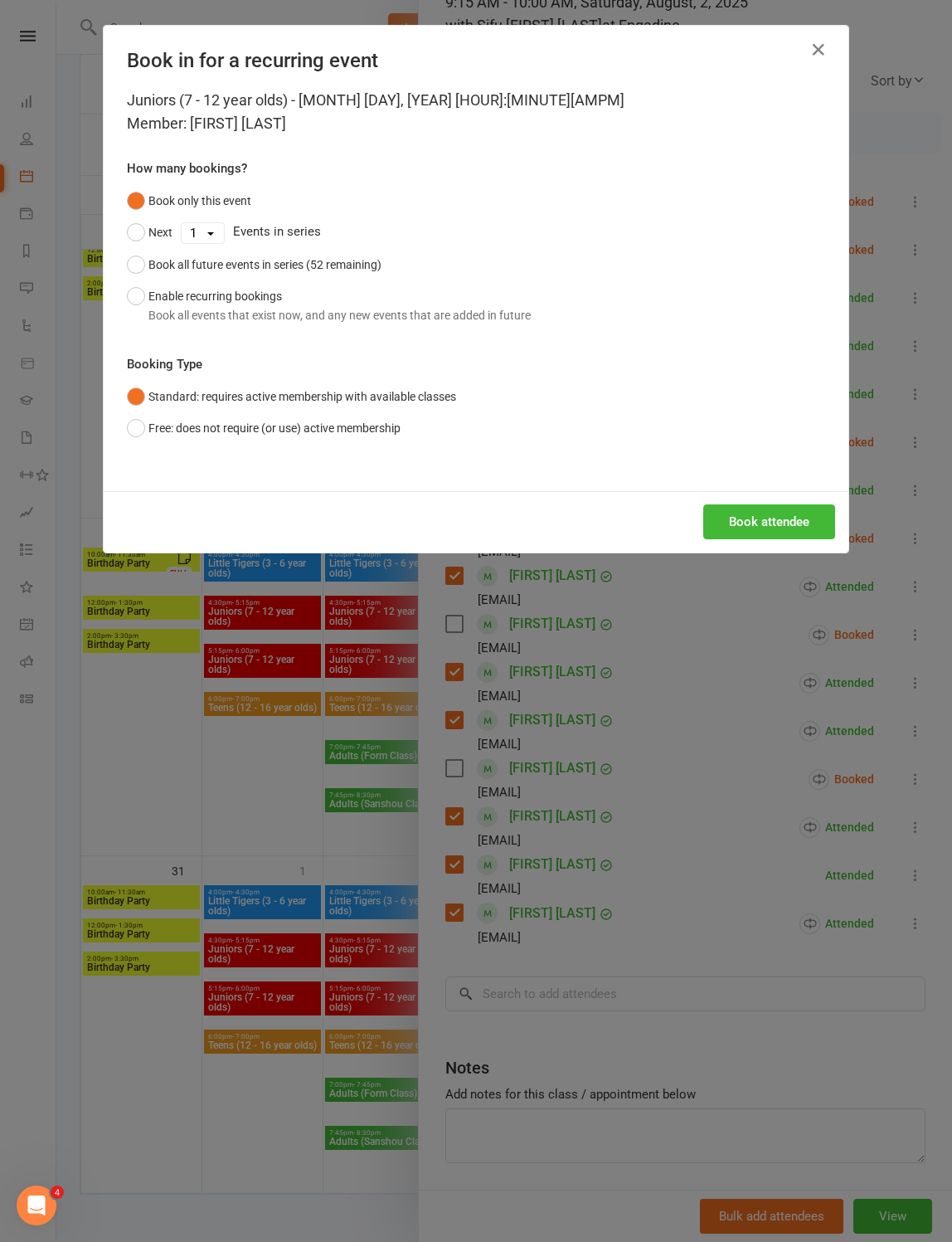 click on "Book attendee" at bounding box center (769, 522) 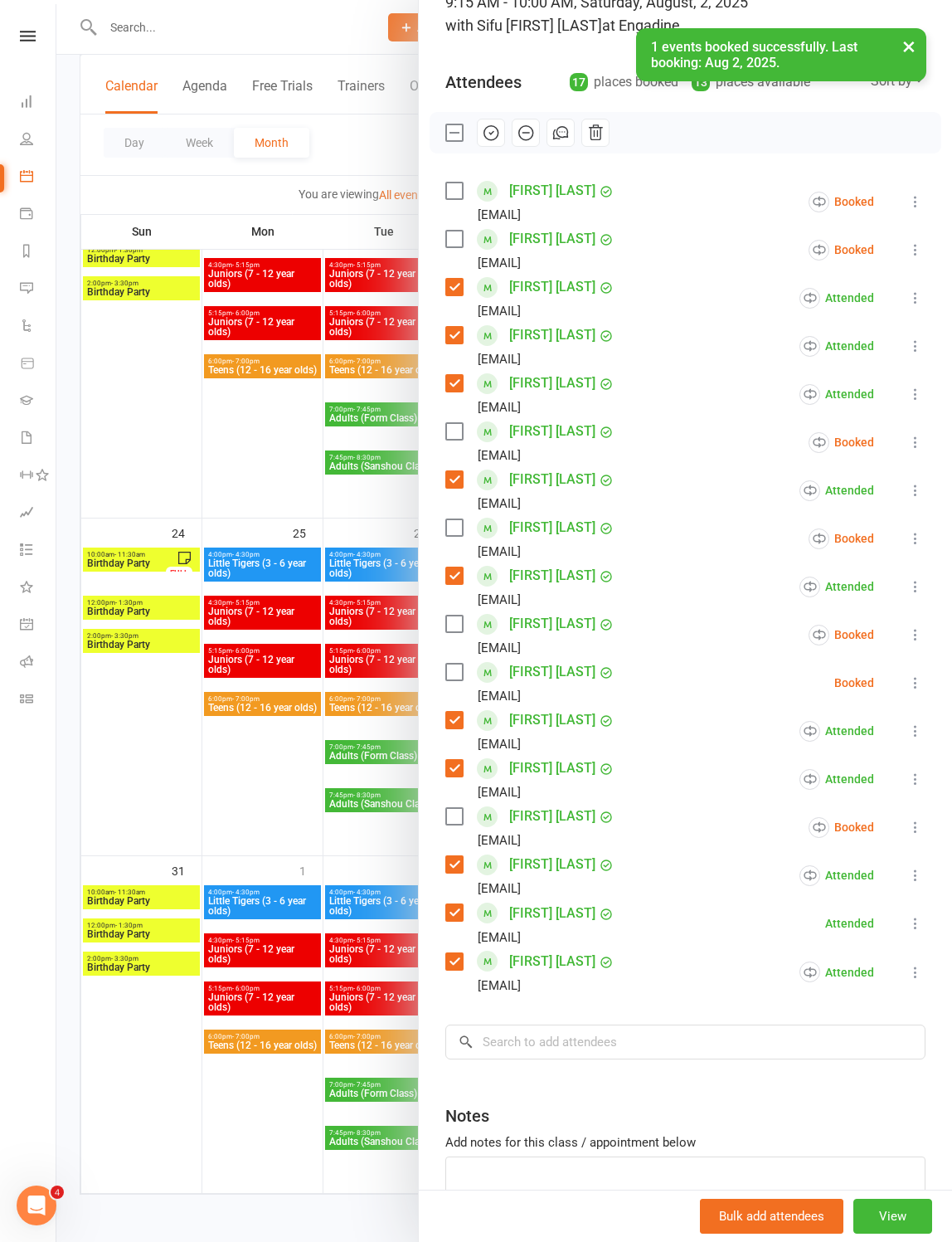click at bounding box center (454, 672) 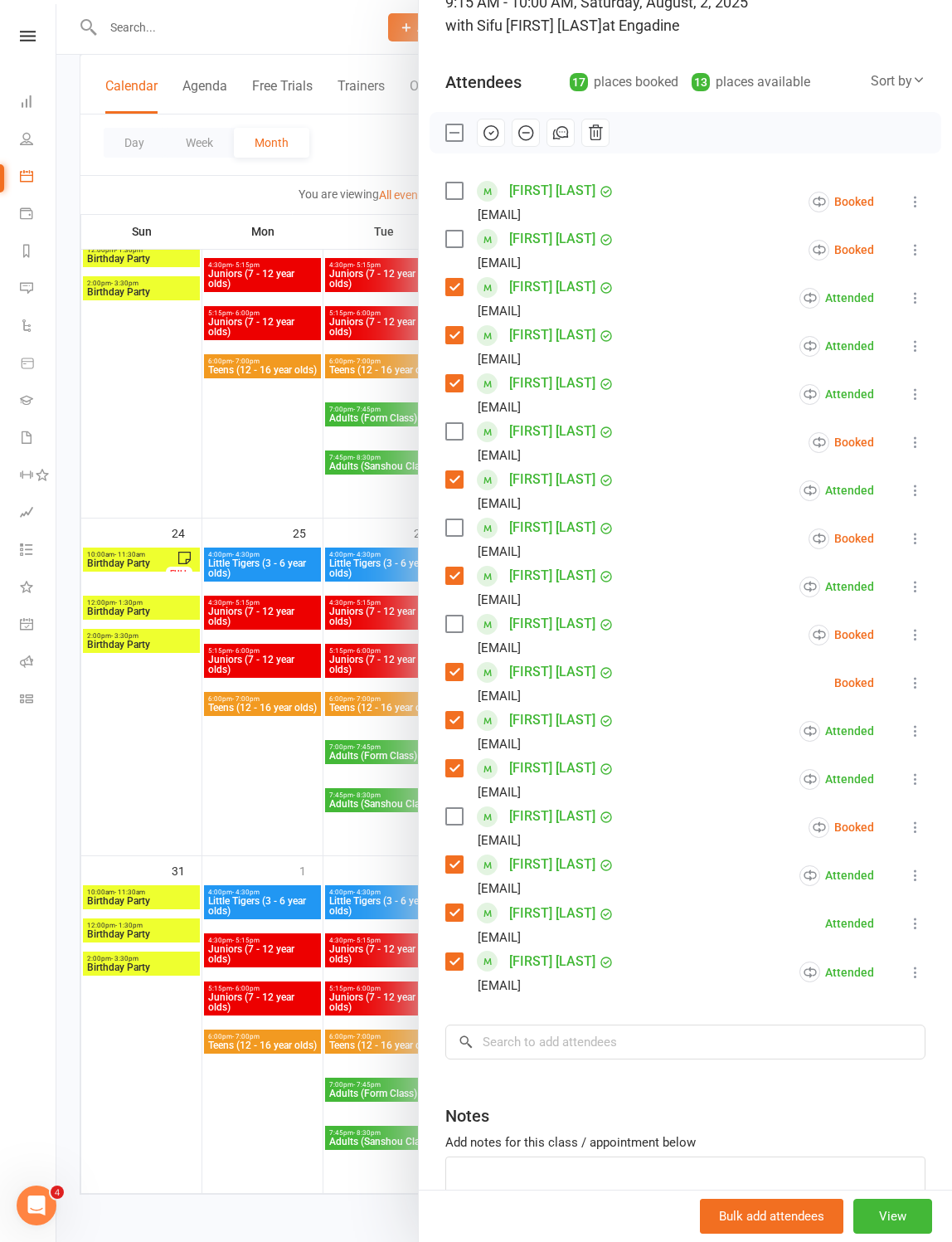 click 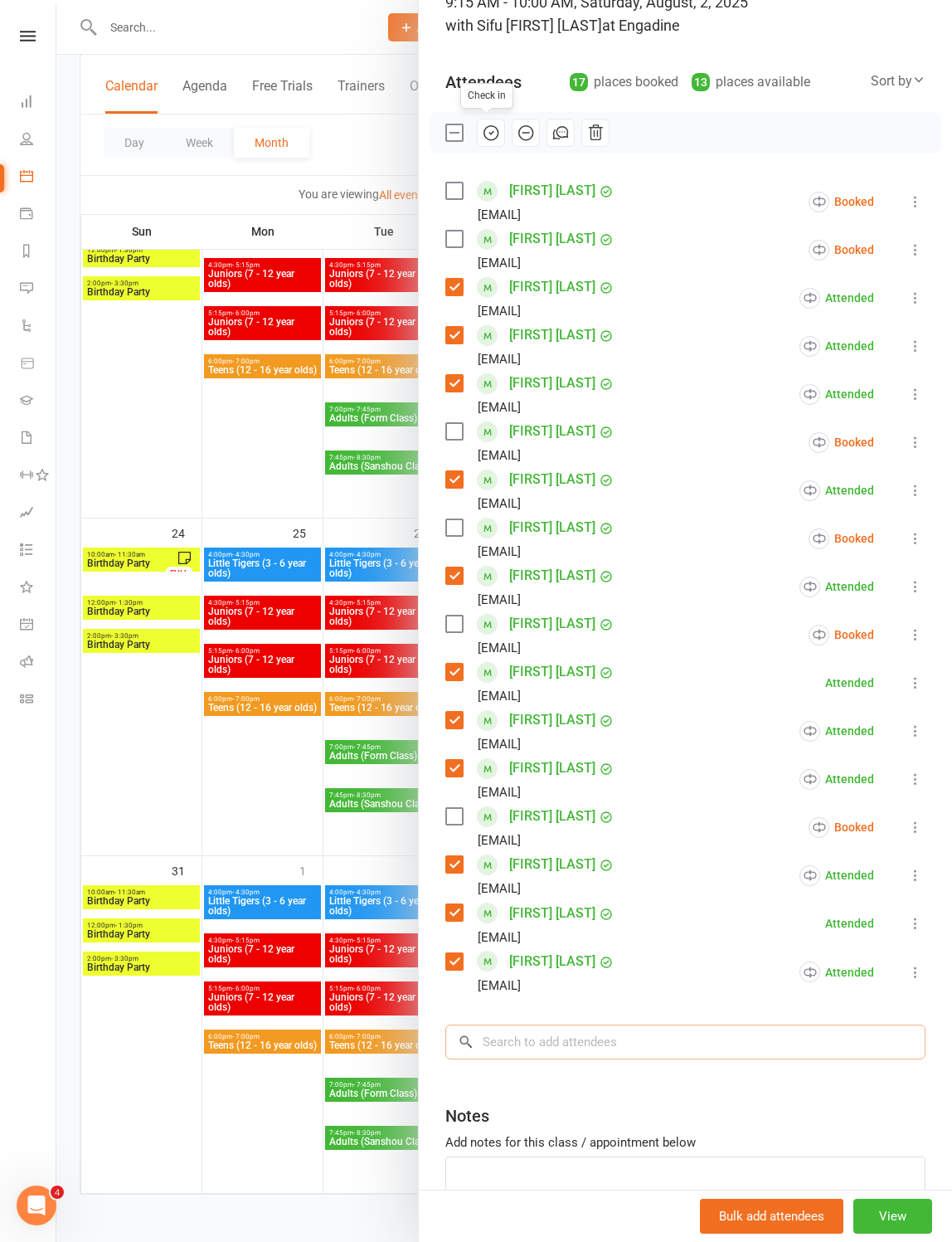 click at bounding box center [685, 1042] 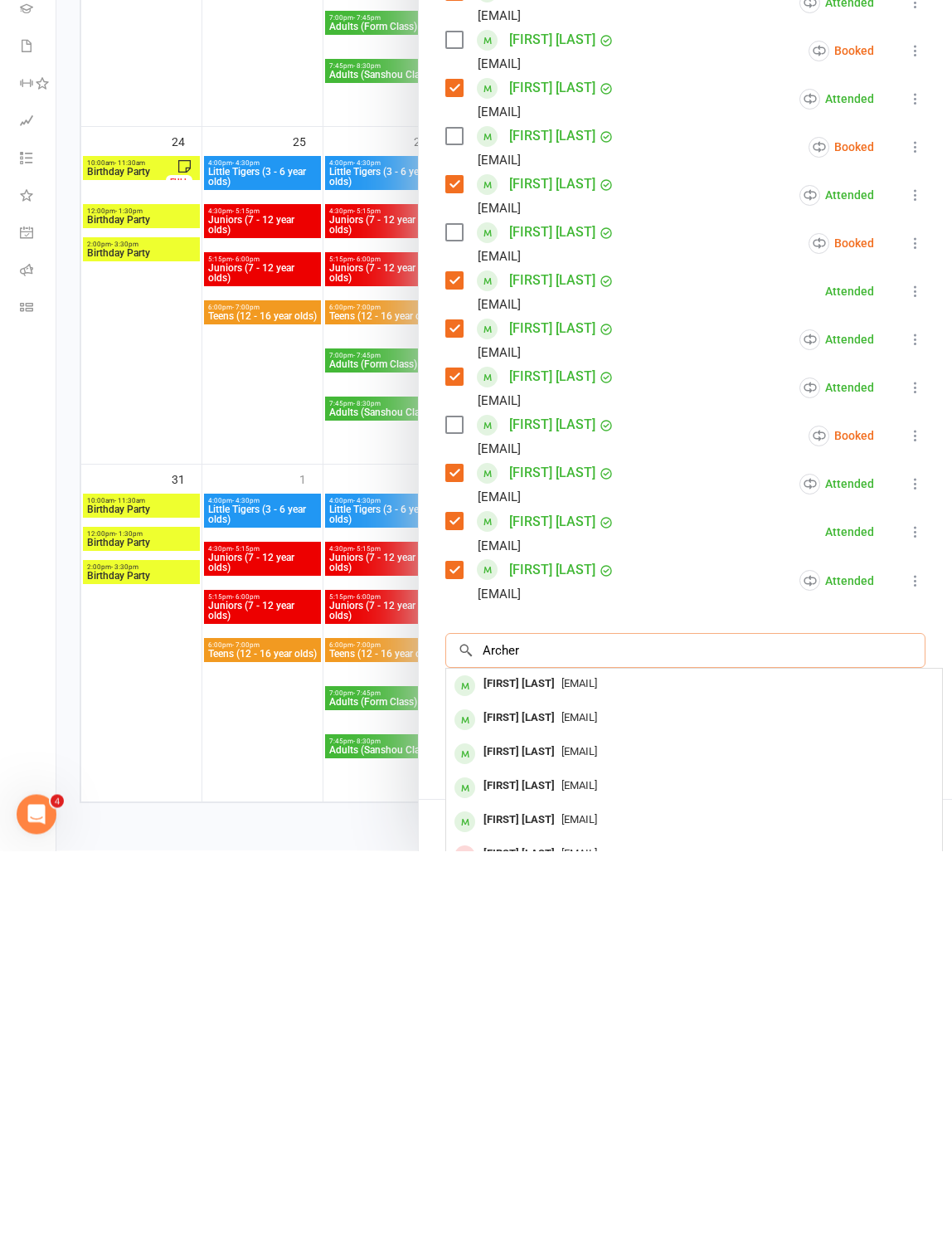 type on "Archer" 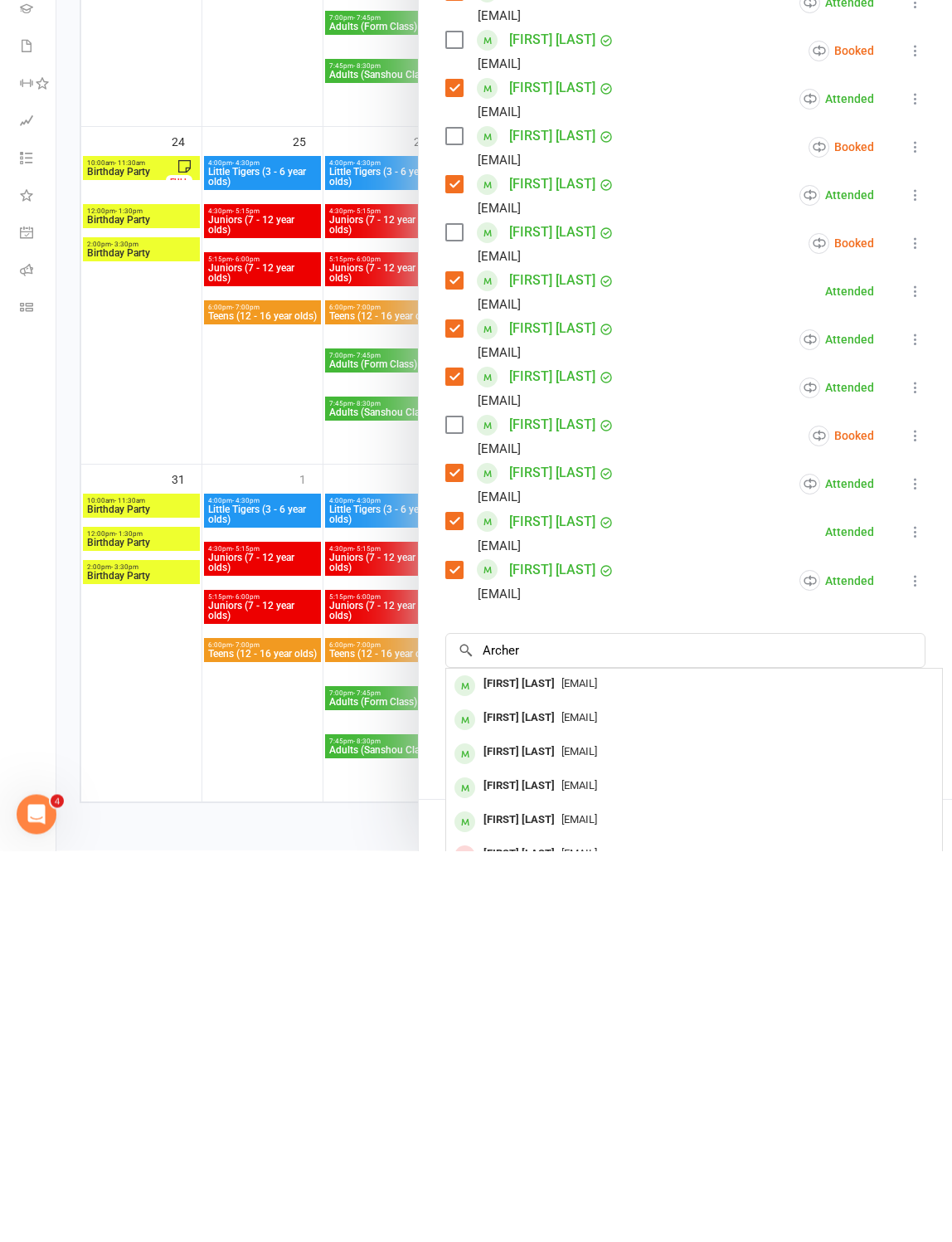click on "[EMAIL]" at bounding box center [579, 1142] 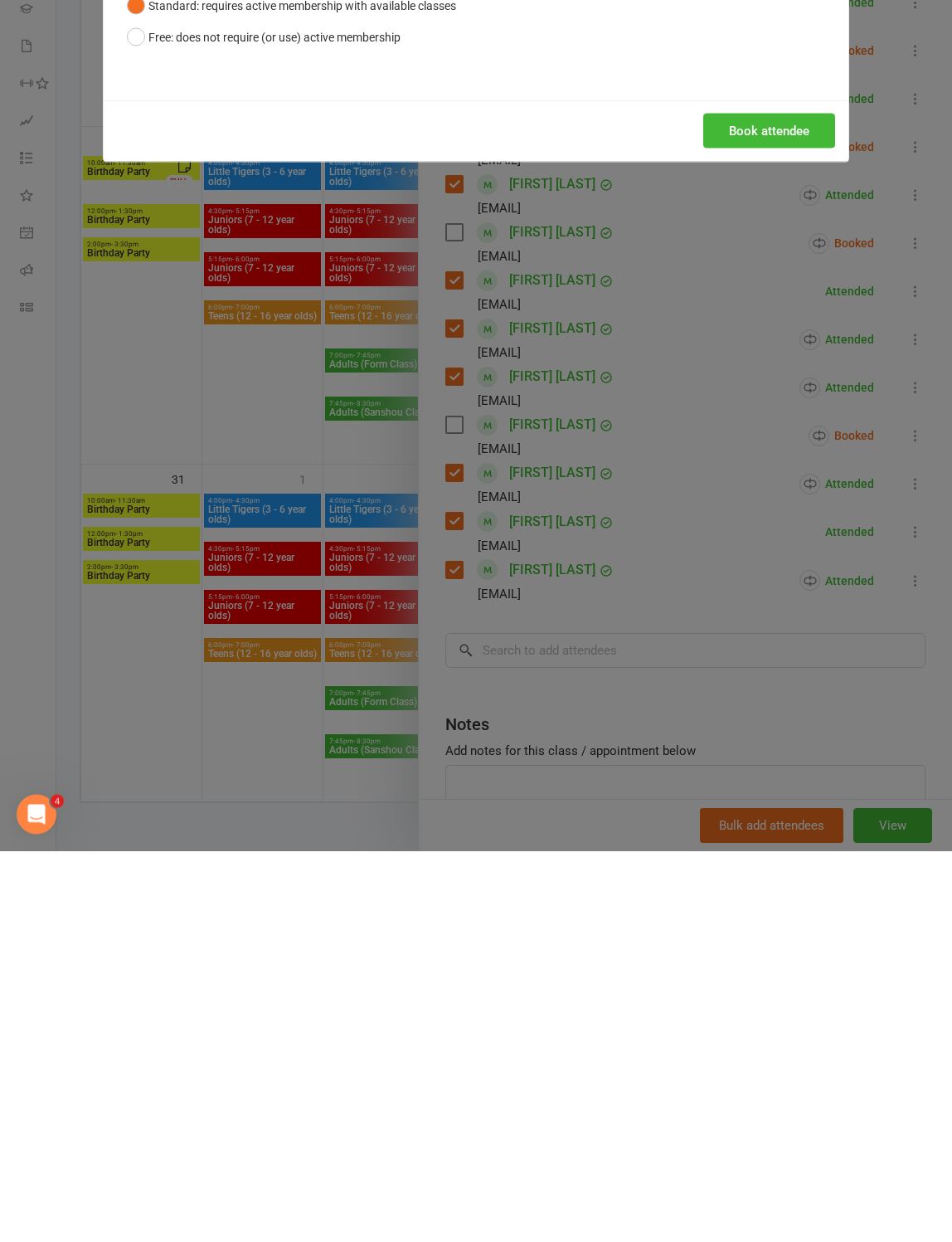 scroll, scrollTop: 1200, scrollLeft: 0, axis: vertical 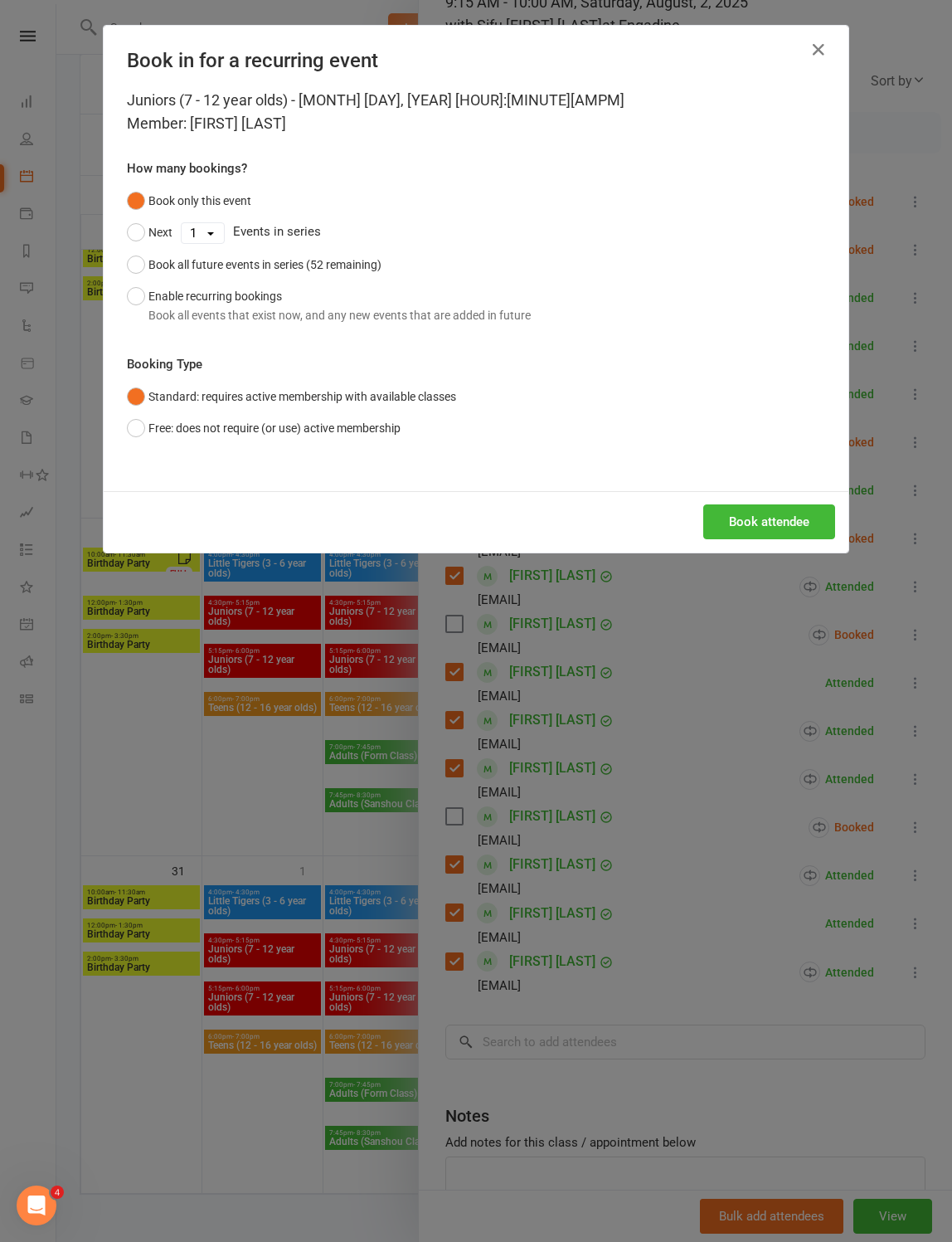 click on "Book attendee" at bounding box center [769, 522] 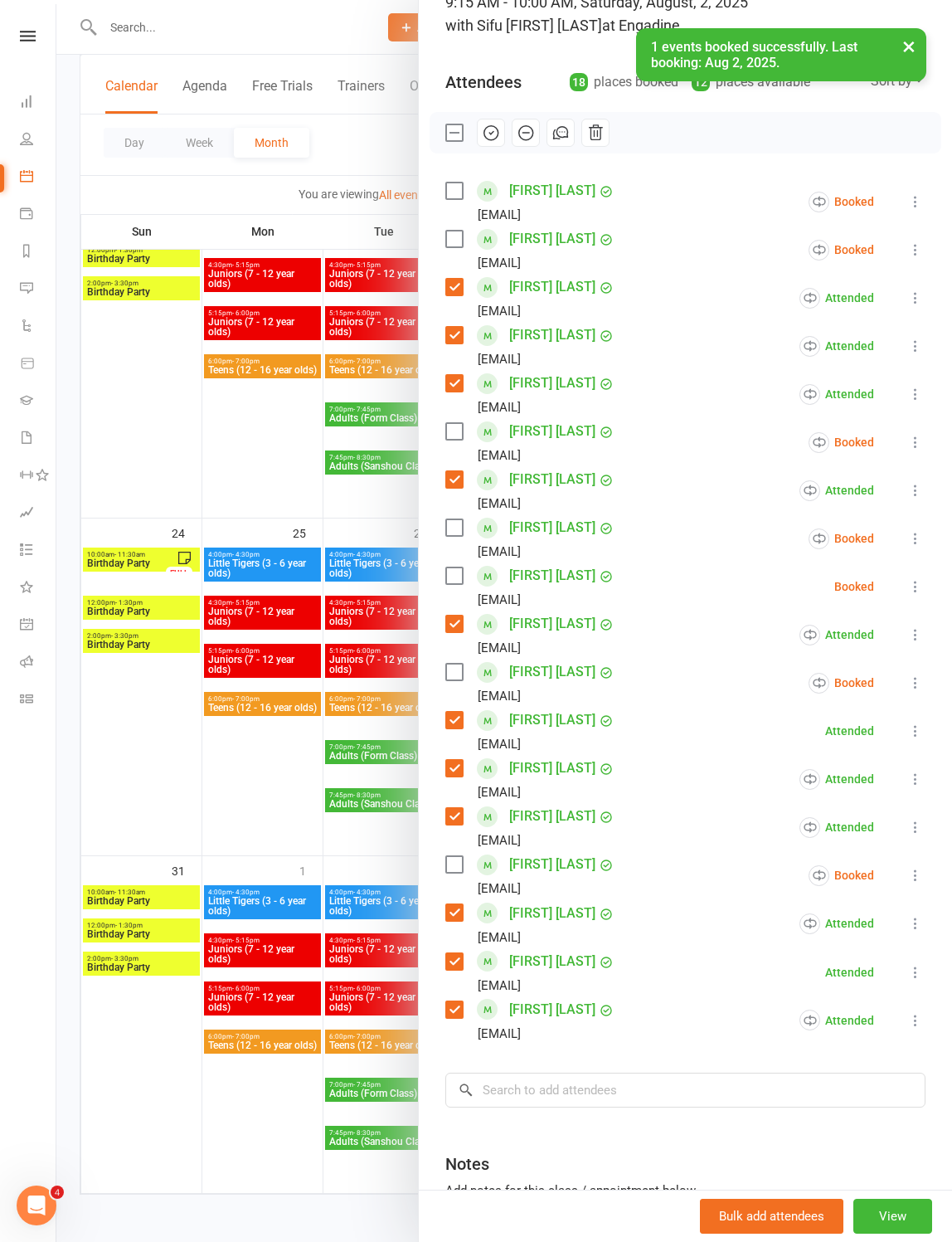 click at bounding box center (454, 576) 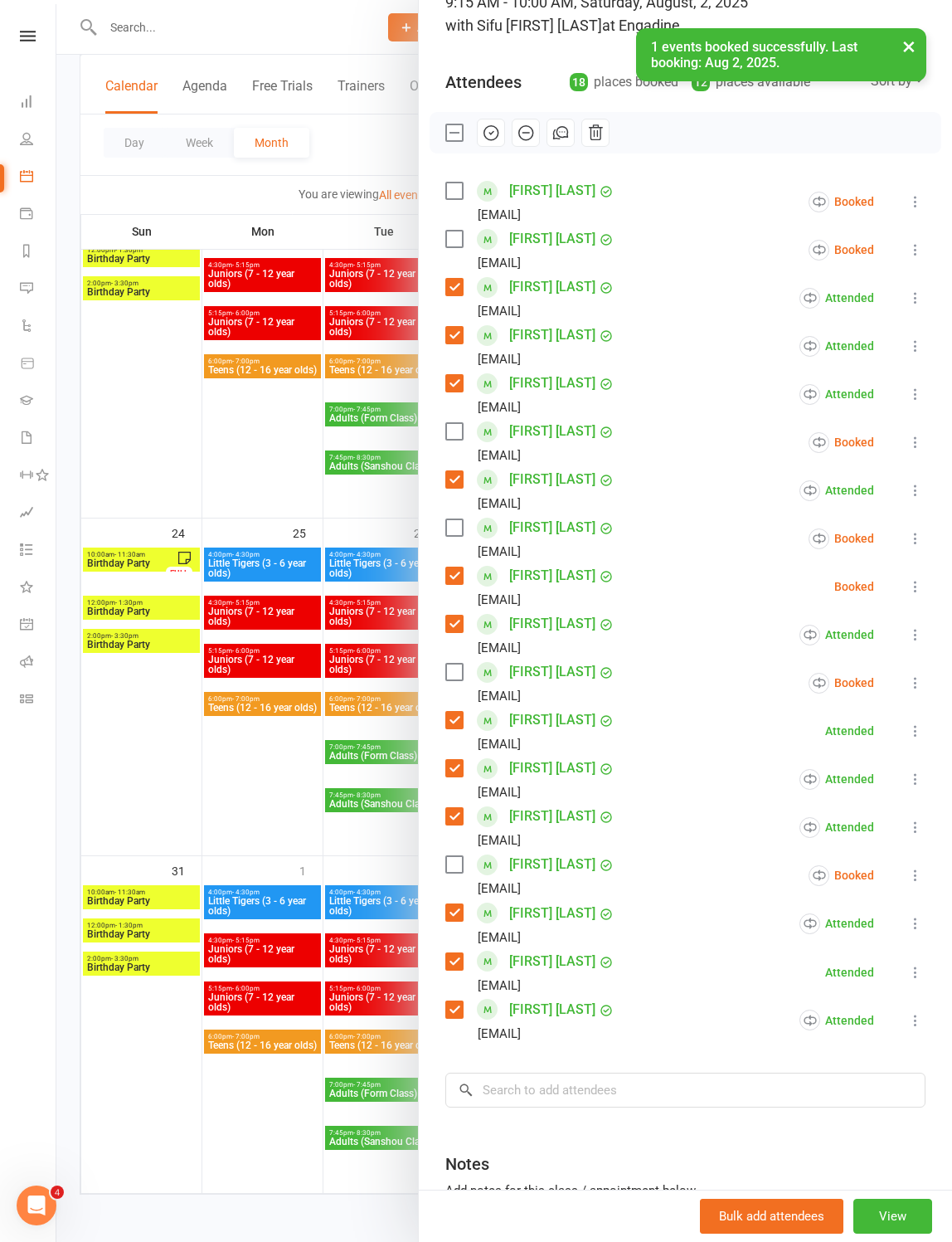 click 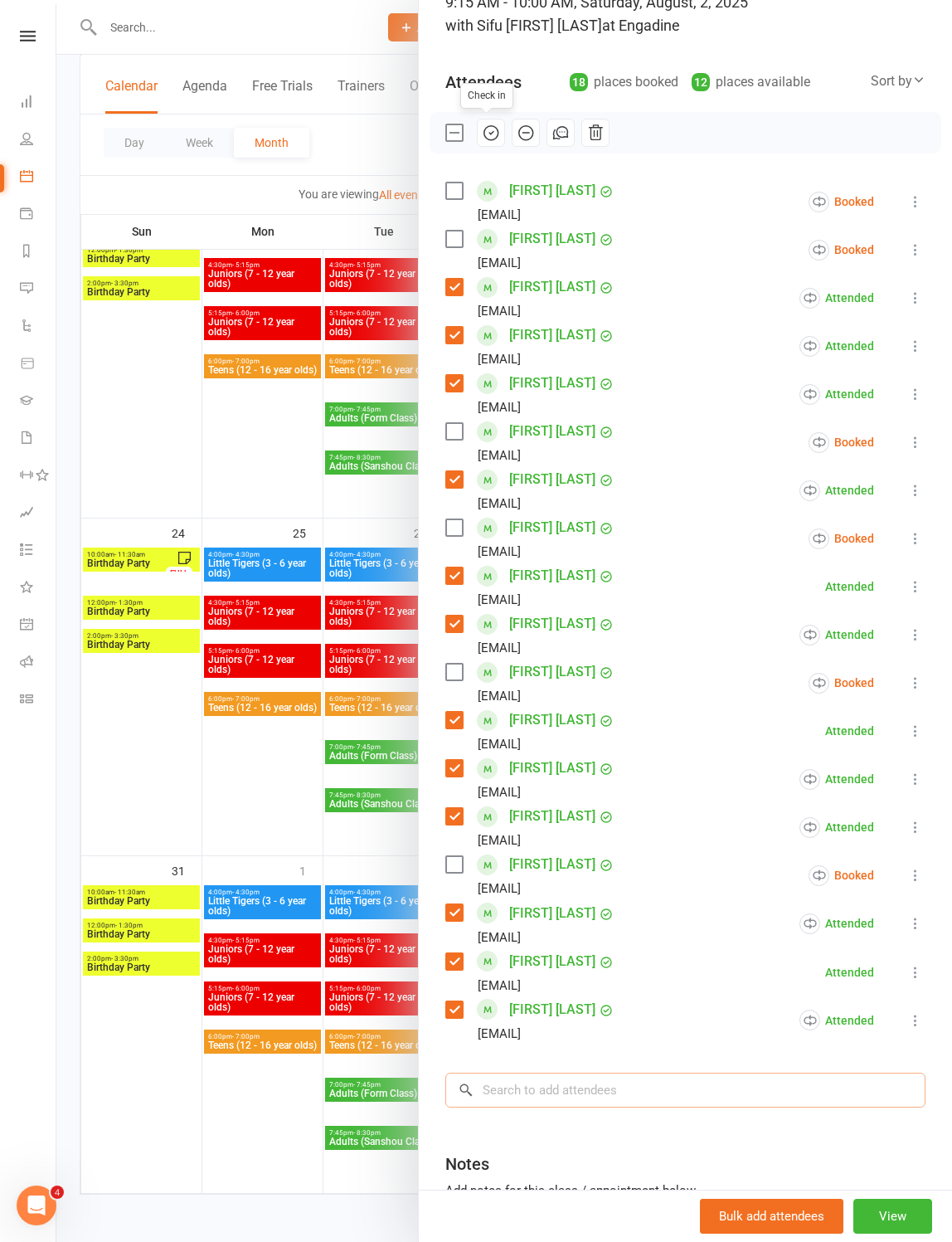 click at bounding box center (685, 1090) 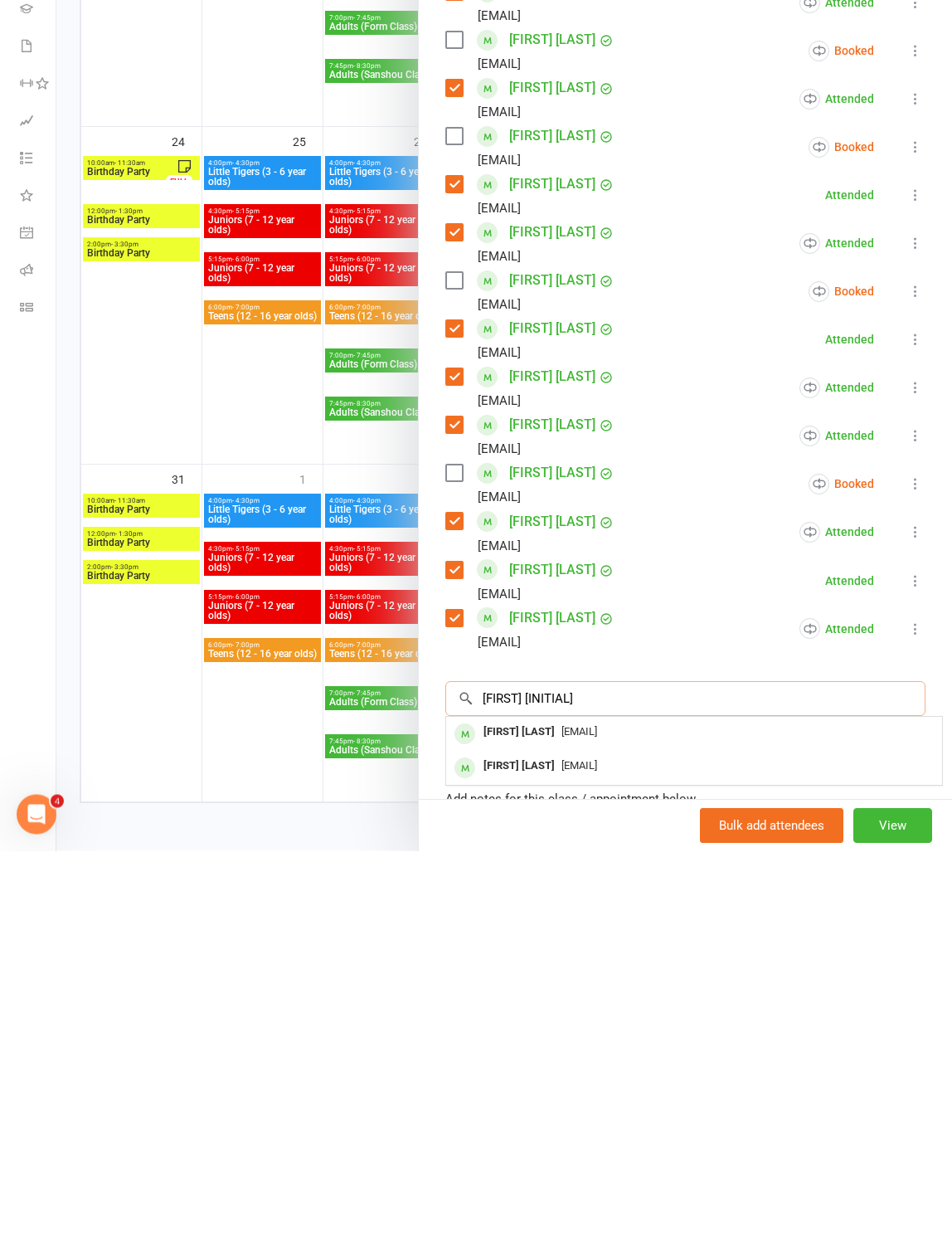 type on "[FIRST] [INITIAL]" 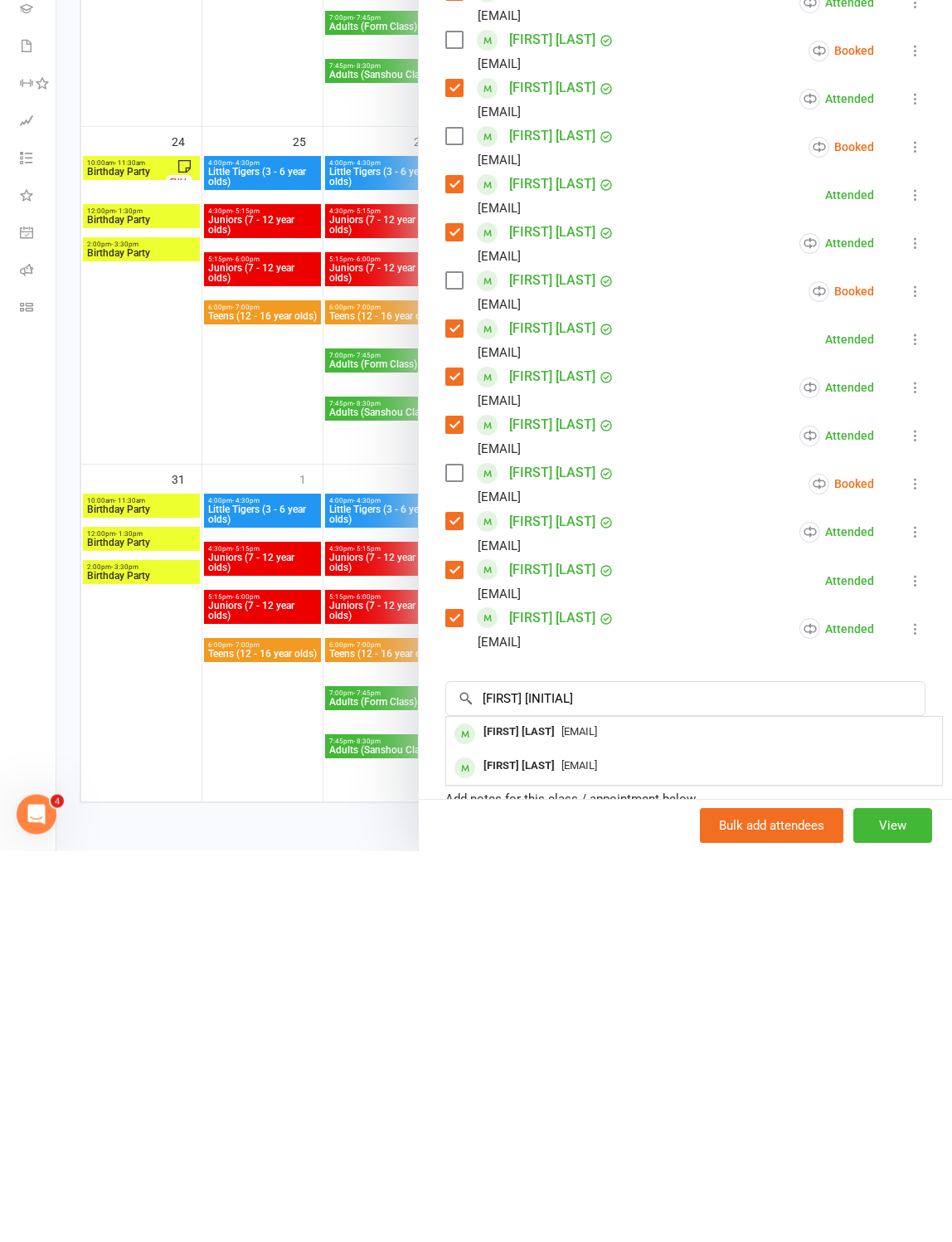click on "[EMAIL]" at bounding box center (579, 1157) 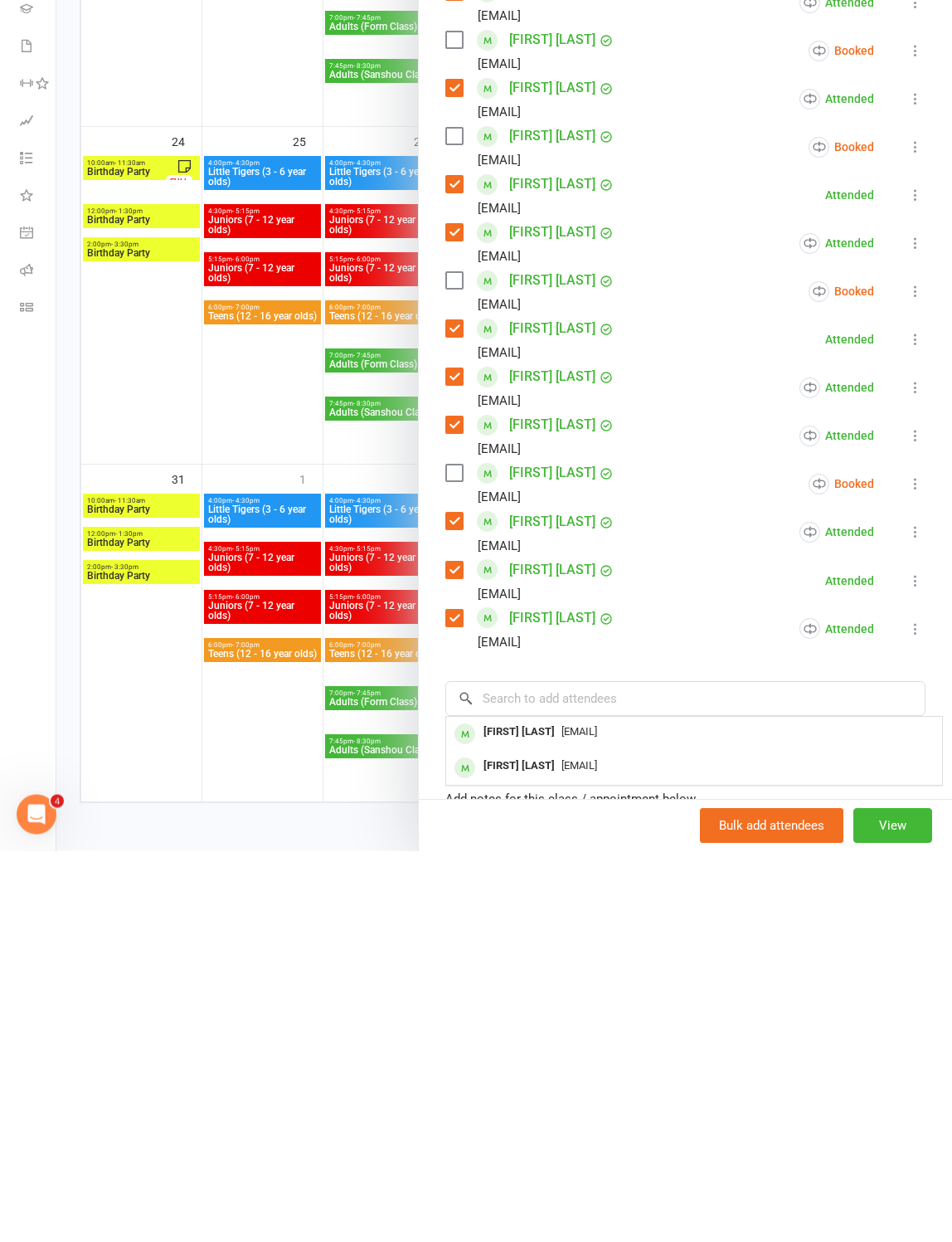 scroll, scrollTop: 1200, scrollLeft: 0, axis: vertical 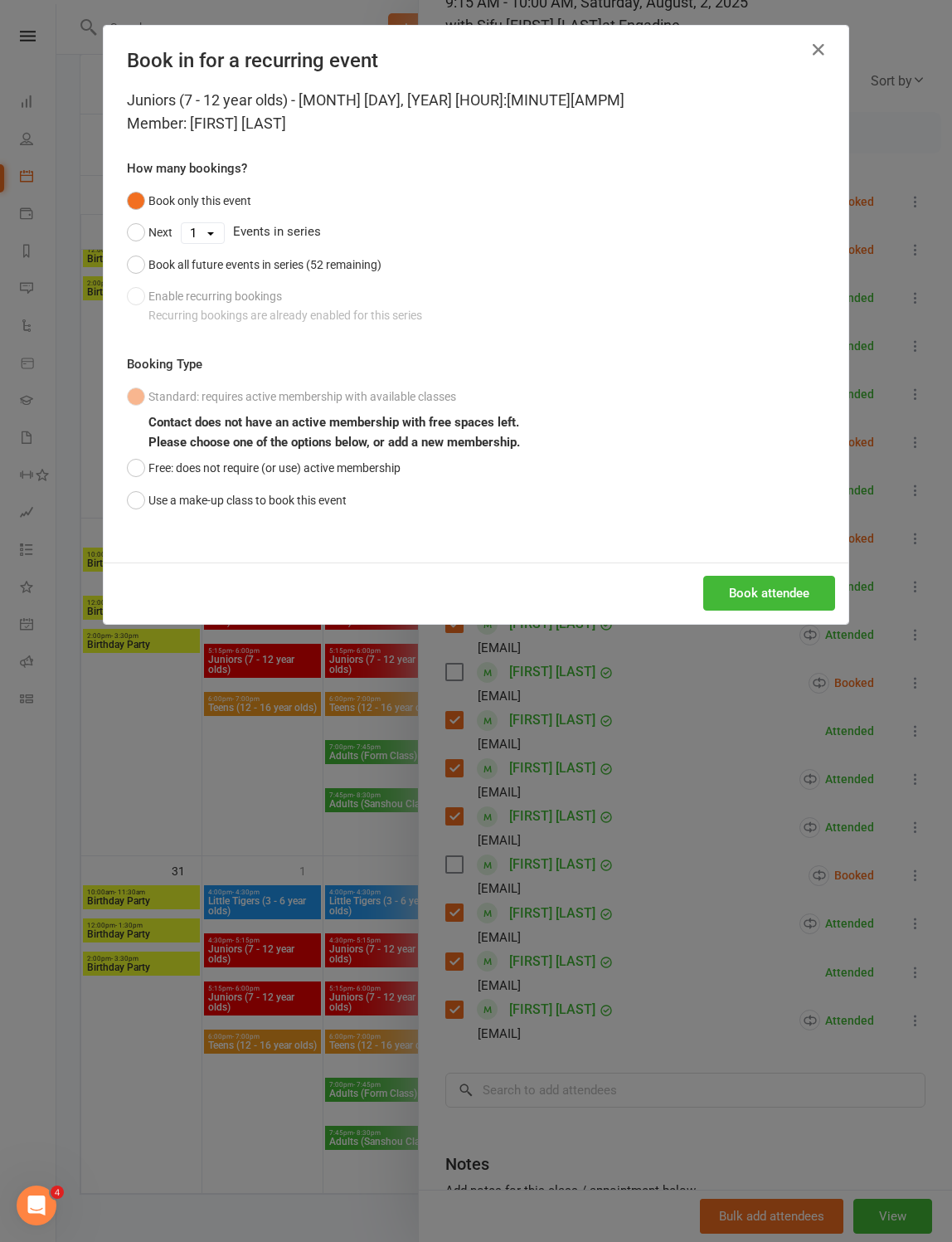 click on "Free: does not require (or use) active membership" at bounding box center (264, 468) 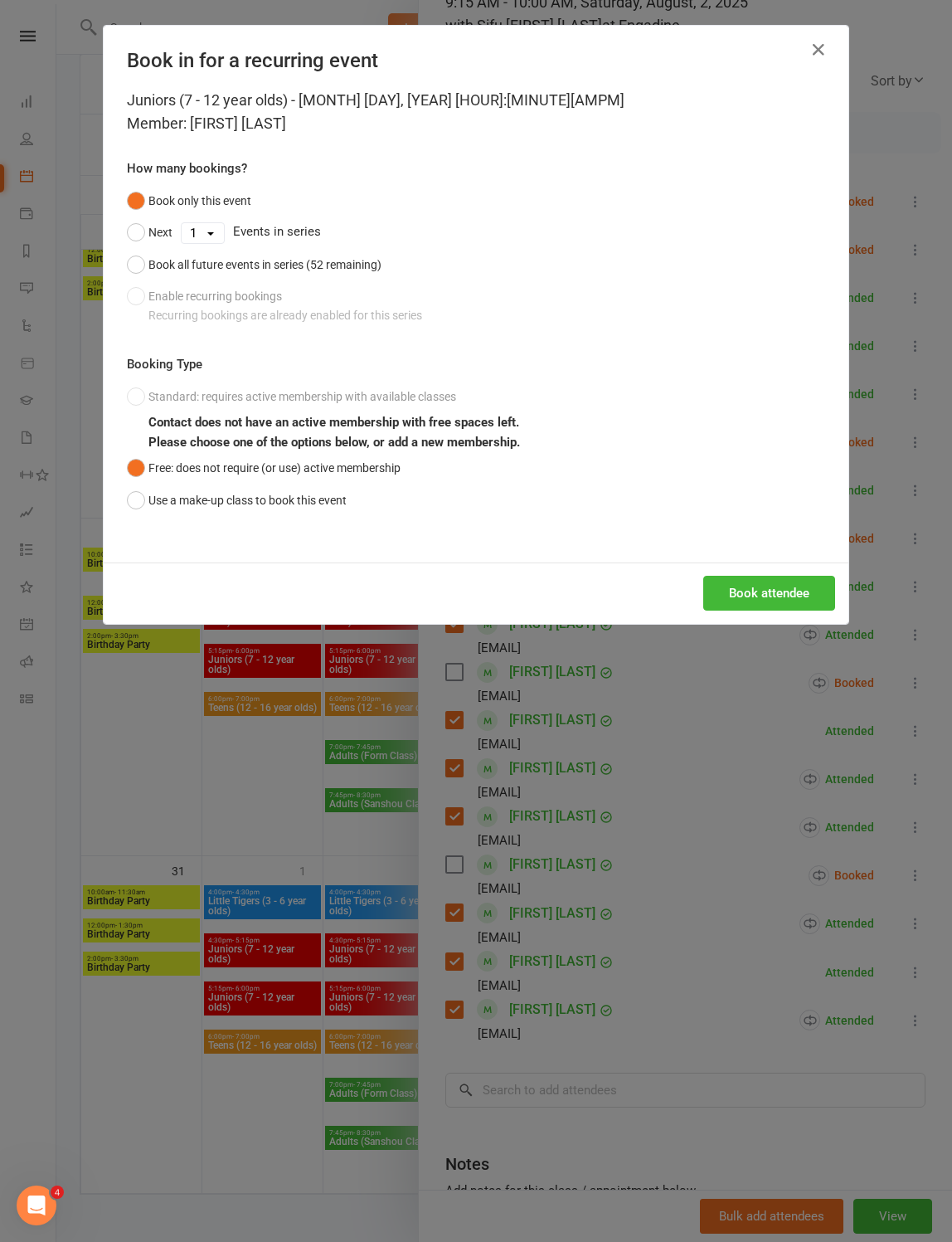 click on "Book attendee" at bounding box center [769, 593] 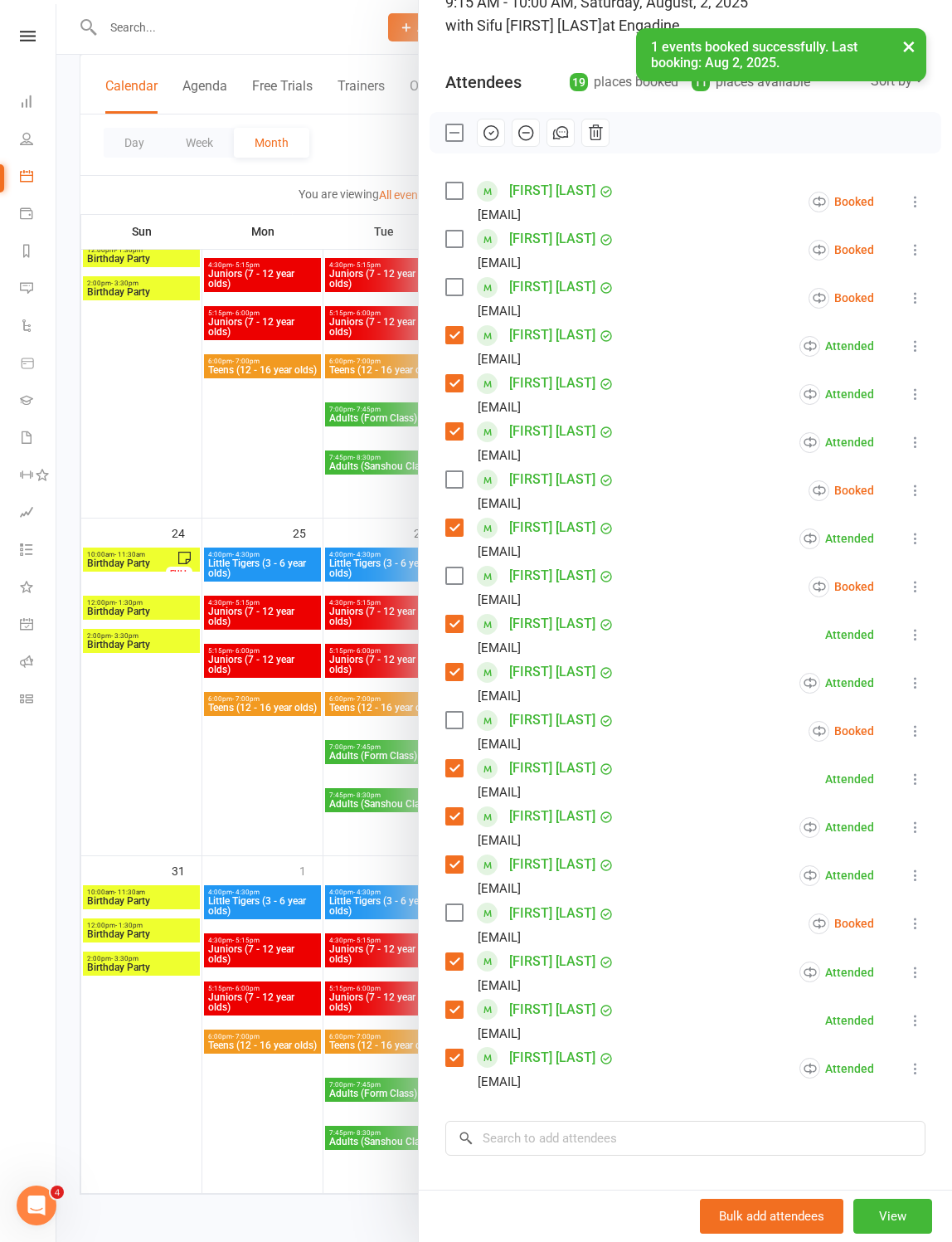 click at bounding box center (916, 250) 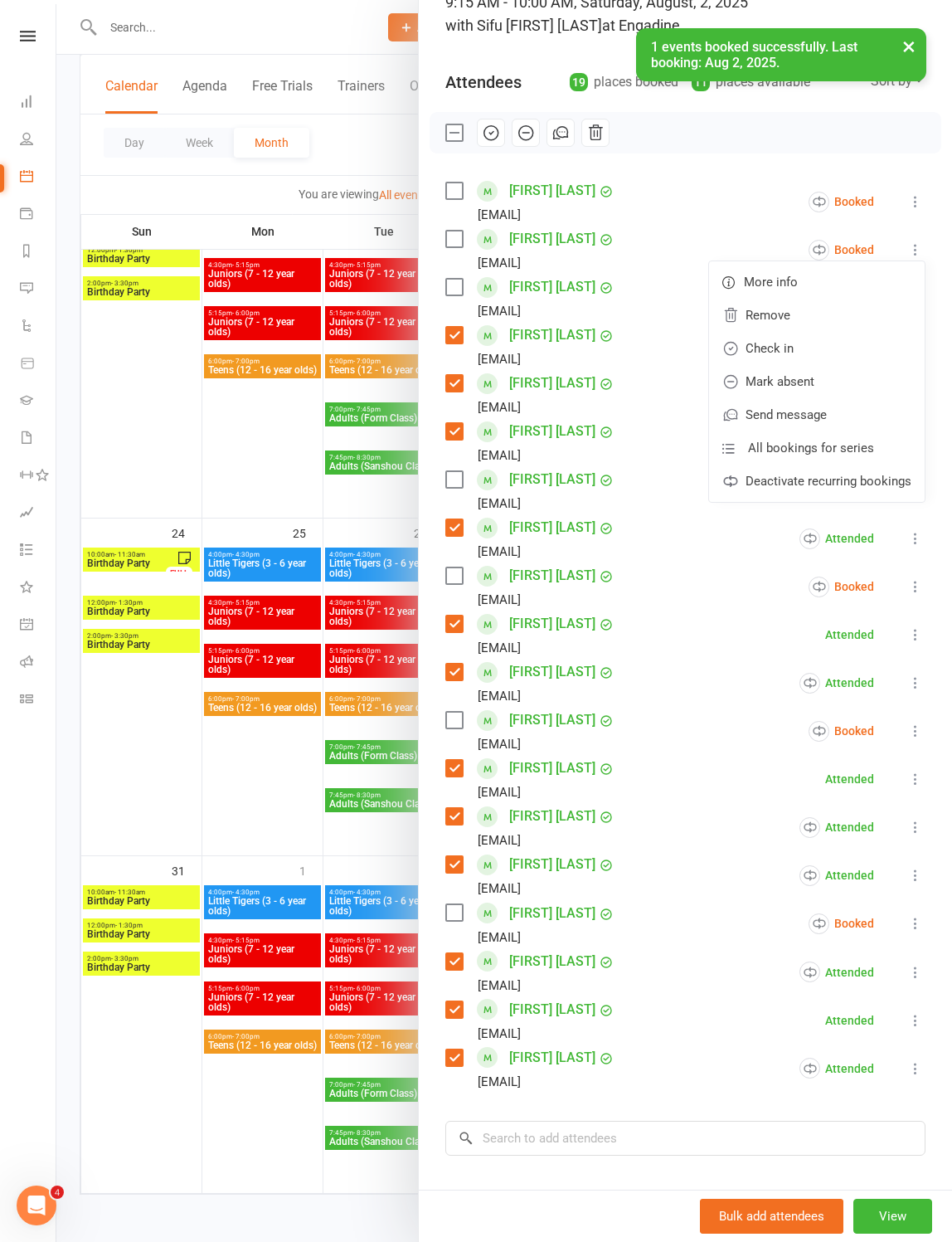 click on "Check in" at bounding box center [817, 348] 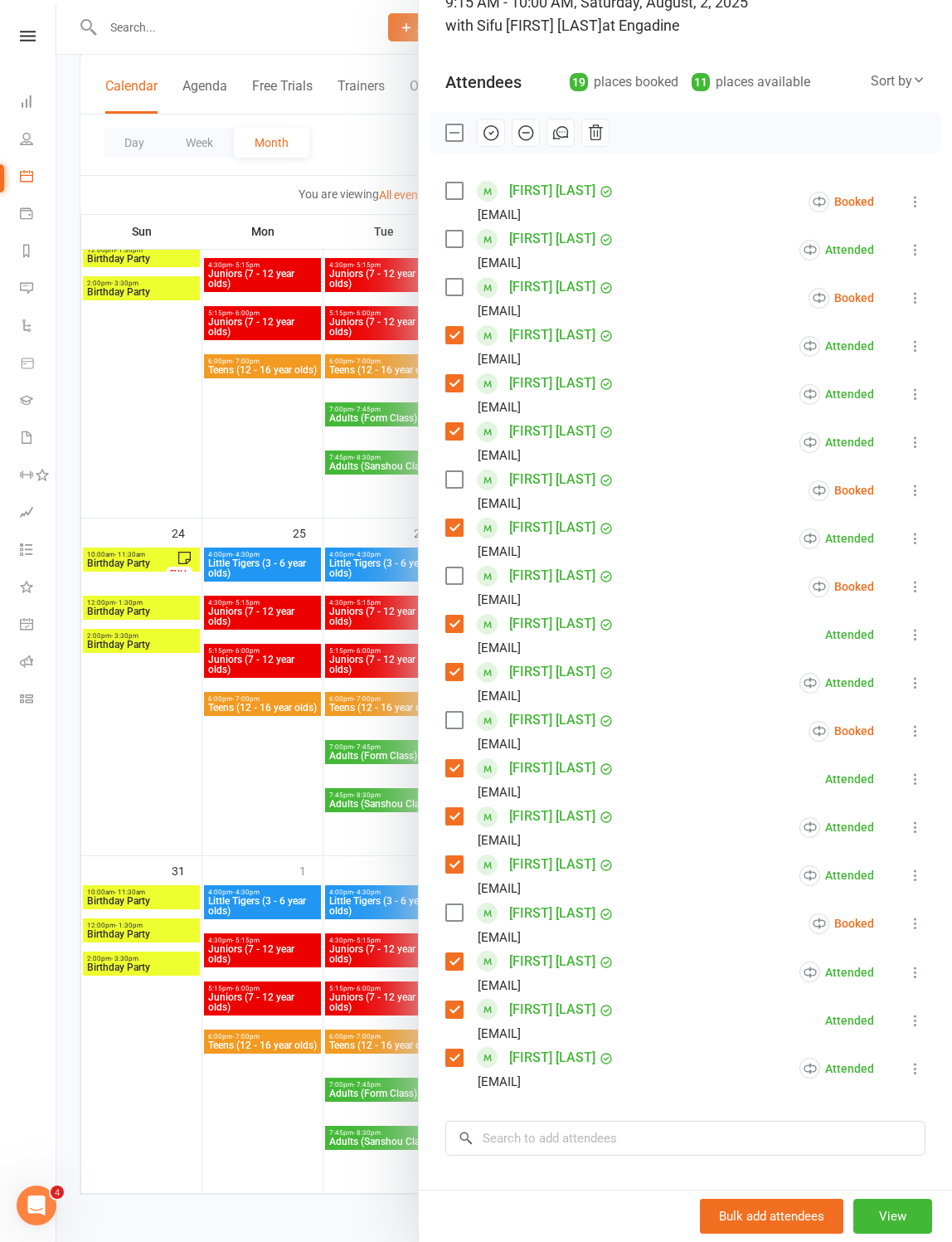 click at bounding box center [916, 250] 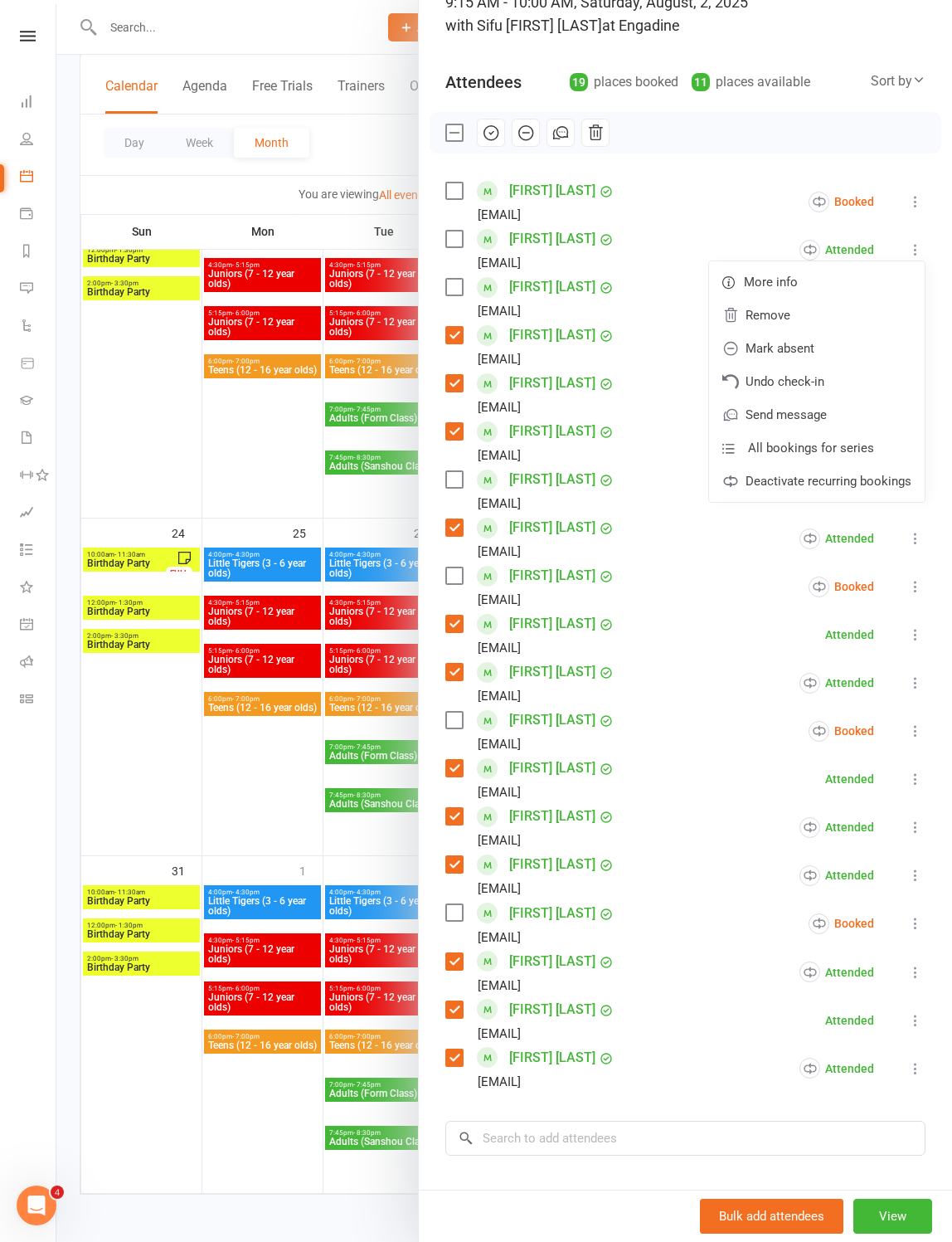 click on "All bookings for series" at bounding box center [811, 448] 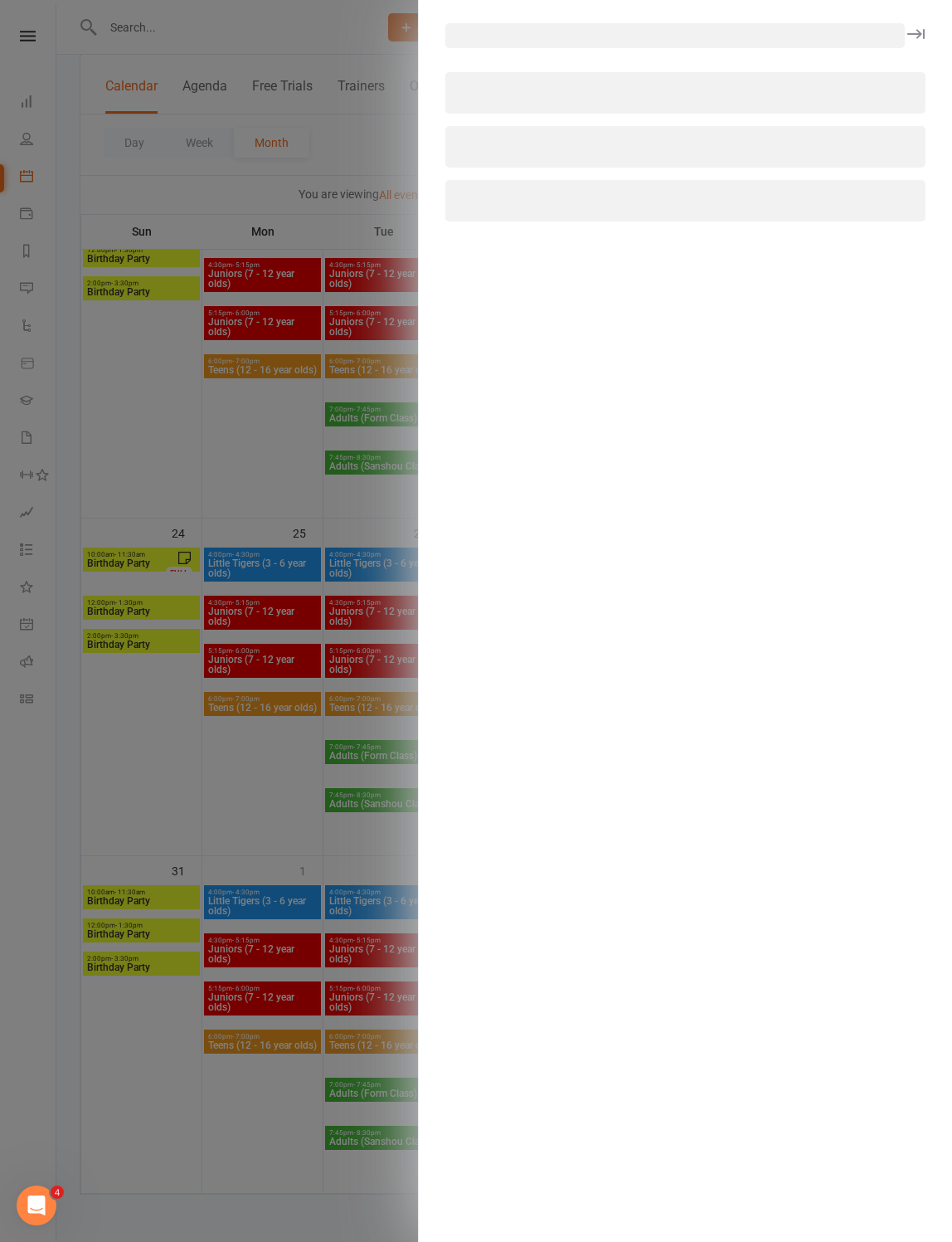 select on "all" 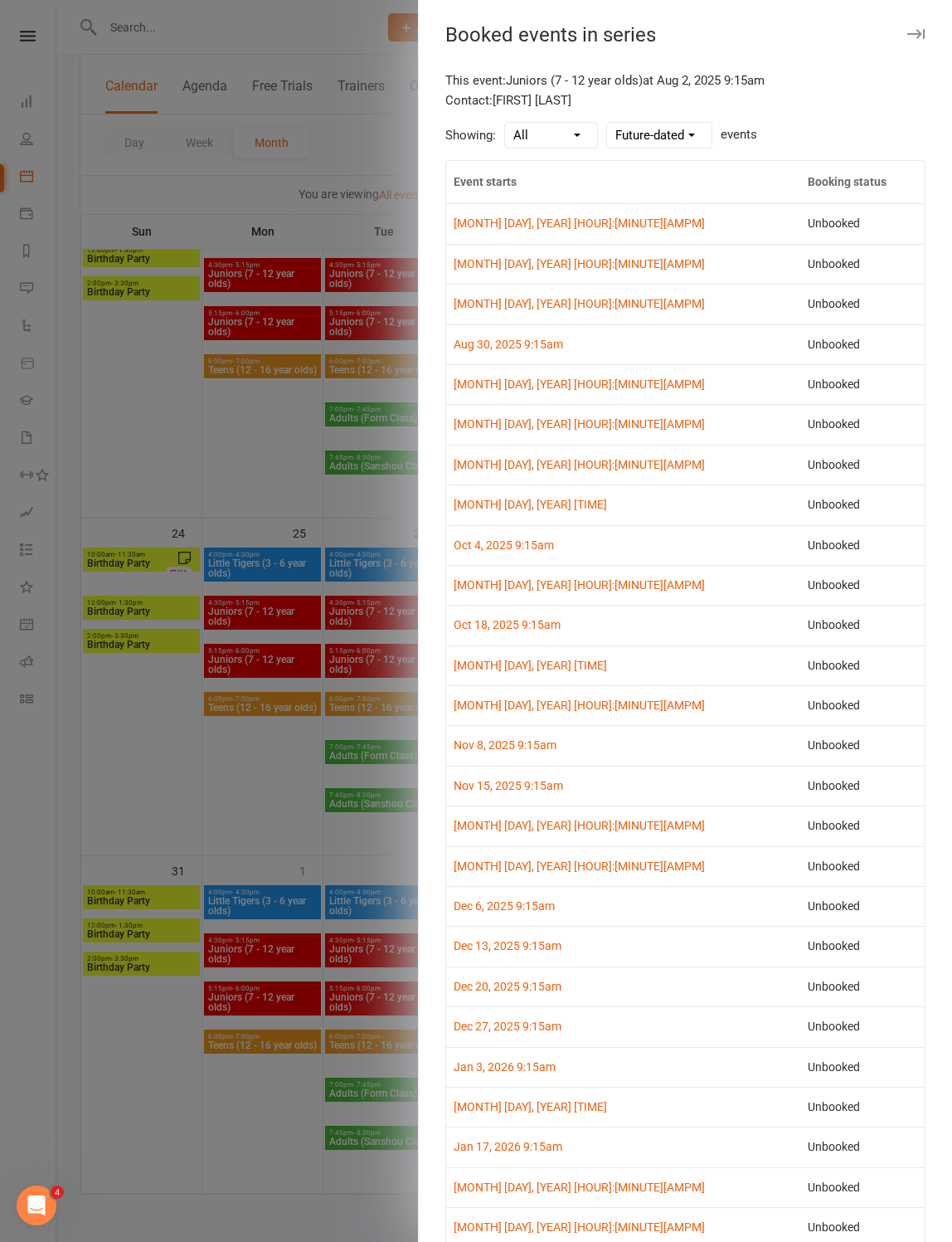 scroll, scrollTop: 0, scrollLeft: 0, axis: both 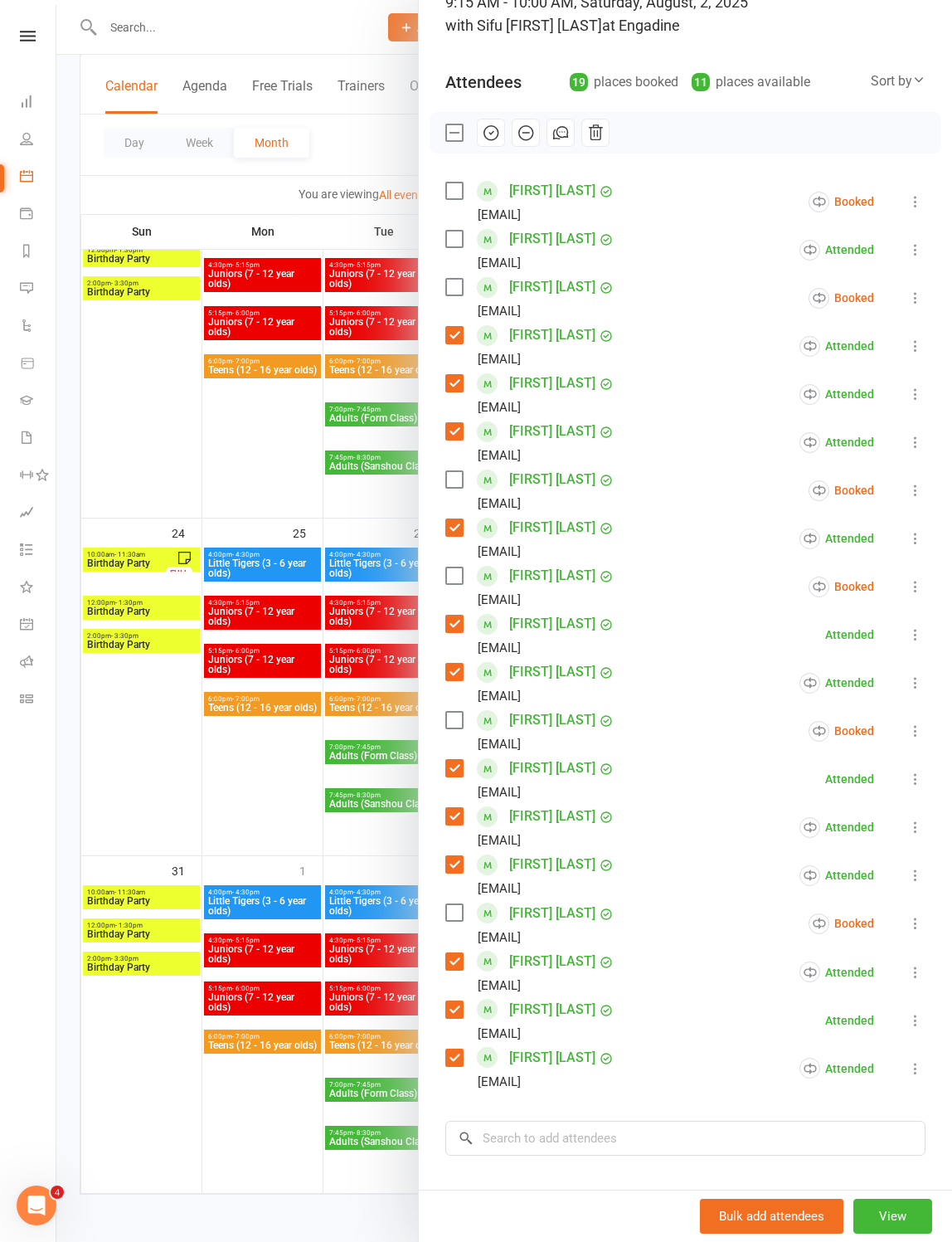 click at bounding box center [504, 621] 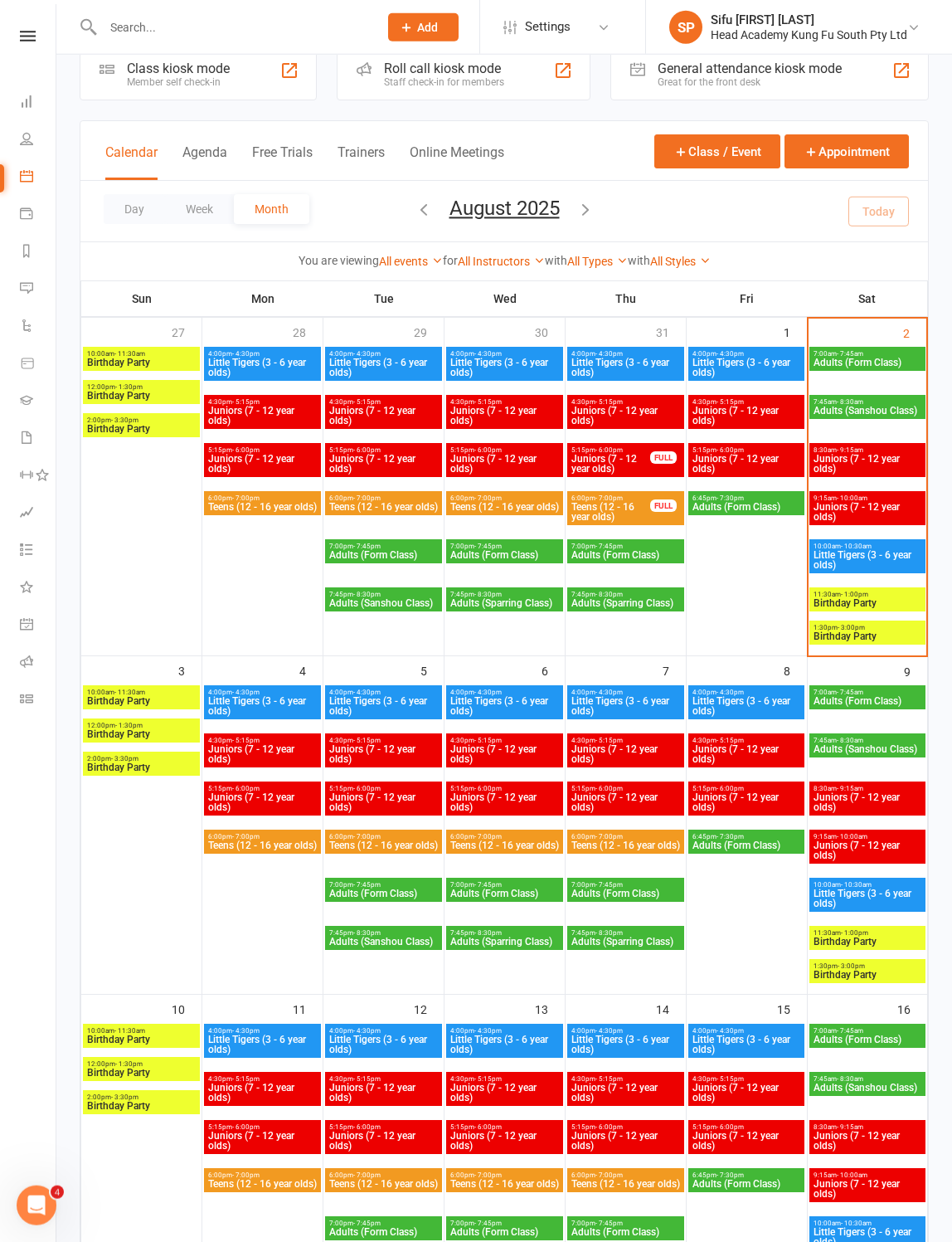scroll, scrollTop: 0, scrollLeft: 0, axis: both 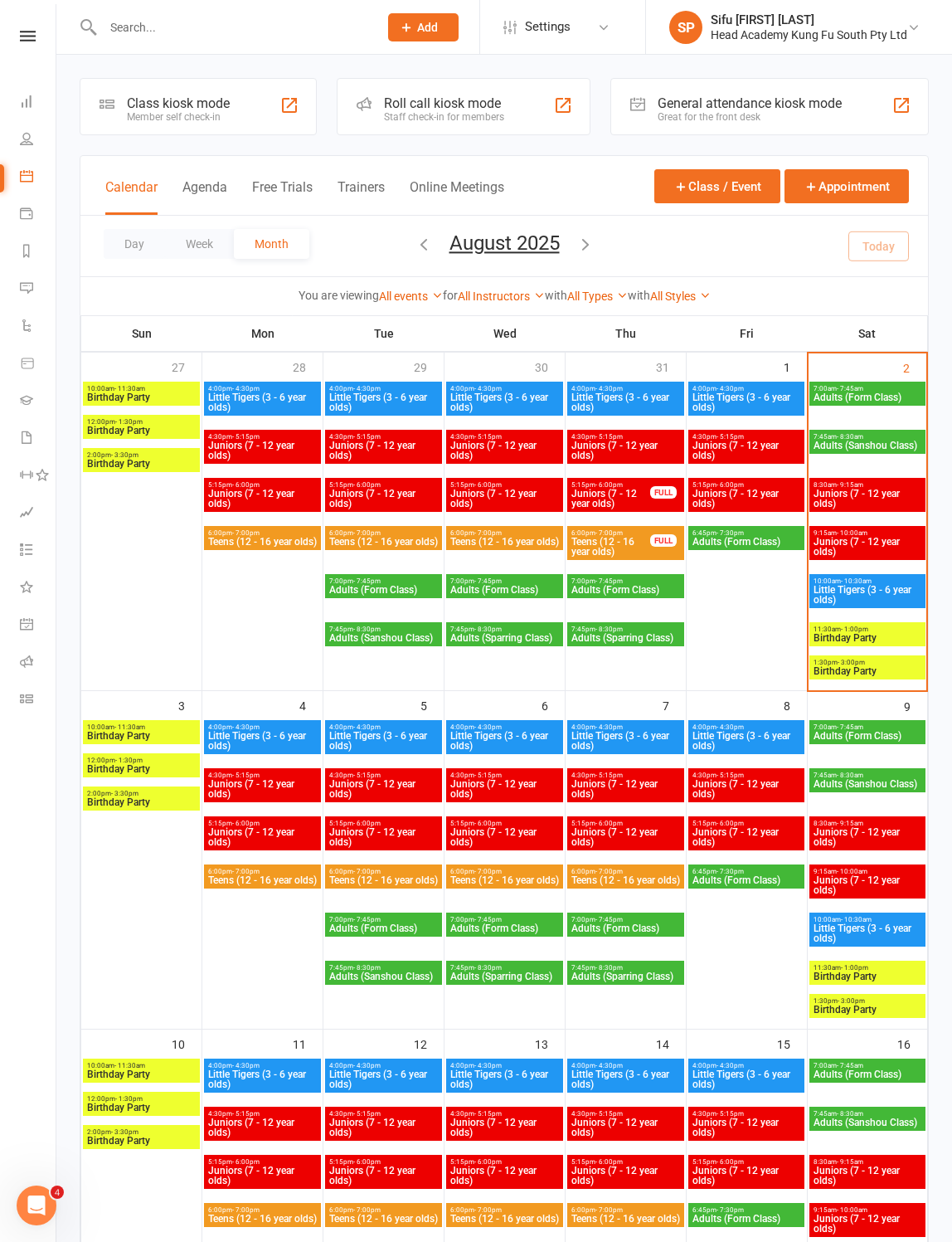 click on "Juniors (7 - 12 year olds)" at bounding box center [867, 547] 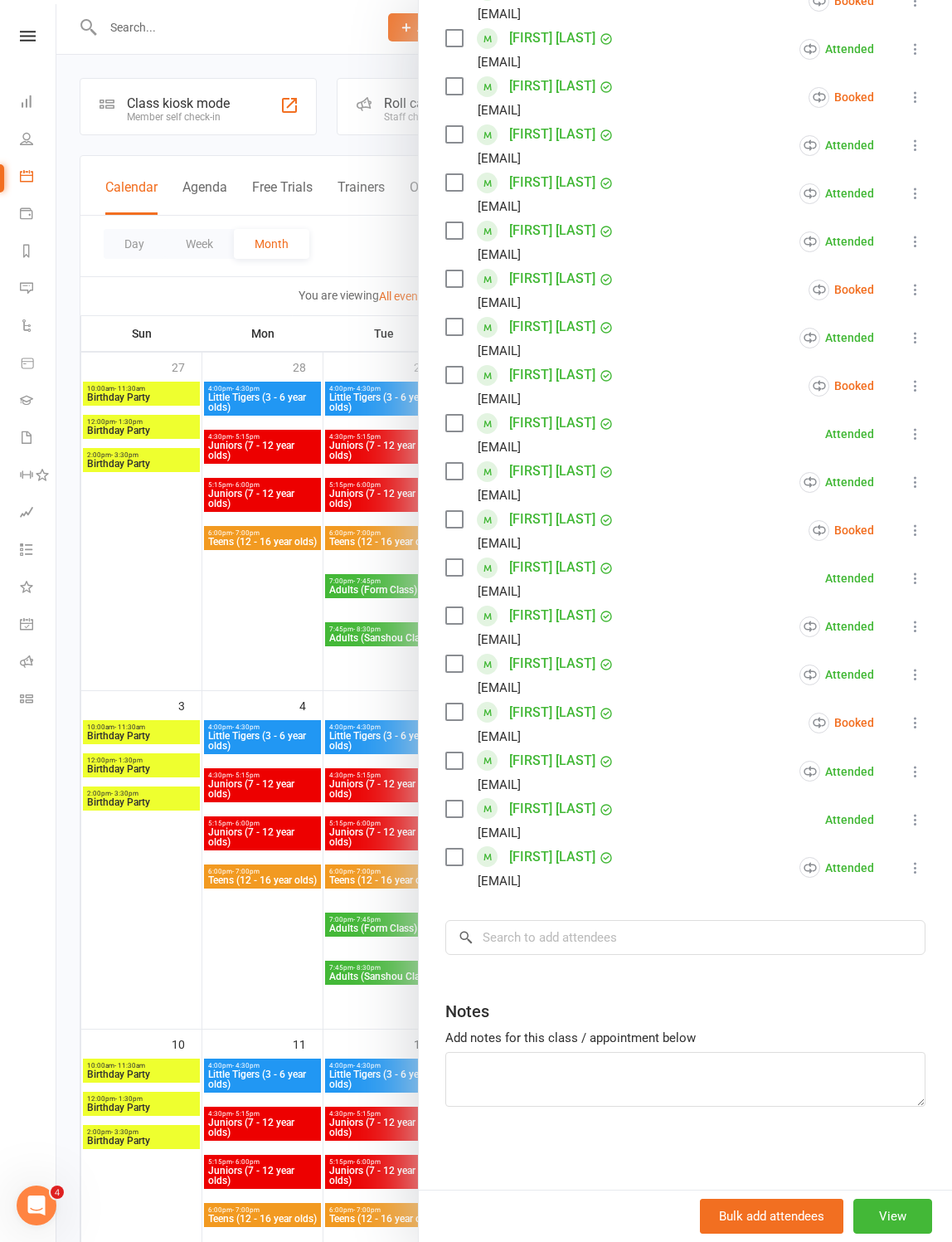 scroll, scrollTop: 336, scrollLeft: 0, axis: vertical 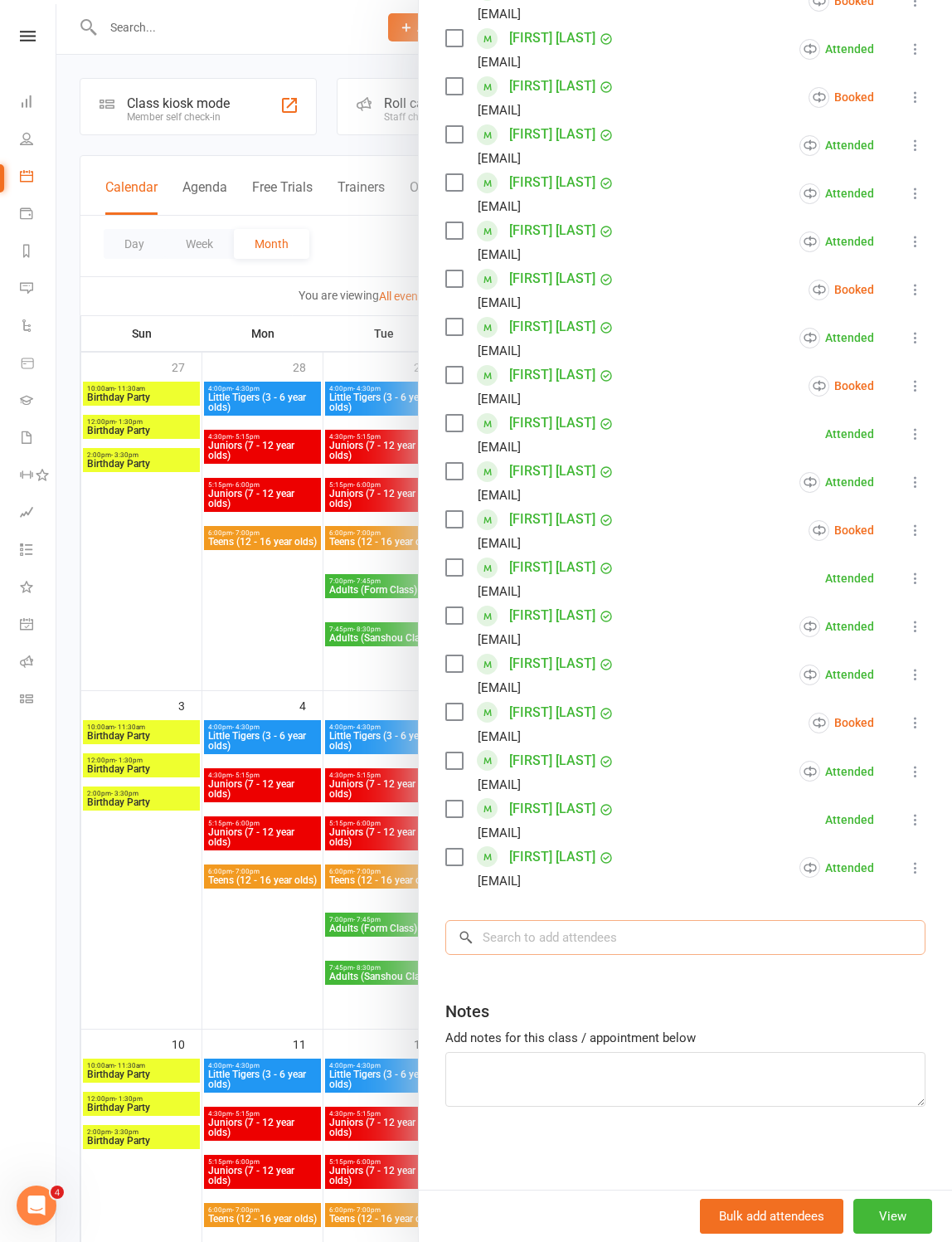 click at bounding box center [685, 938] 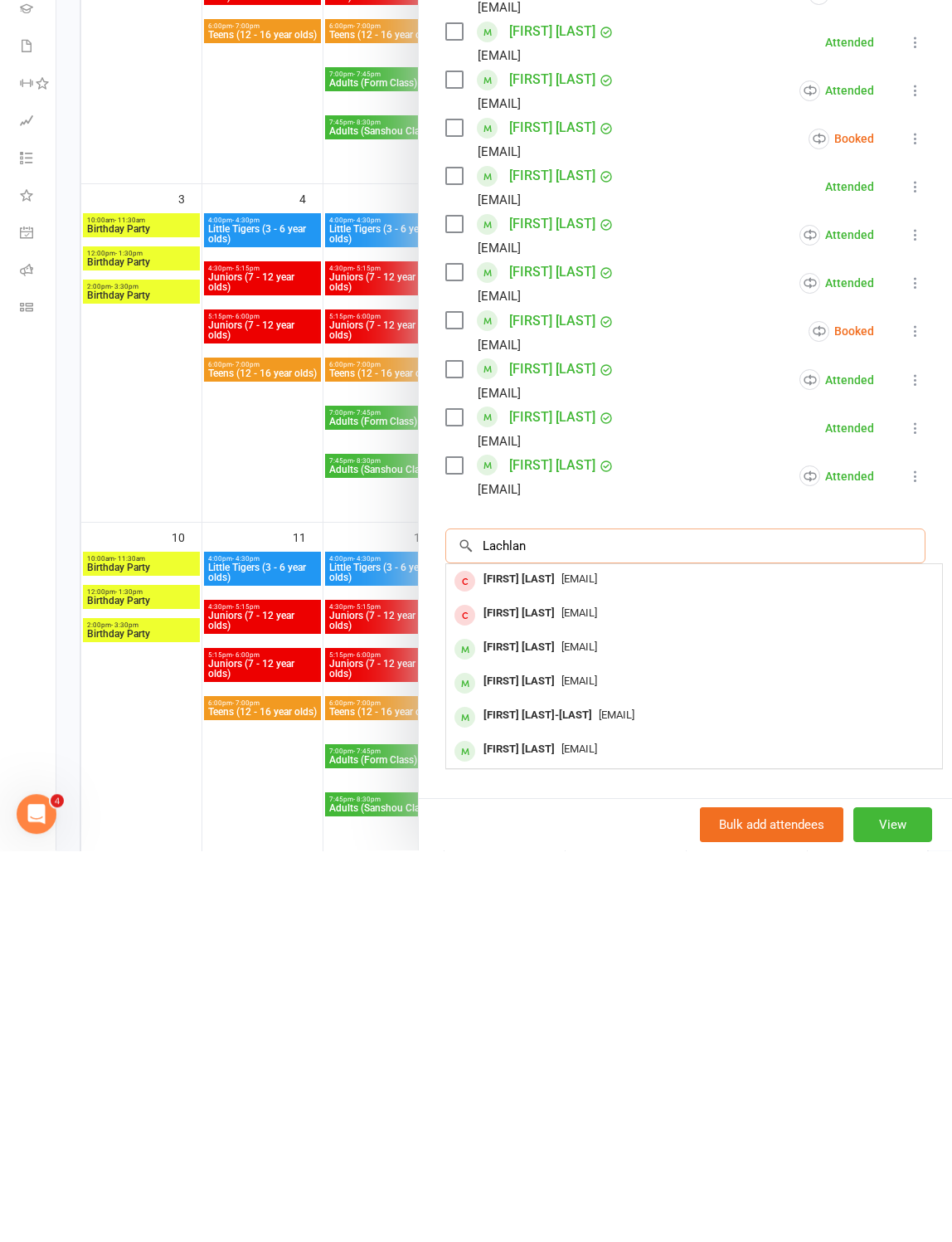 type on "Lachlan" 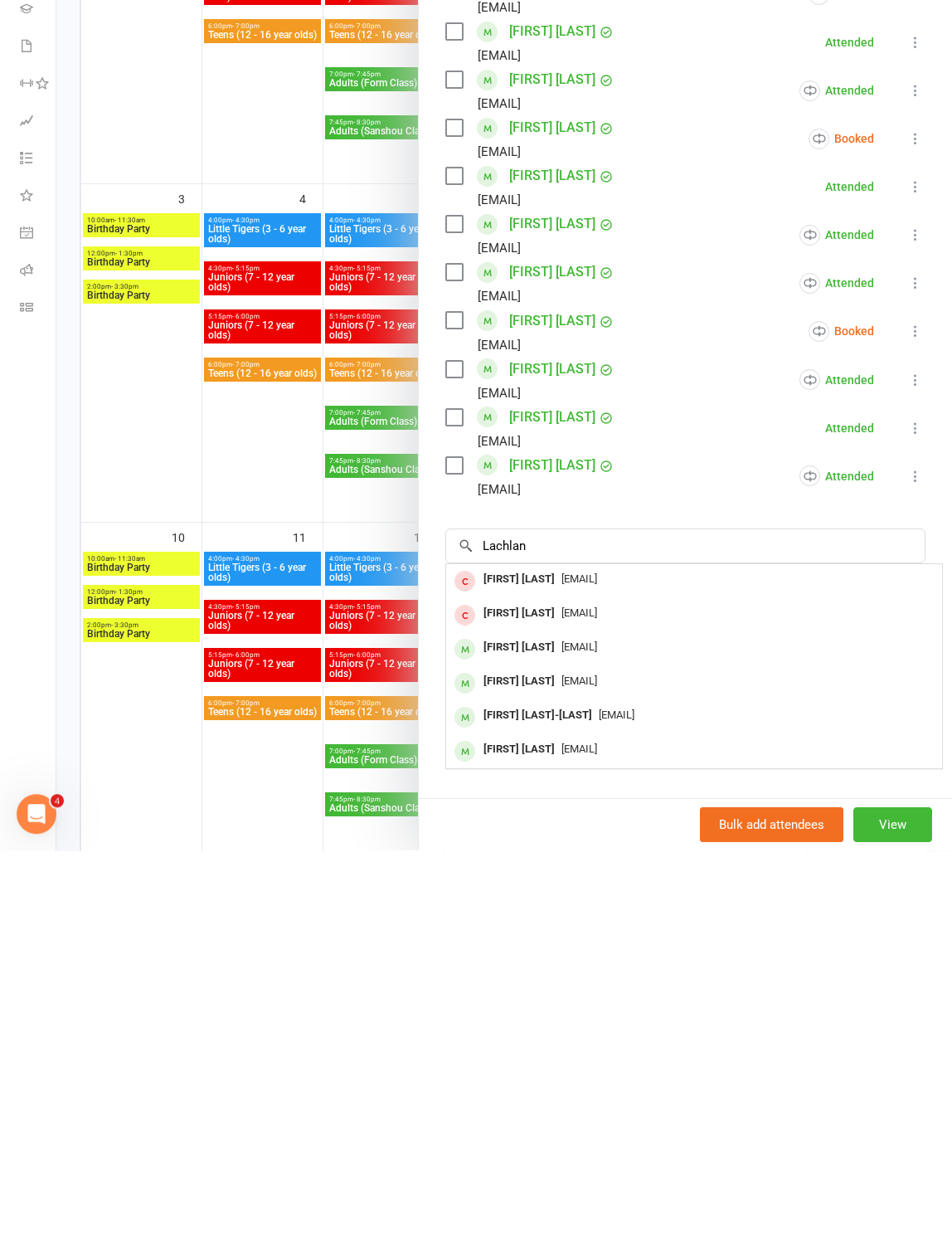 click on "[EMAIL]" at bounding box center [579, 1072] 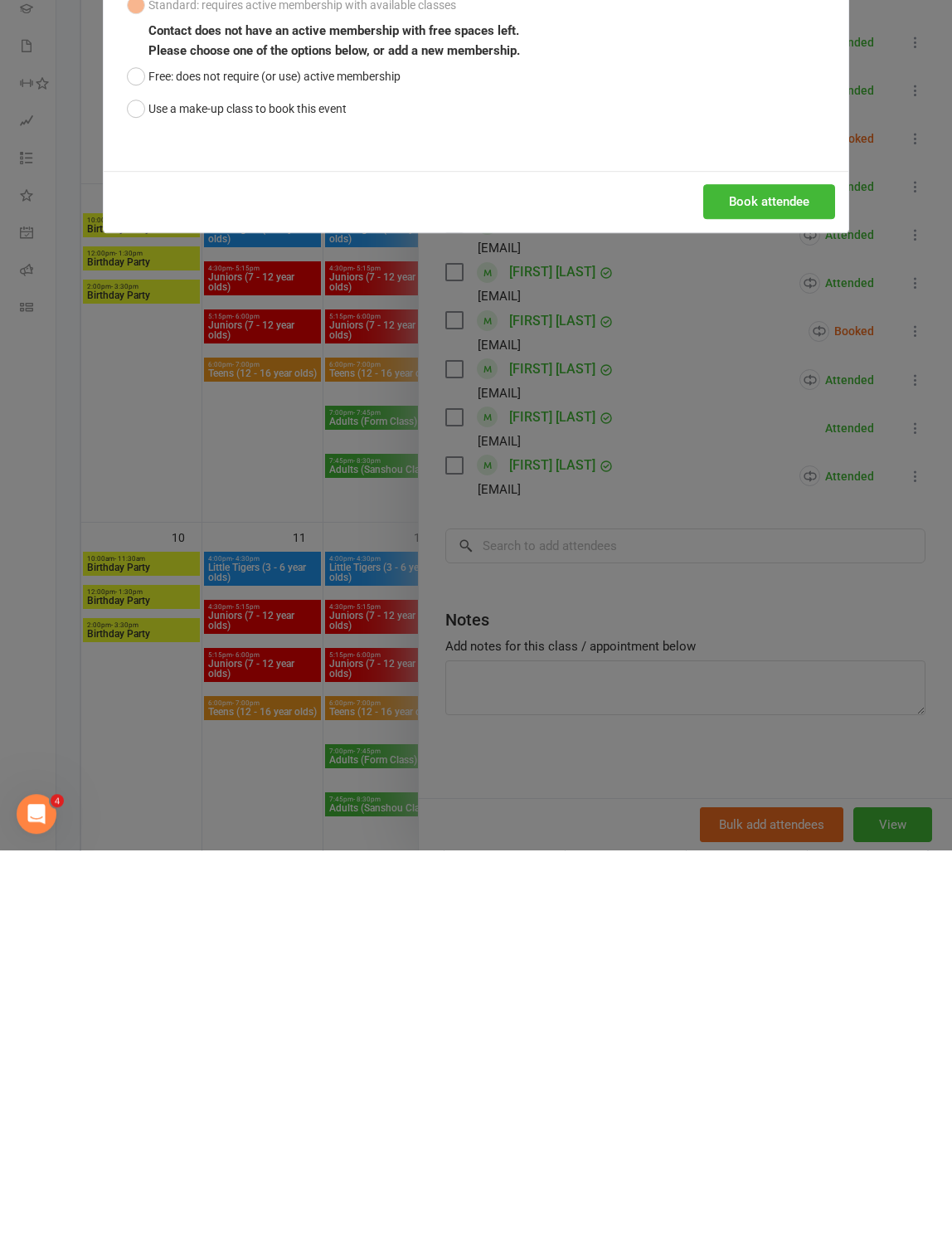 scroll, scrollTop: 507, scrollLeft: 0, axis: vertical 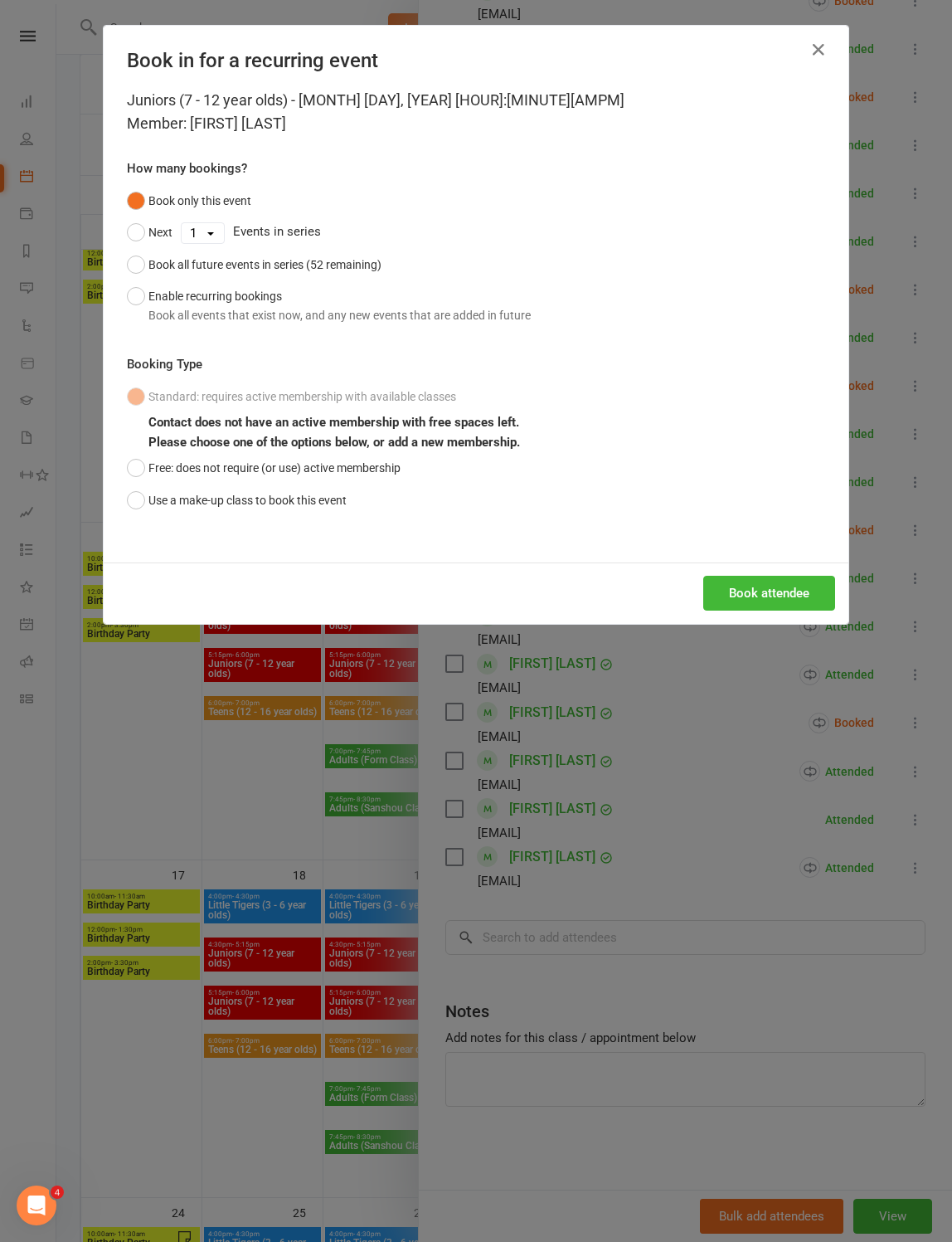 click on "Free: does not require (or use) active membership" at bounding box center [264, 468] 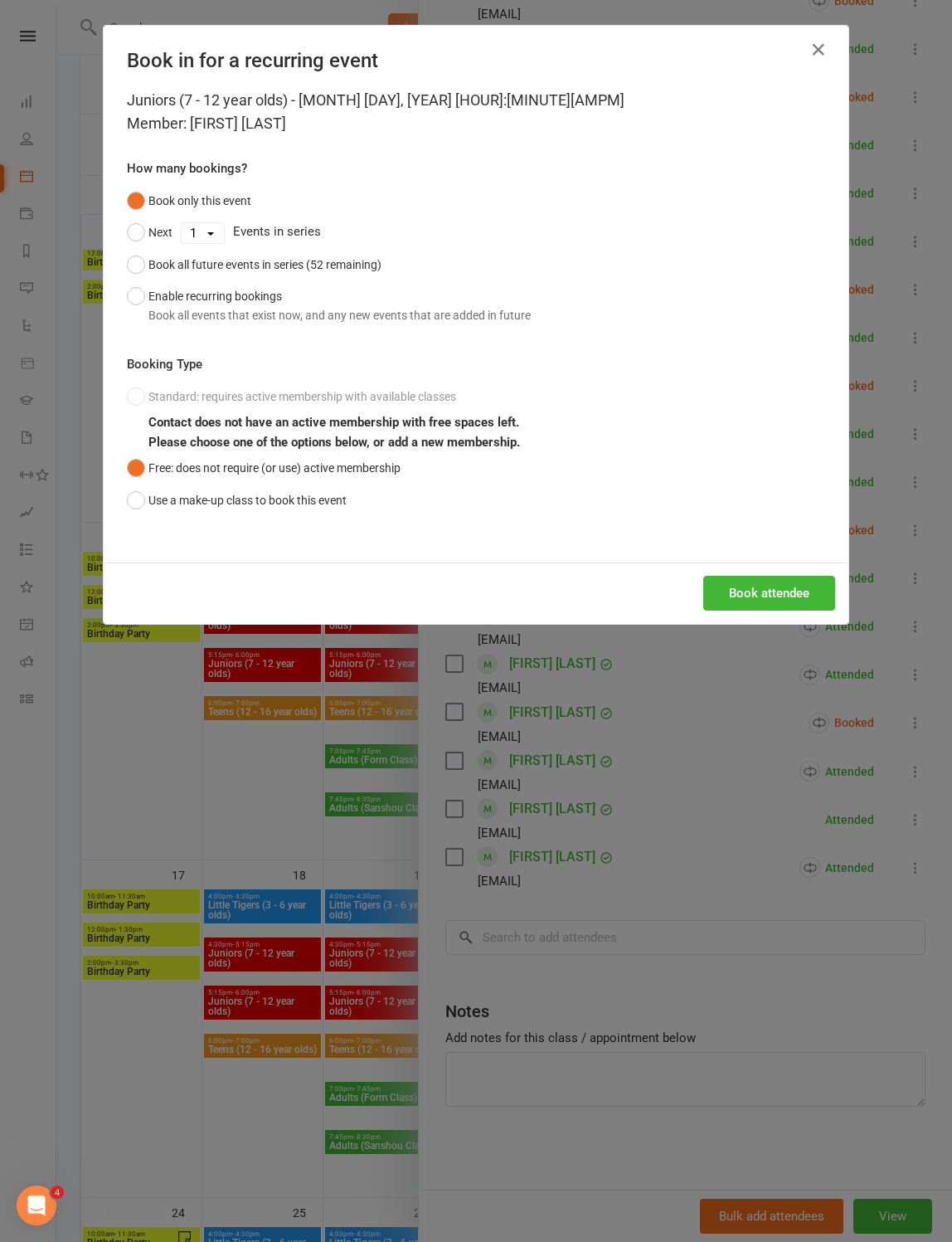 click on "Book attendee" at bounding box center [769, 593] 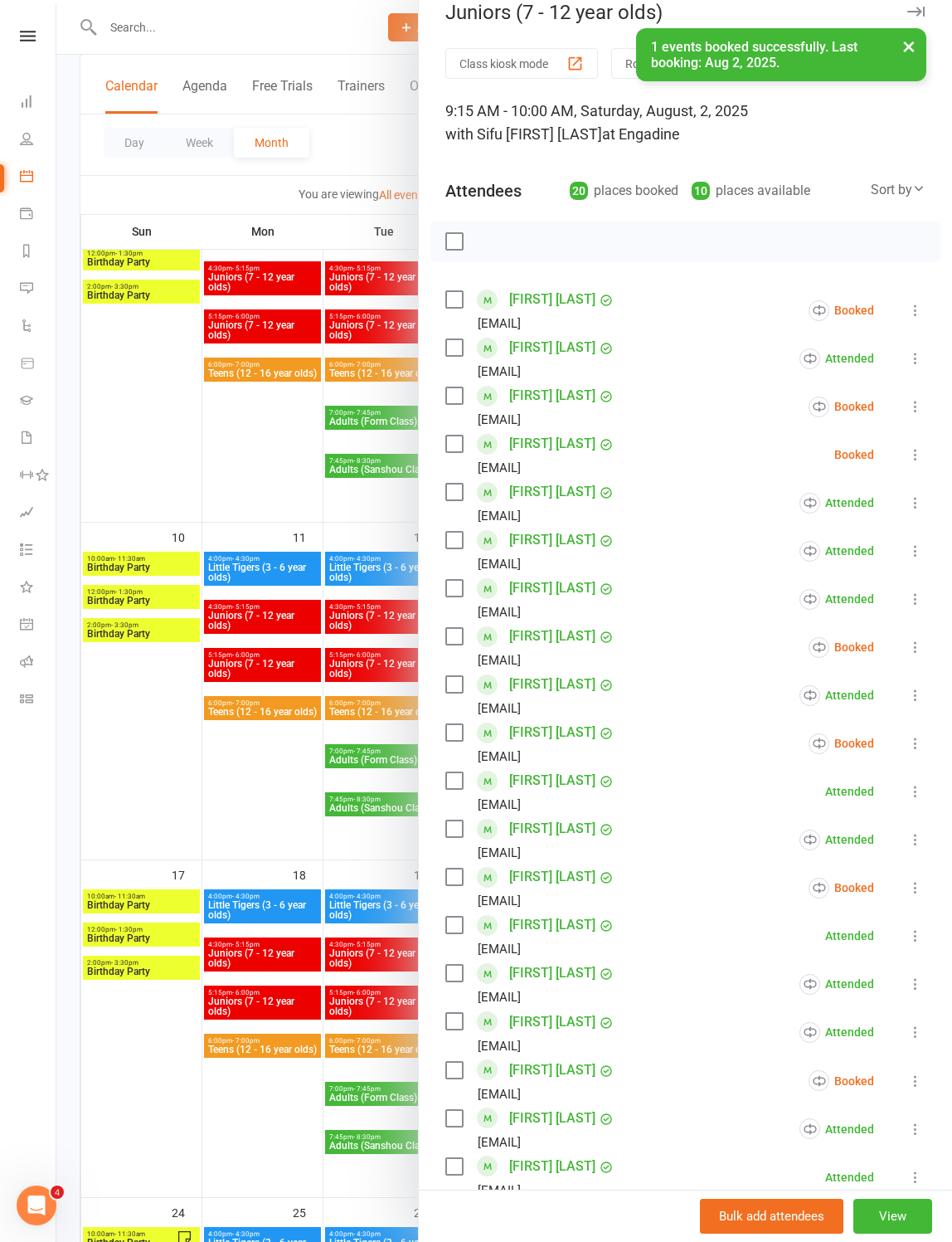 scroll, scrollTop: 25, scrollLeft: 0, axis: vertical 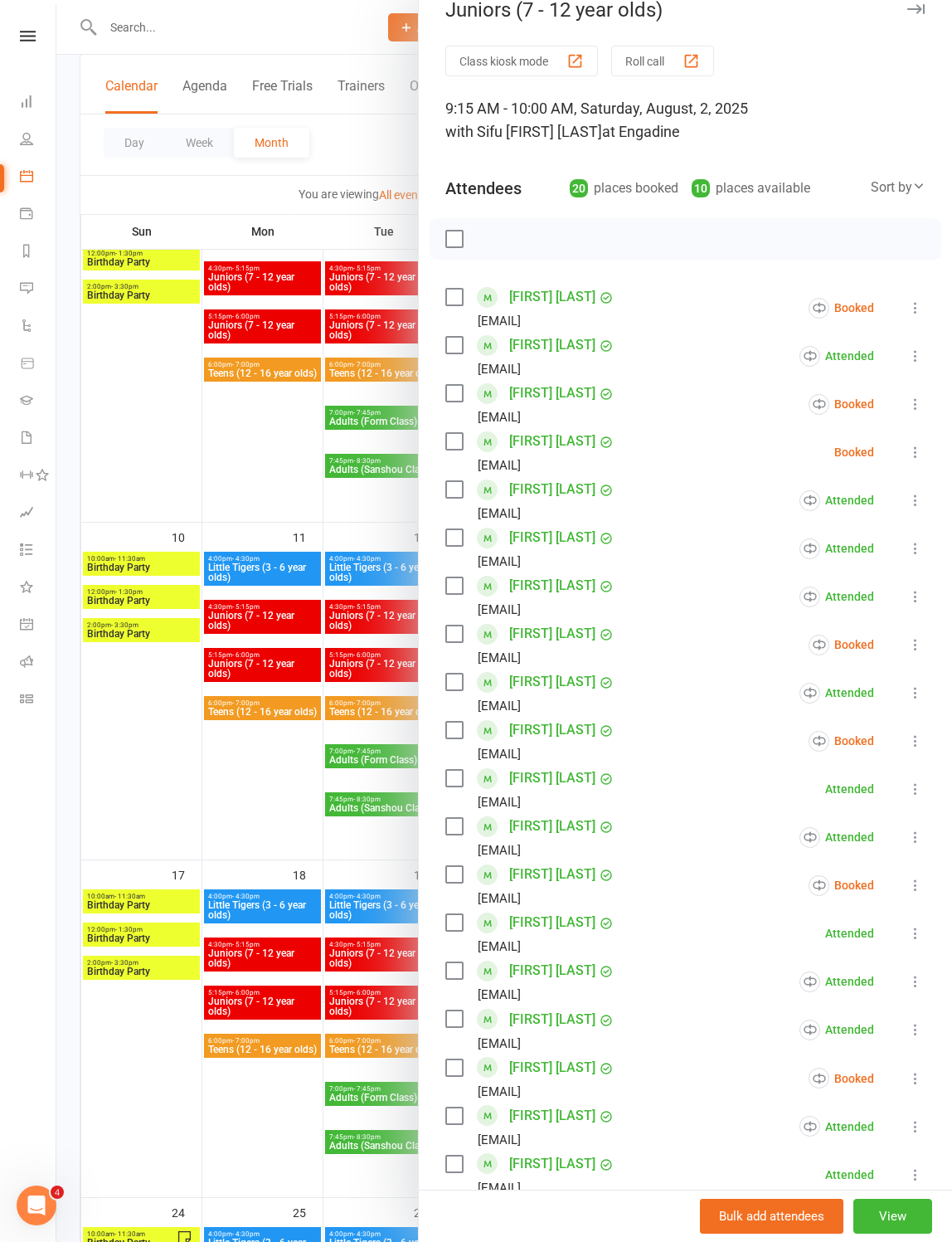 click at bounding box center (916, 452) 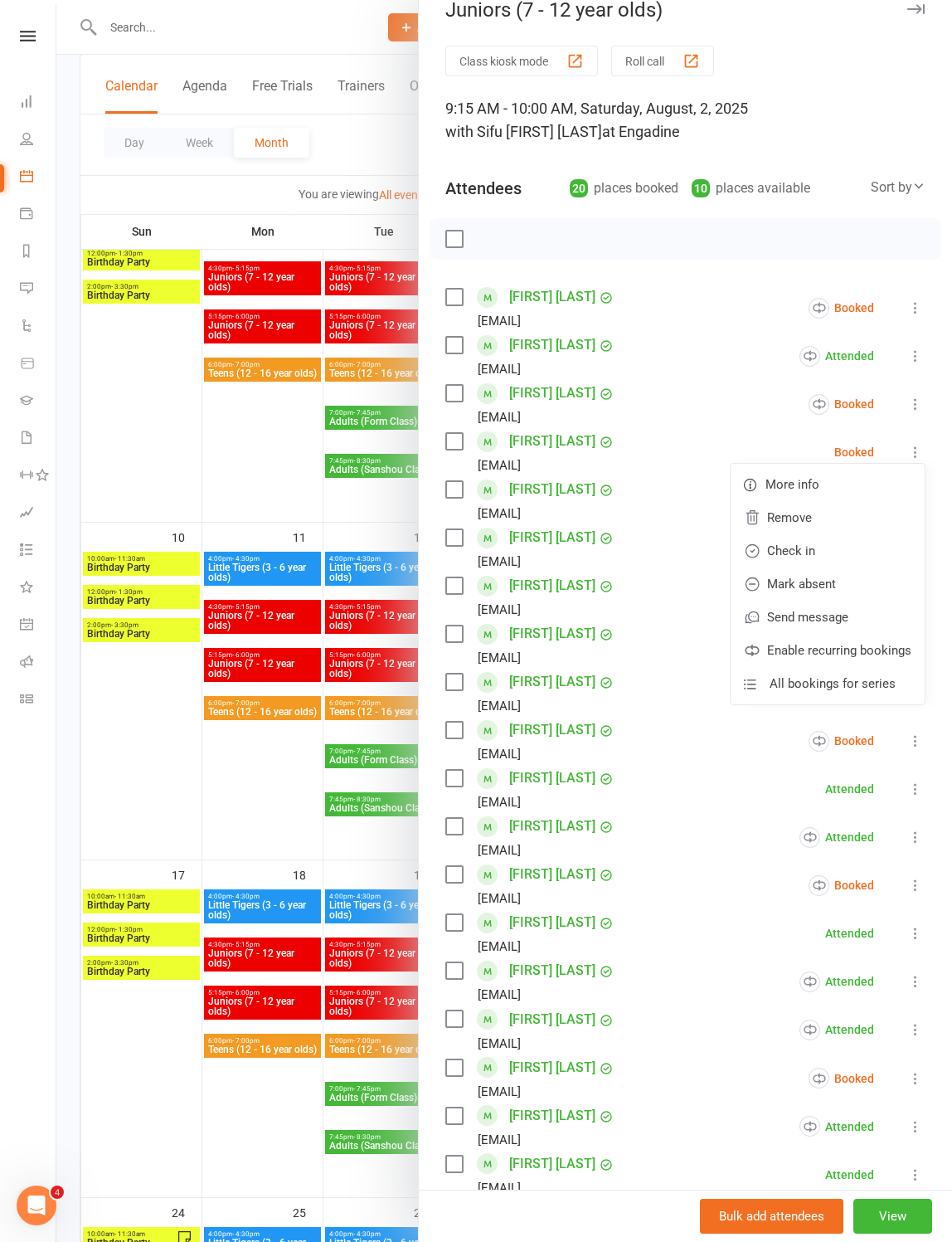 click on "Check in" at bounding box center (828, 551) 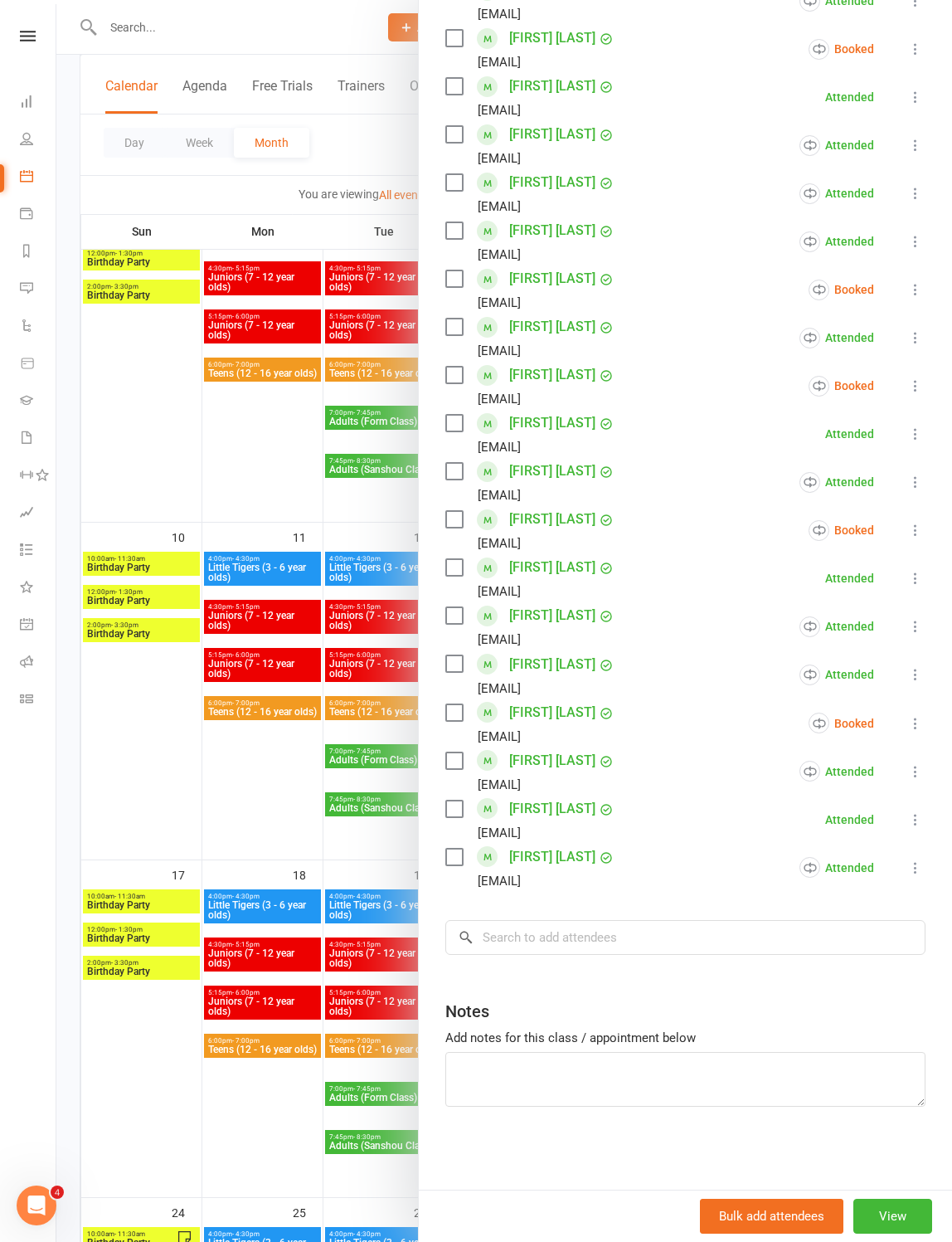 scroll, scrollTop: 384, scrollLeft: 0, axis: vertical 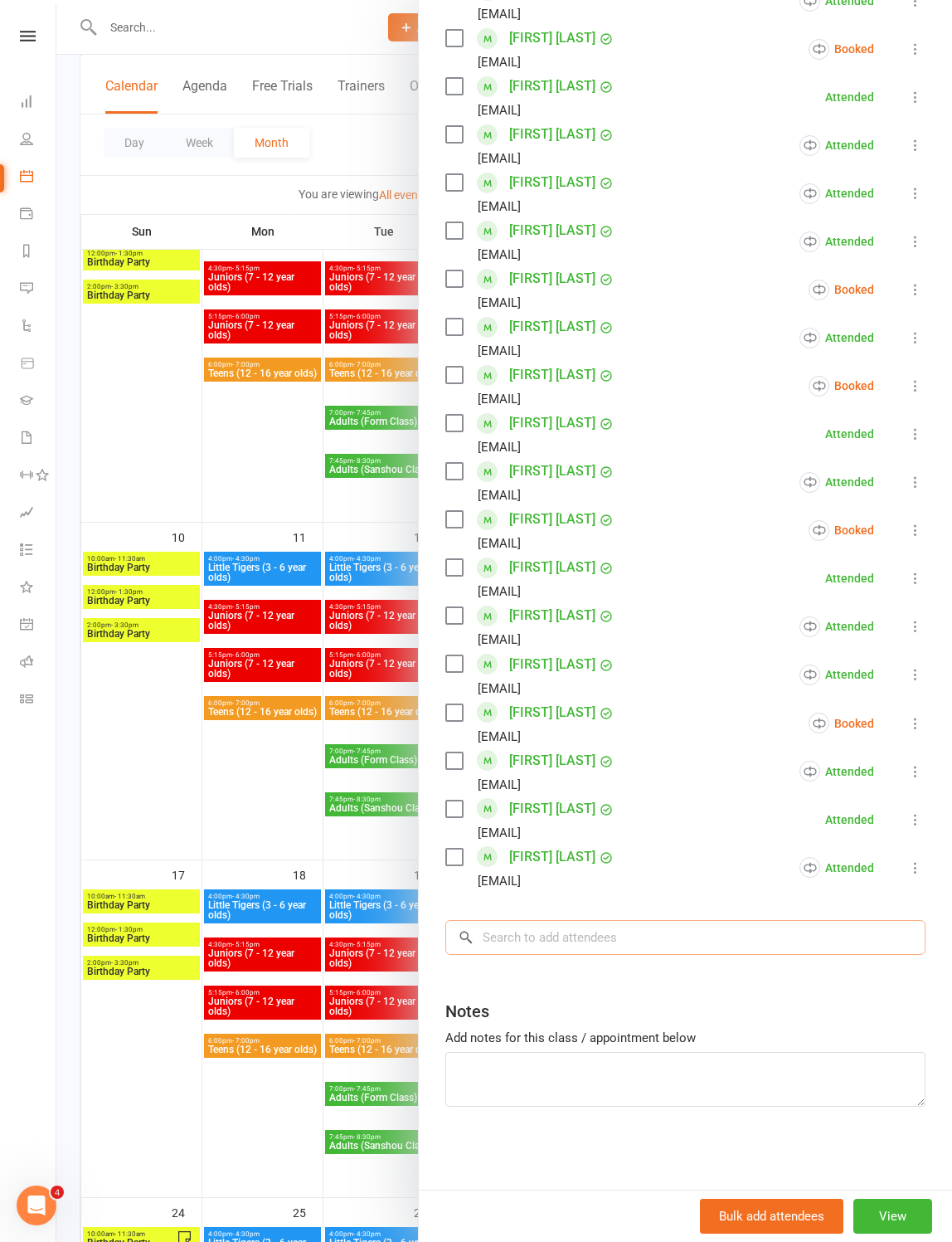 click at bounding box center (685, 938) 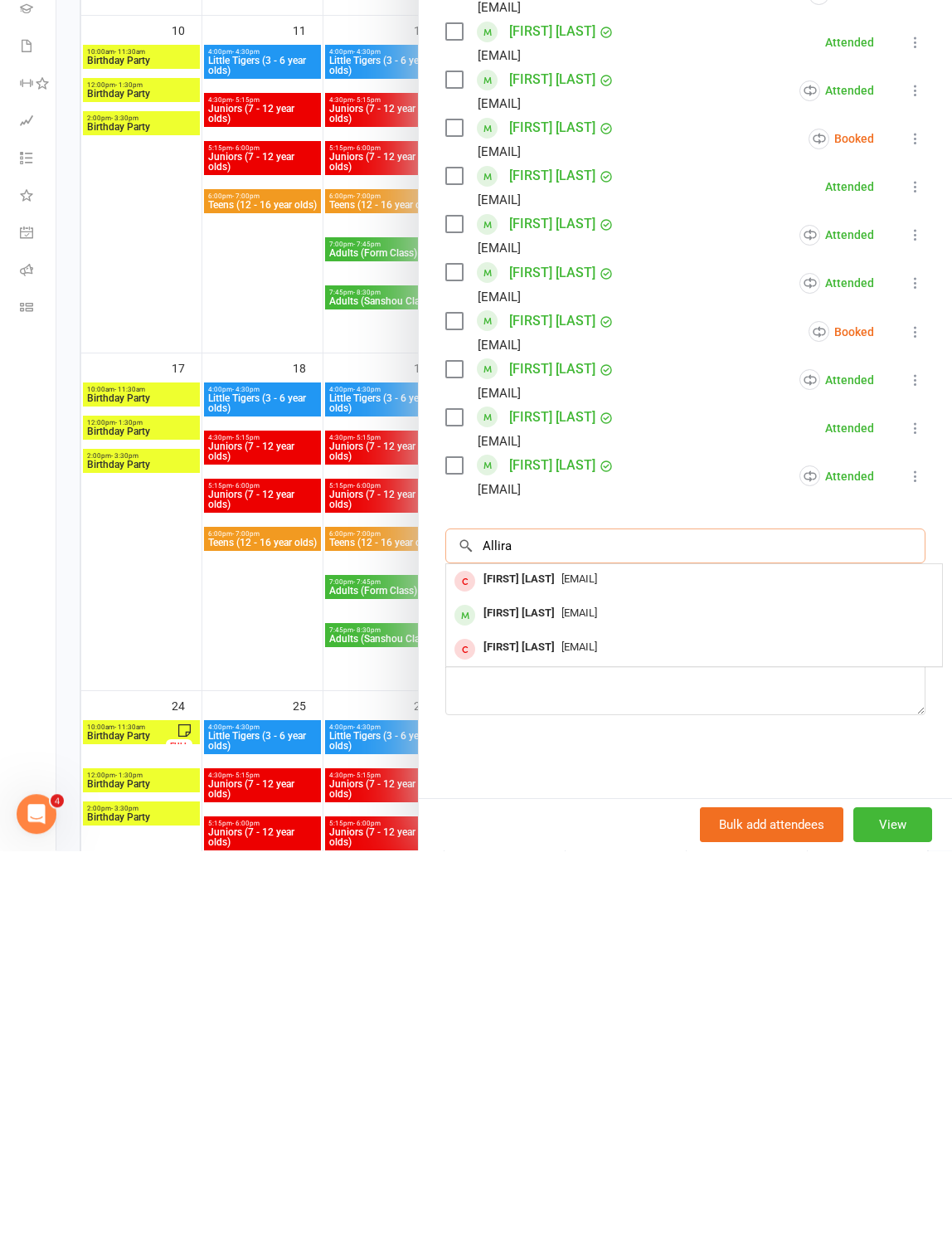 type on "Allira" 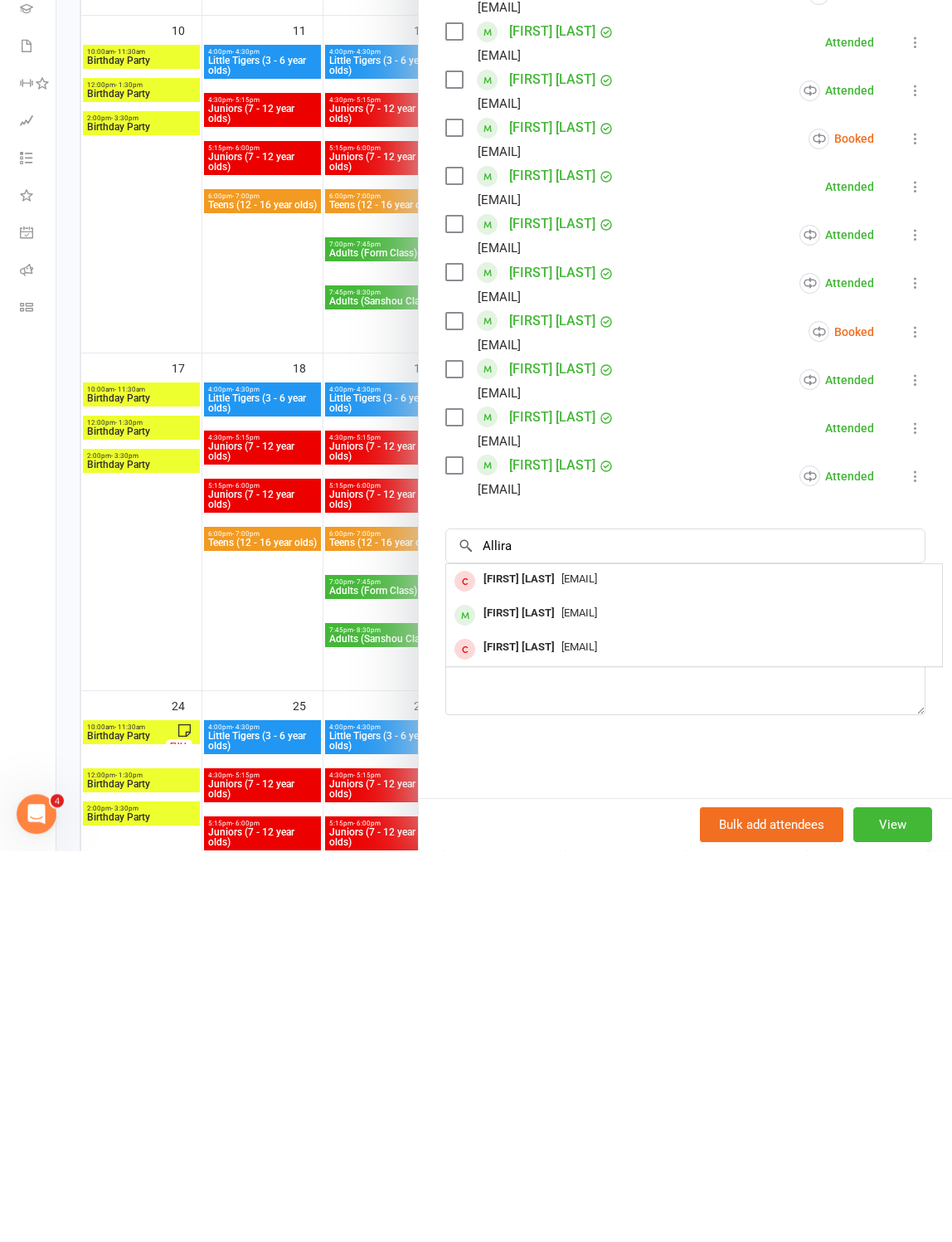 click on "[EMAIL]" at bounding box center [579, 1004] 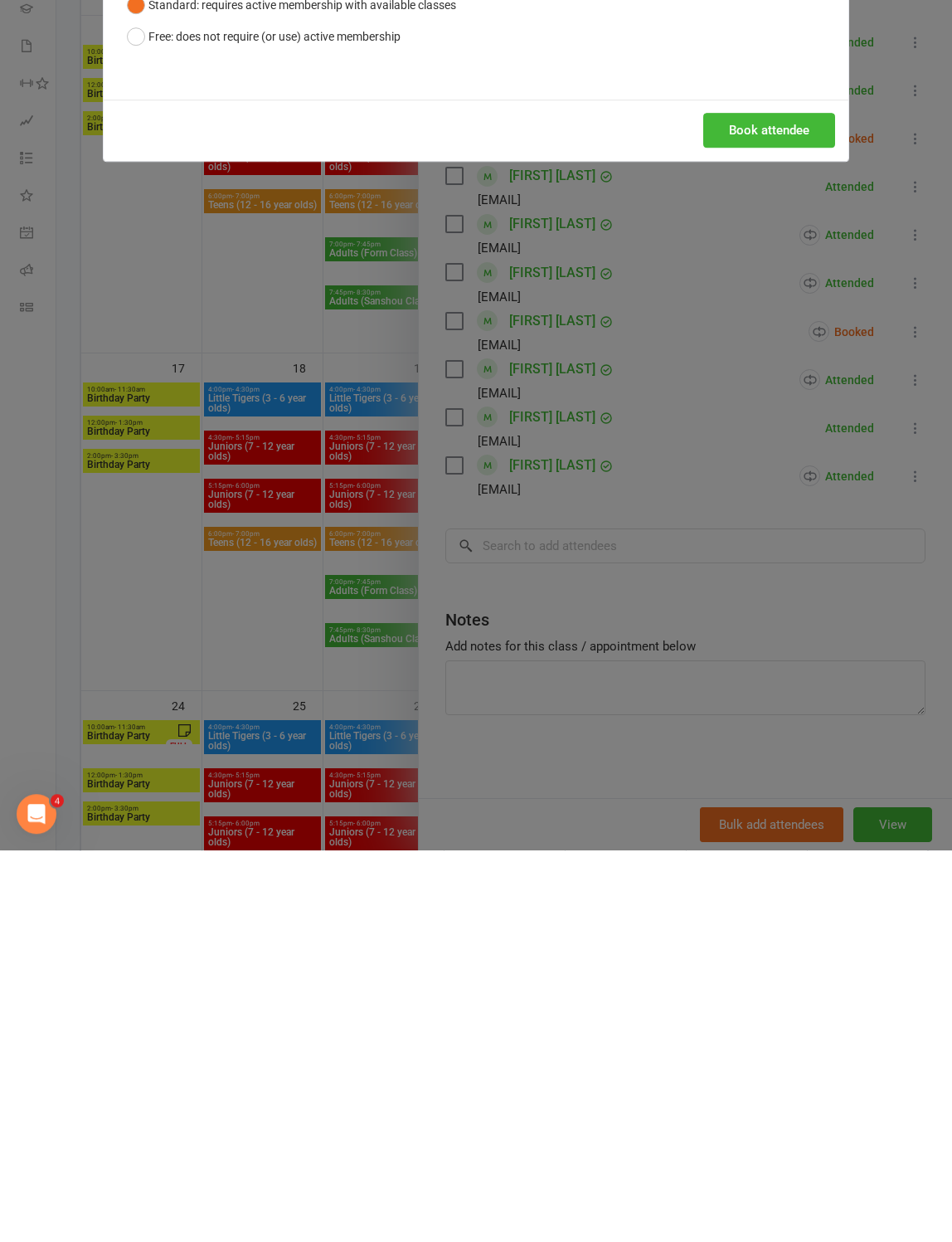 scroll, scrollTop: 1014, scrollLeft: 0, axis: vertical 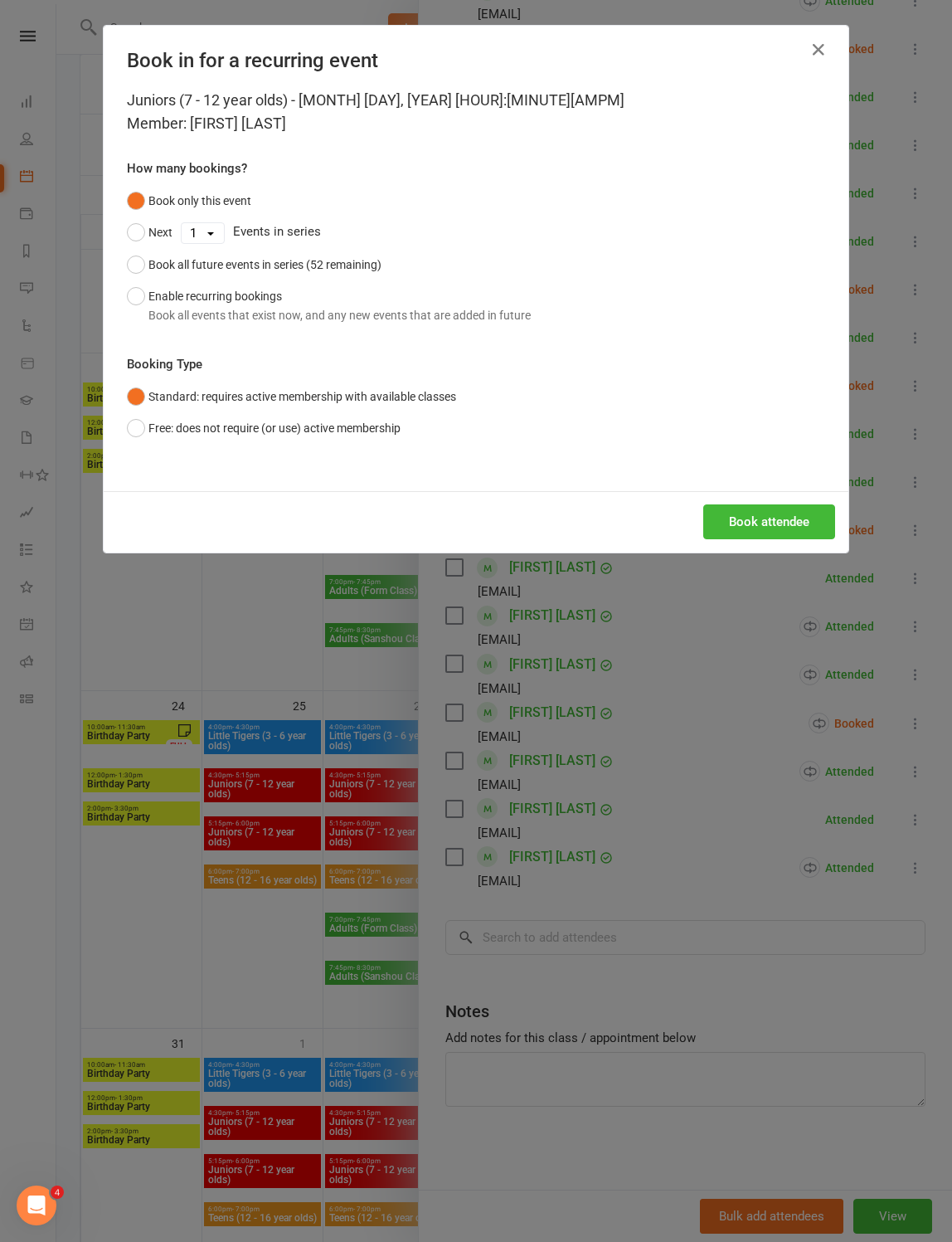 click on "Free: does not require (or use) active membership" at bounding box center (264, 428) 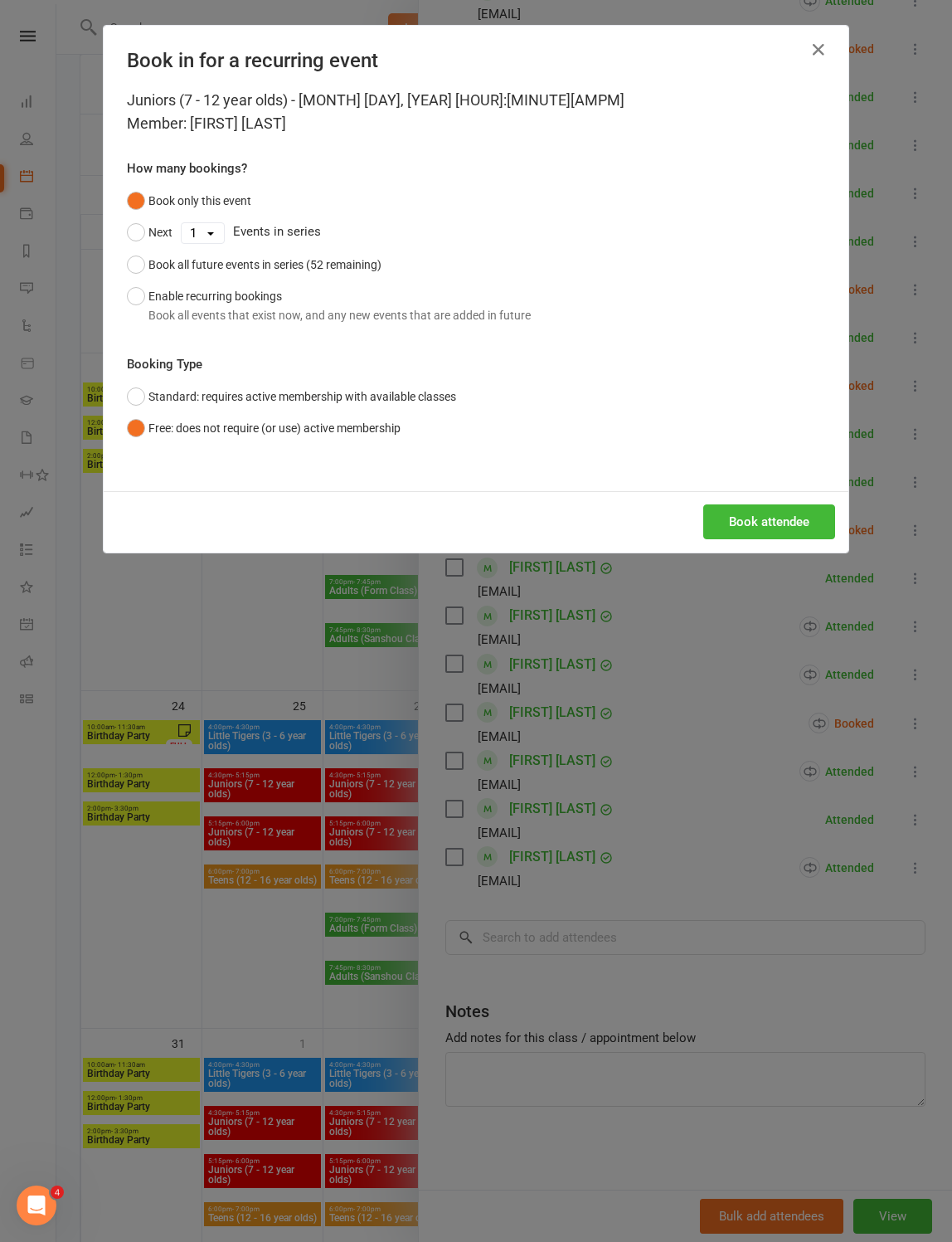 click on "Book attendee" at bounding box center (769, 522) 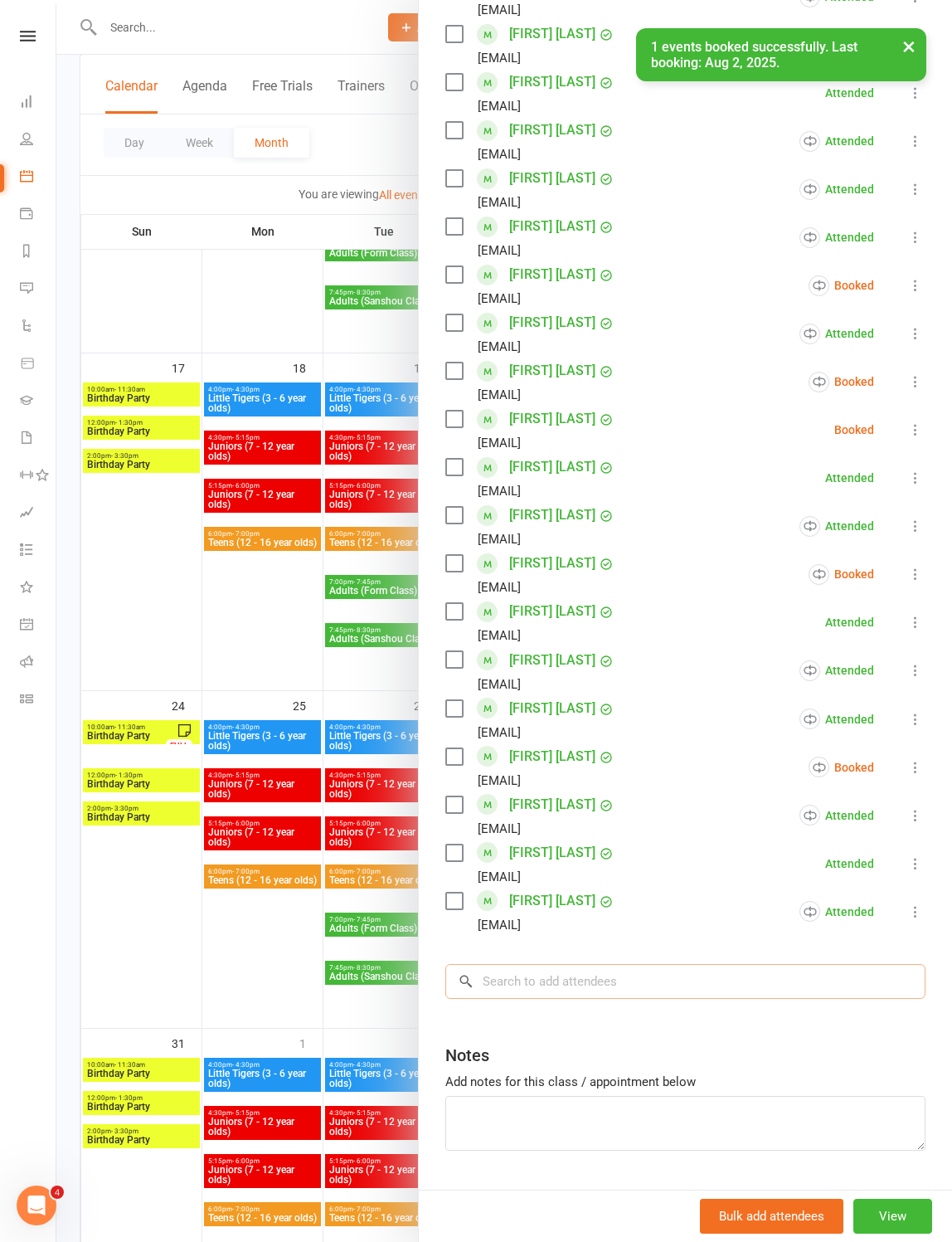 click at bounding box center (685, 981) 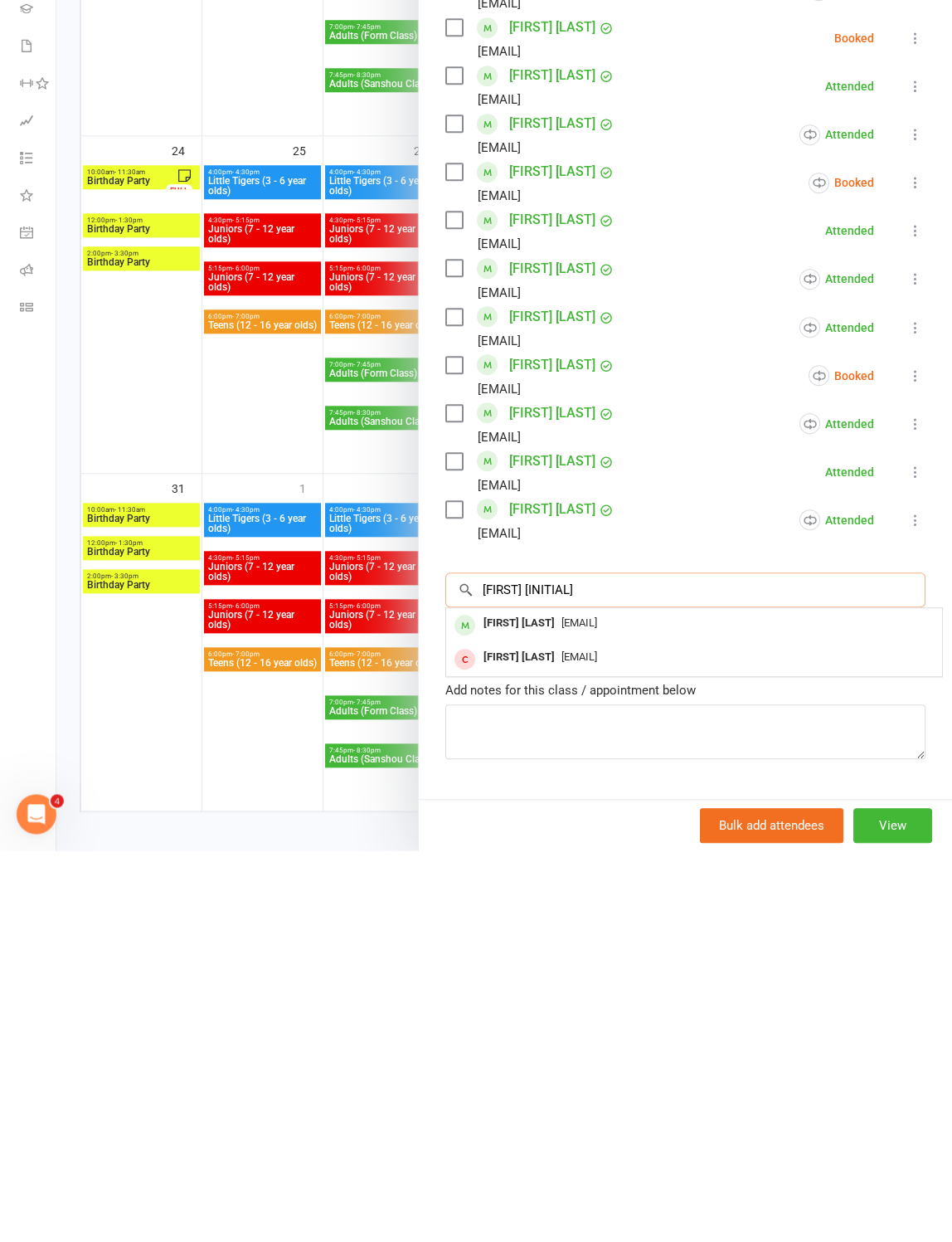 scroll, scrollTop: 1177, scrollLeft: 0, axis: vertical 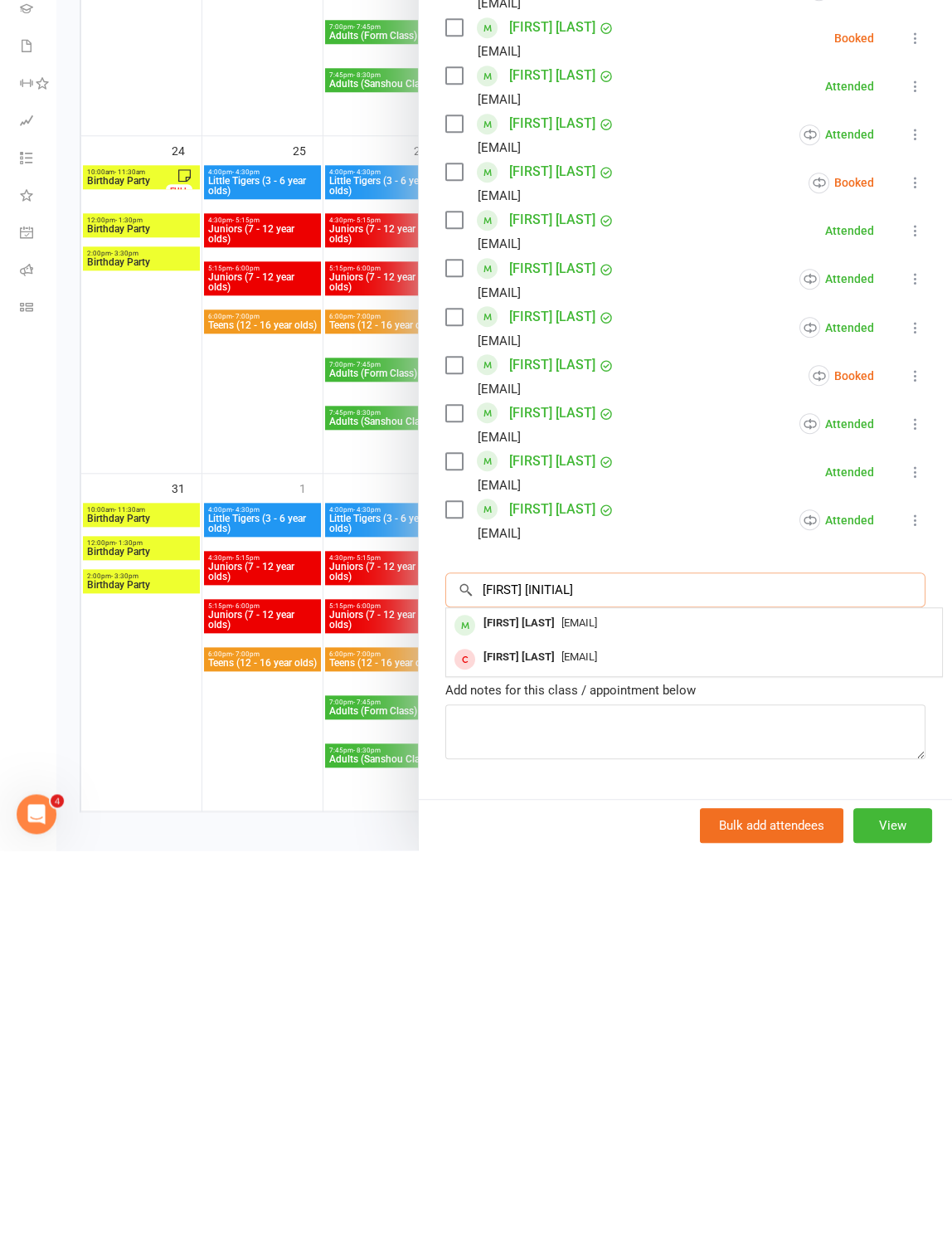 type on "[FIRST] [INITIAL]" 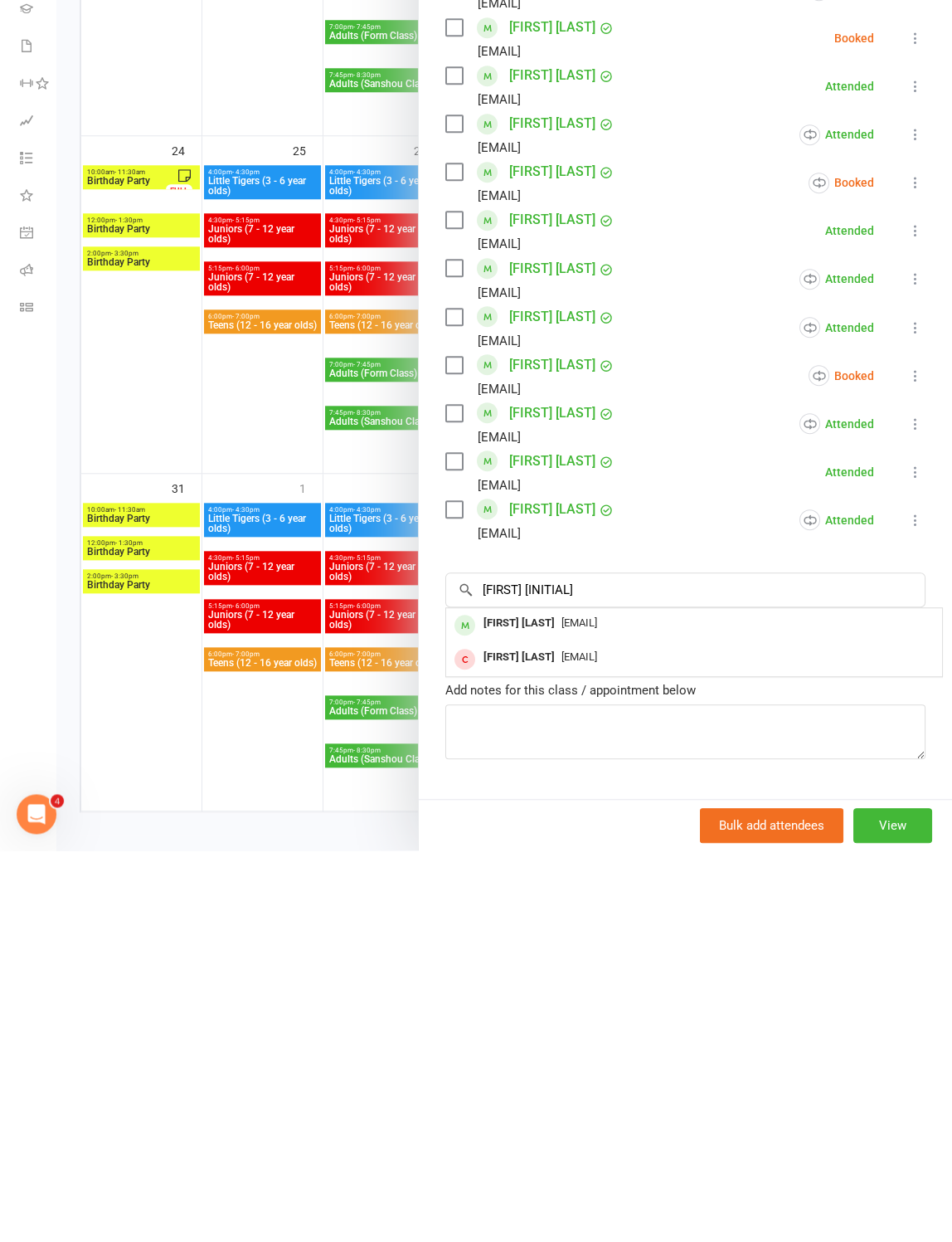 click on "[EMAIL]" at bounding box center [579, 1014] 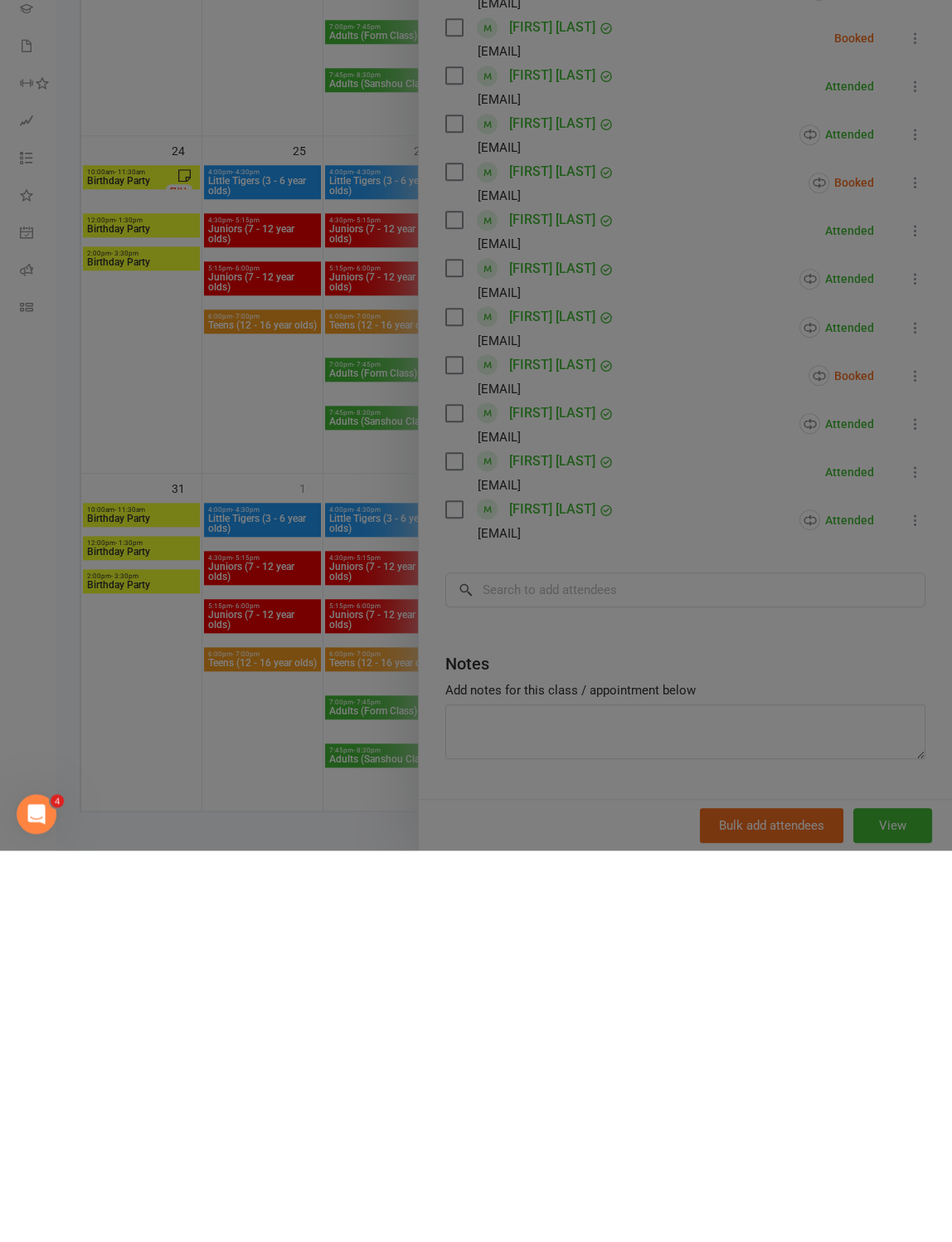 scroll, scrollTop: 1200, scrollLeft: 0, axis: vertical 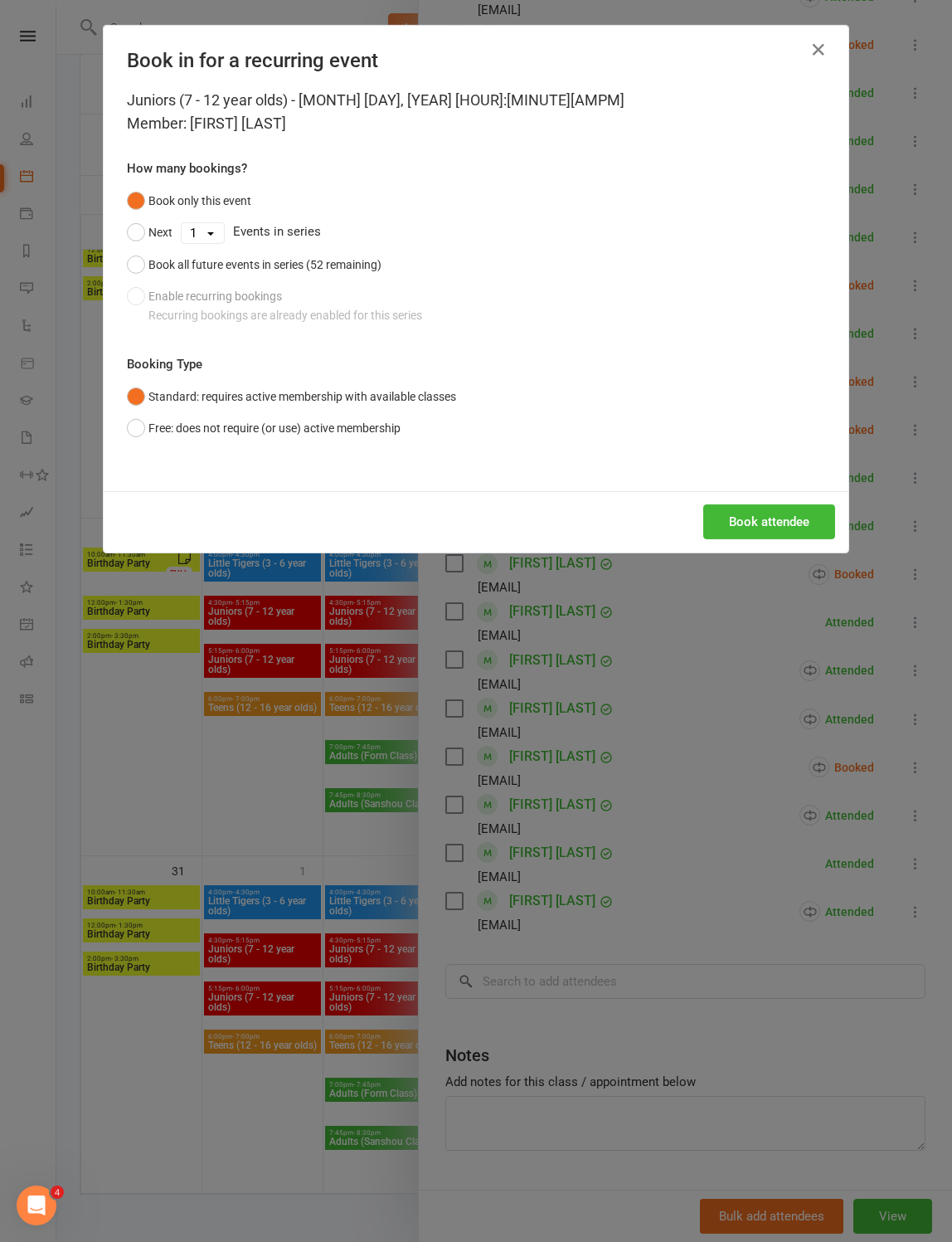 click on "Free: does not require (or use) active membership" at bounding box center (264, 428) 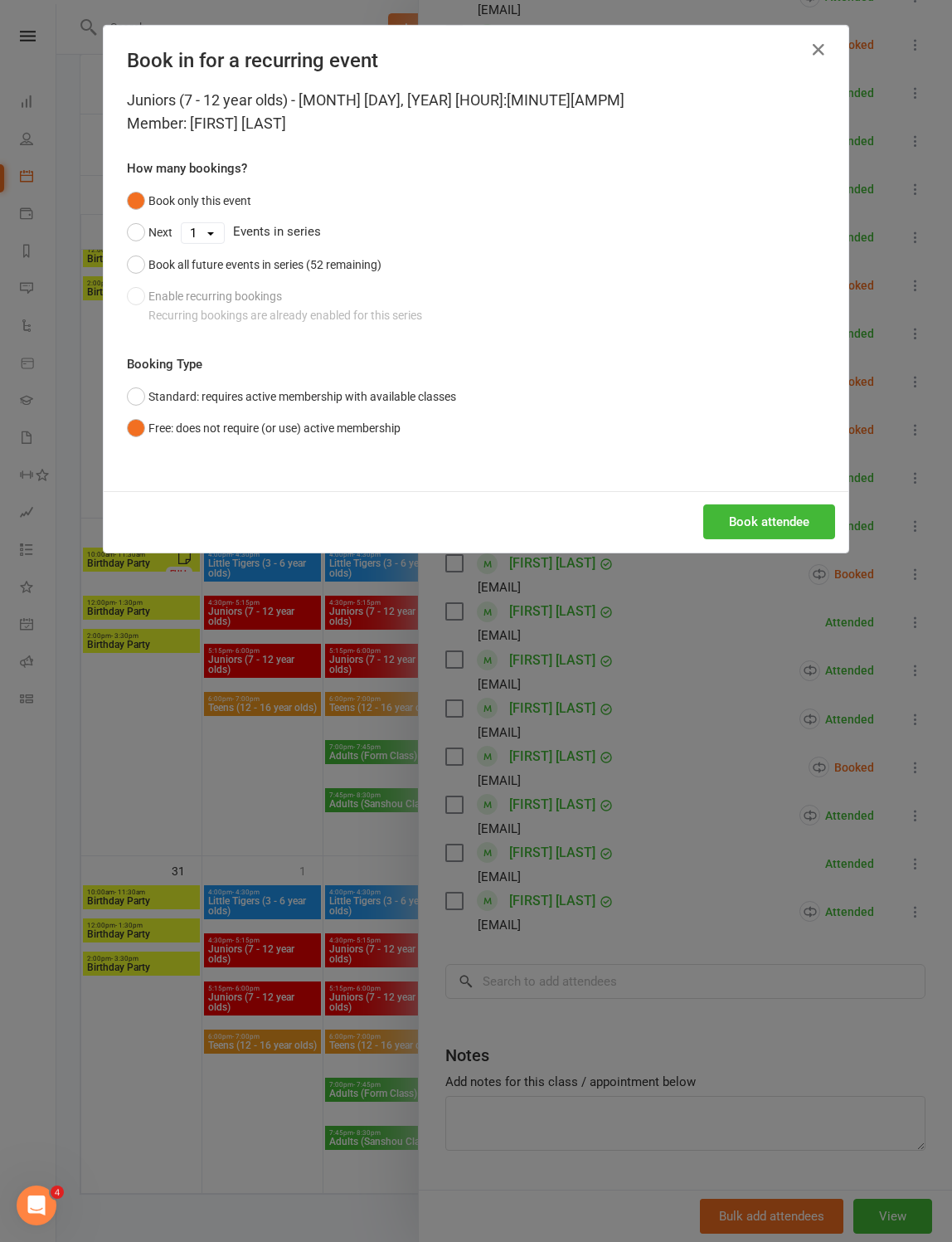click on "Book attendee" at bounding box center [769, 522] 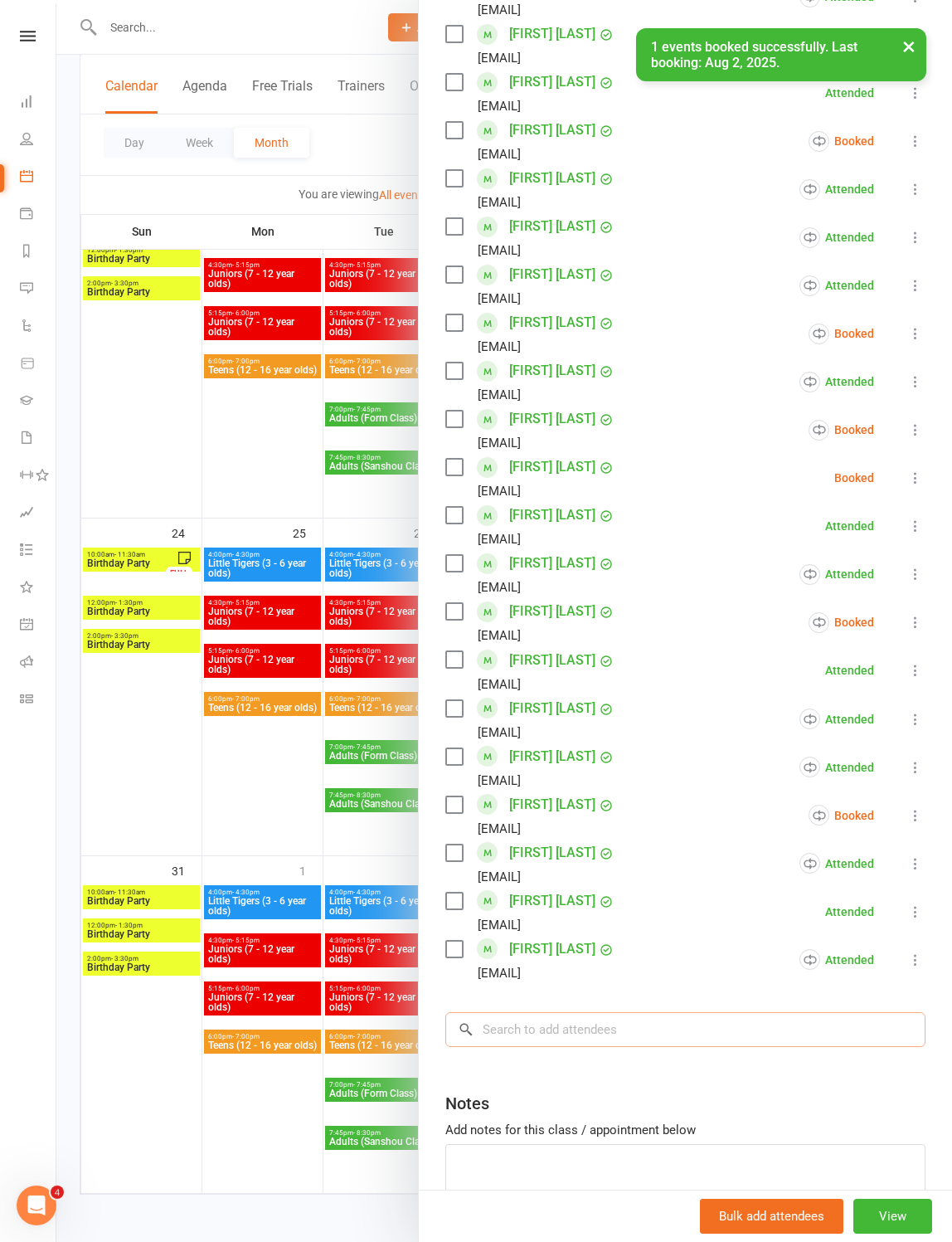 click at bounding box center (685, 1030) 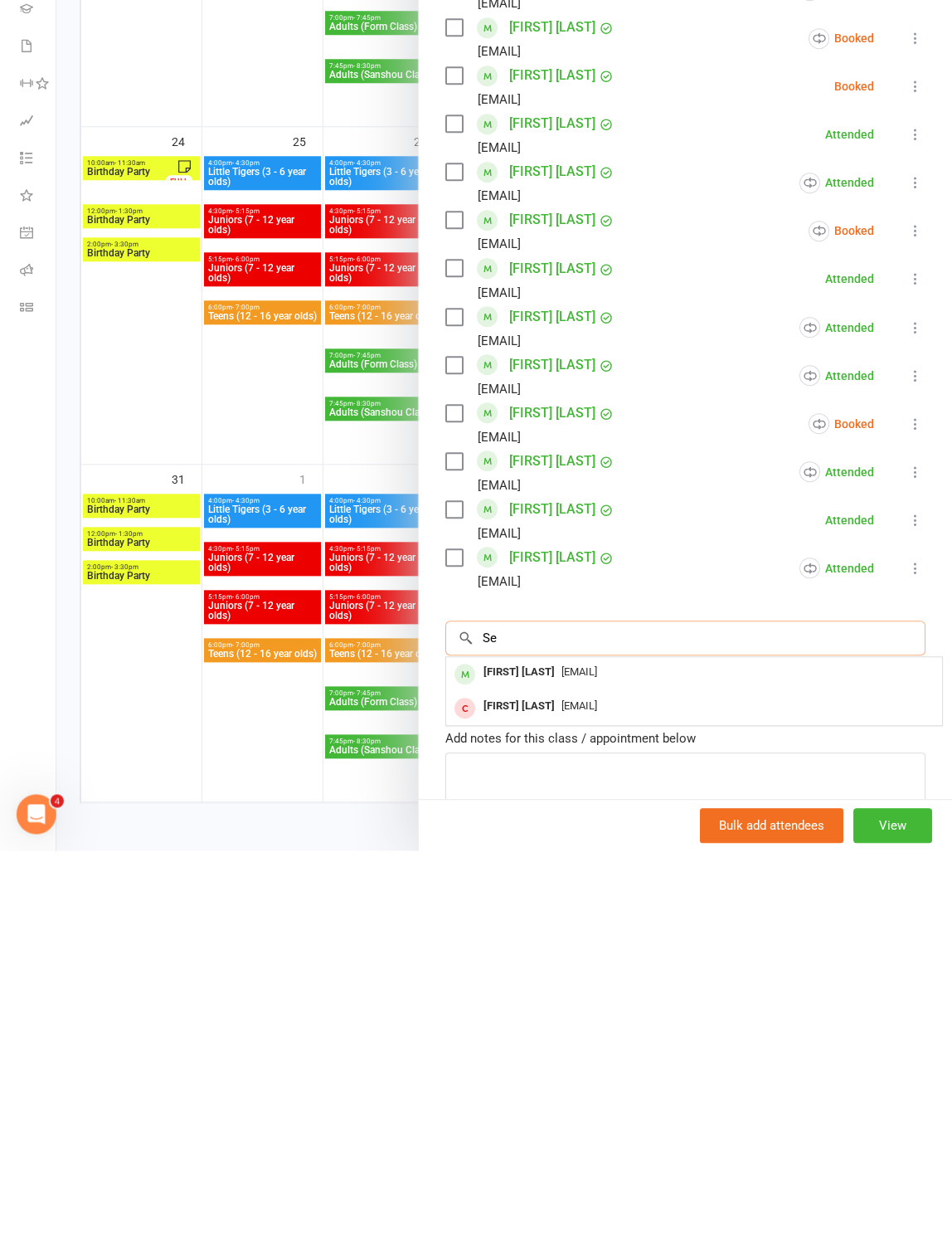 scroll, scrollTop: 1200, scrollLeft: 0, axis: vertical 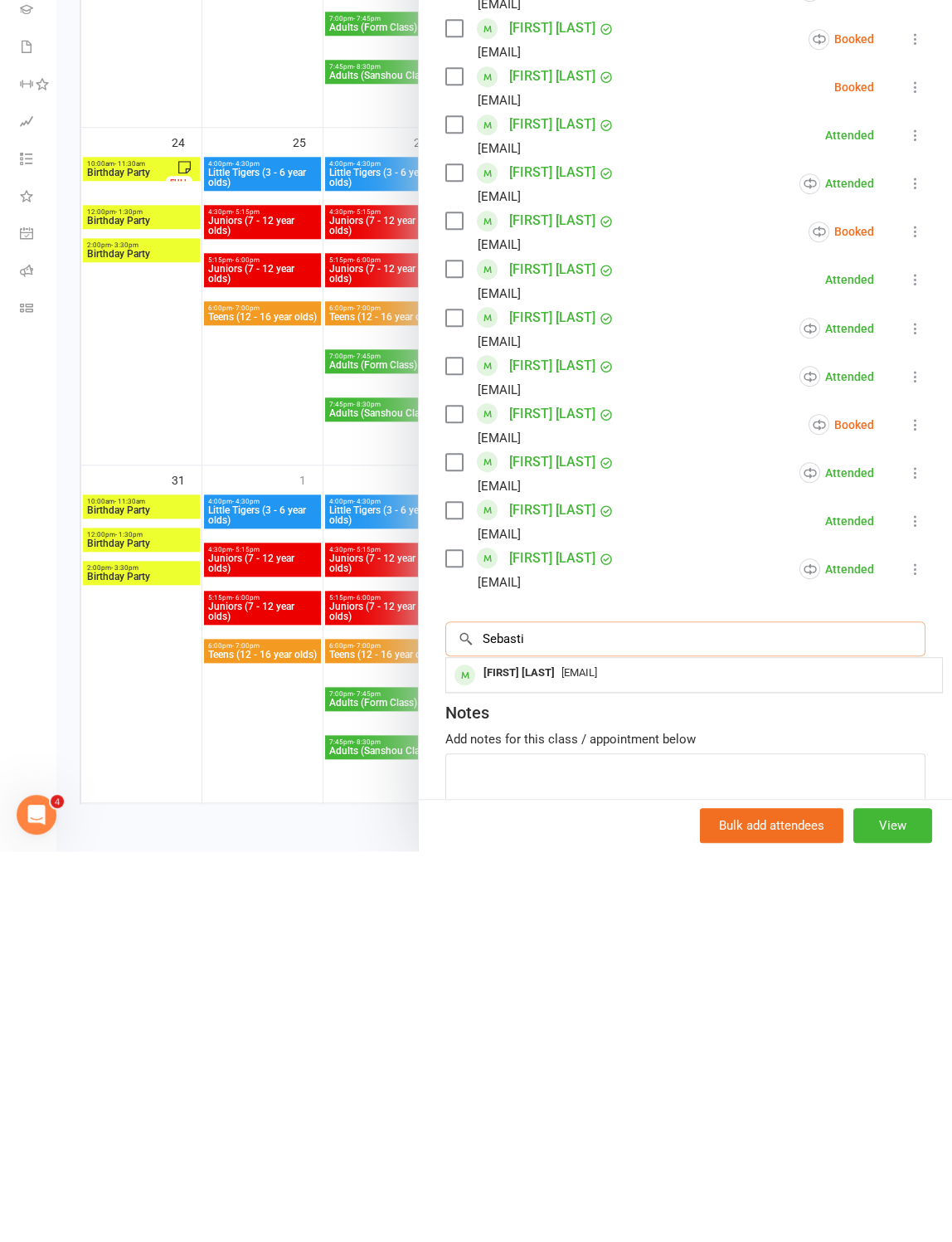 type on "Sebasti" 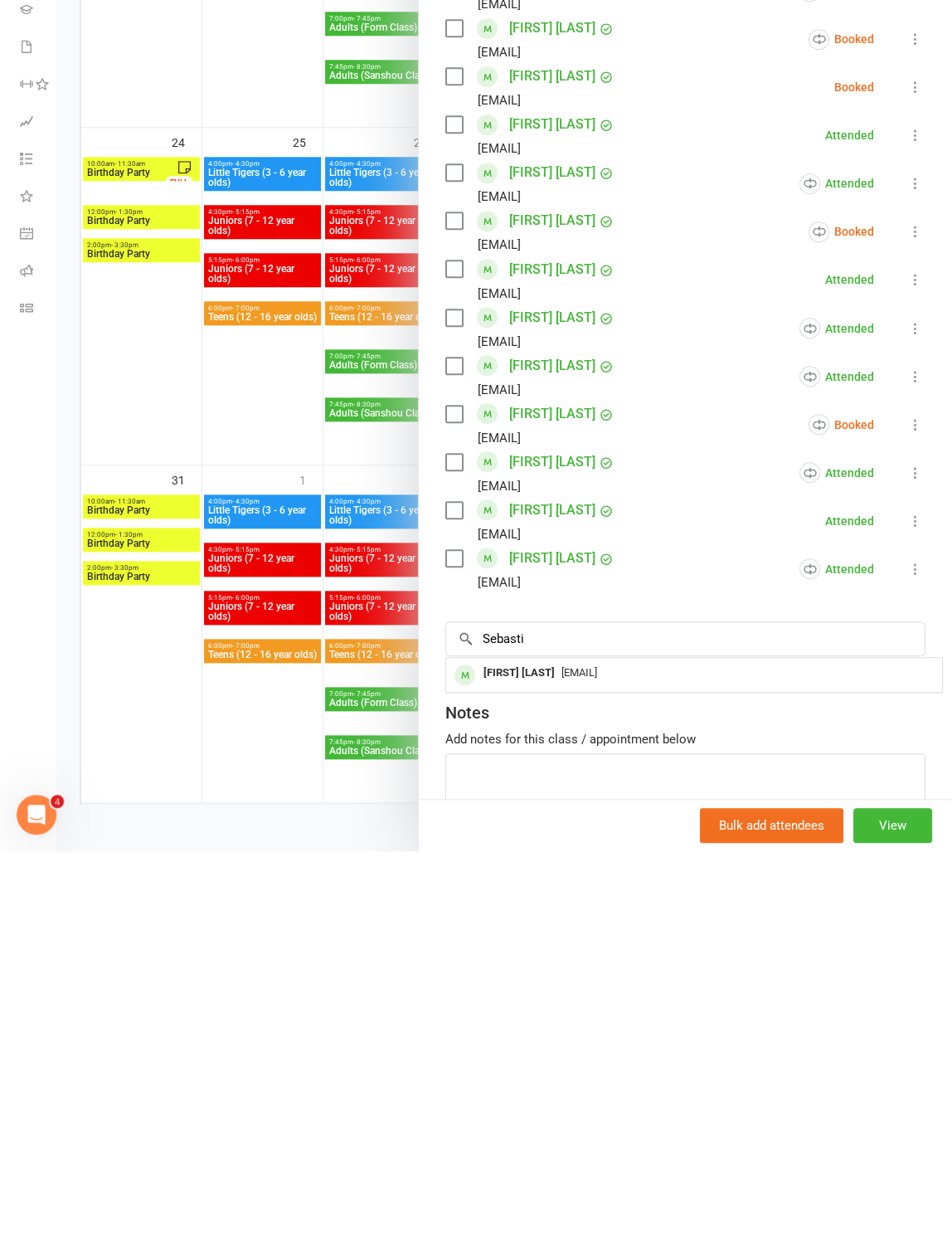 click on "[EMAIL]" at bounding box center (579, 1063) 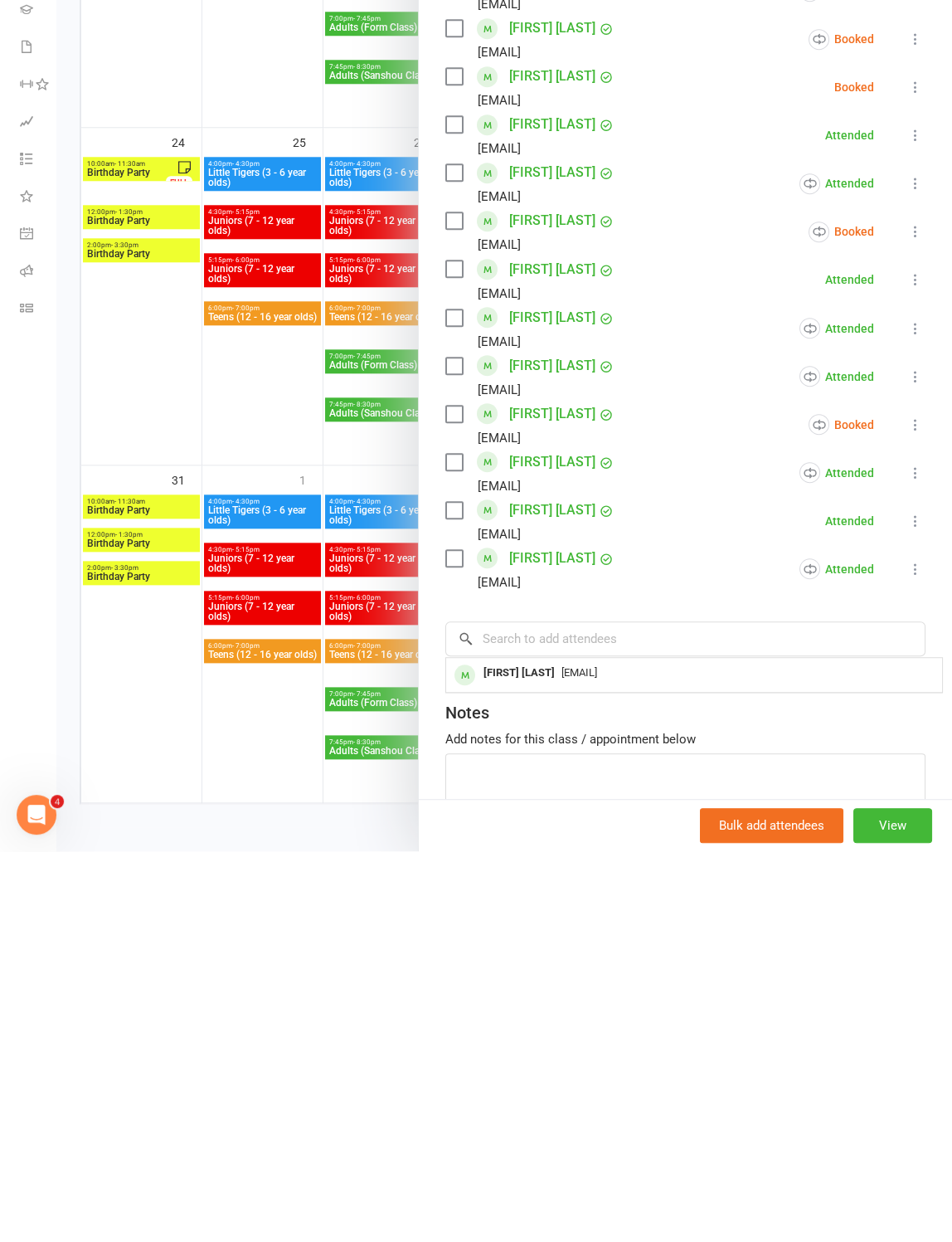 scroll, scrollTop: 1200, scrollLeft: 0, axis: vertical 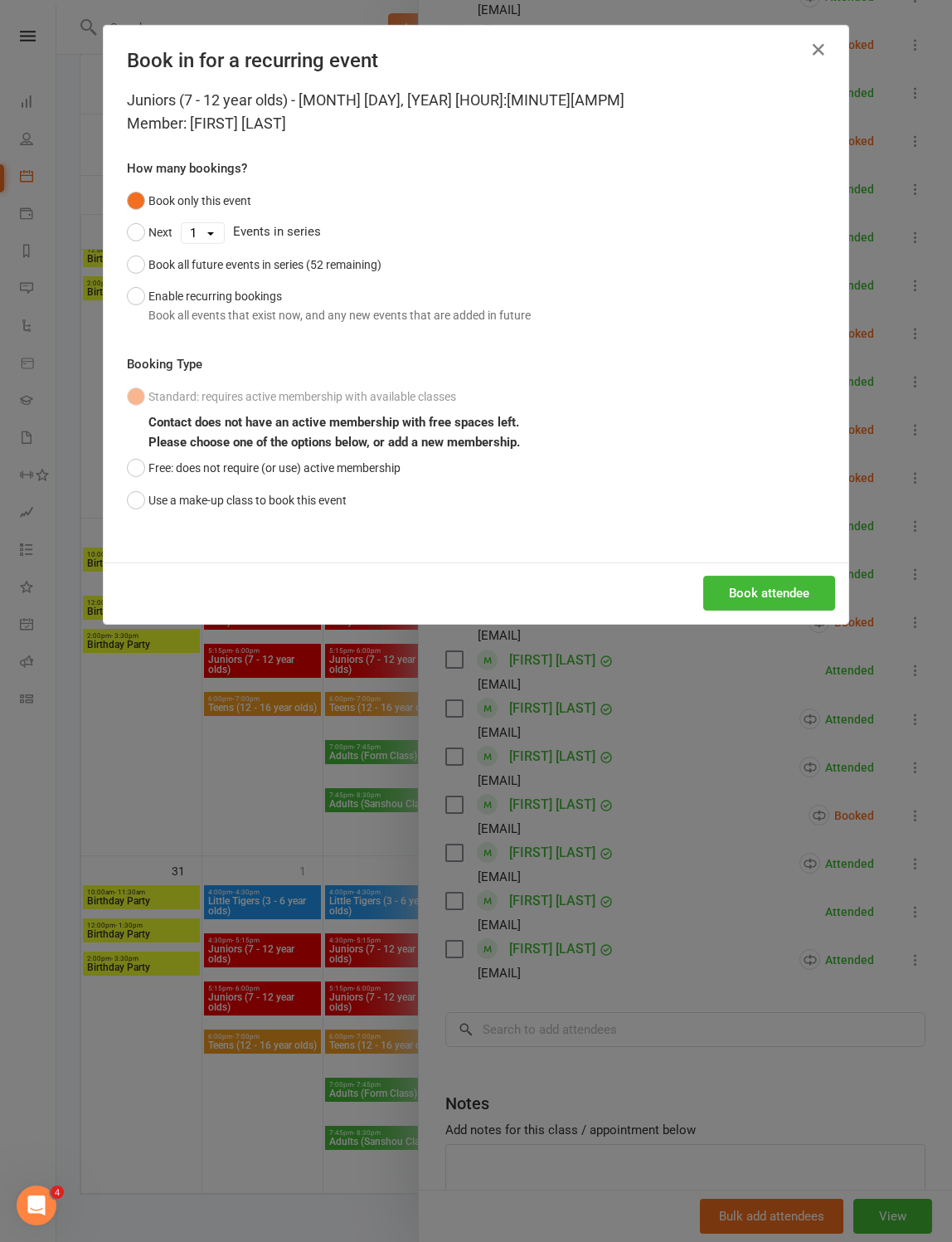 click on "Enable recurring bookings Book all events that exist now, and any new events that are added in future" at bounding box center [328, 305] 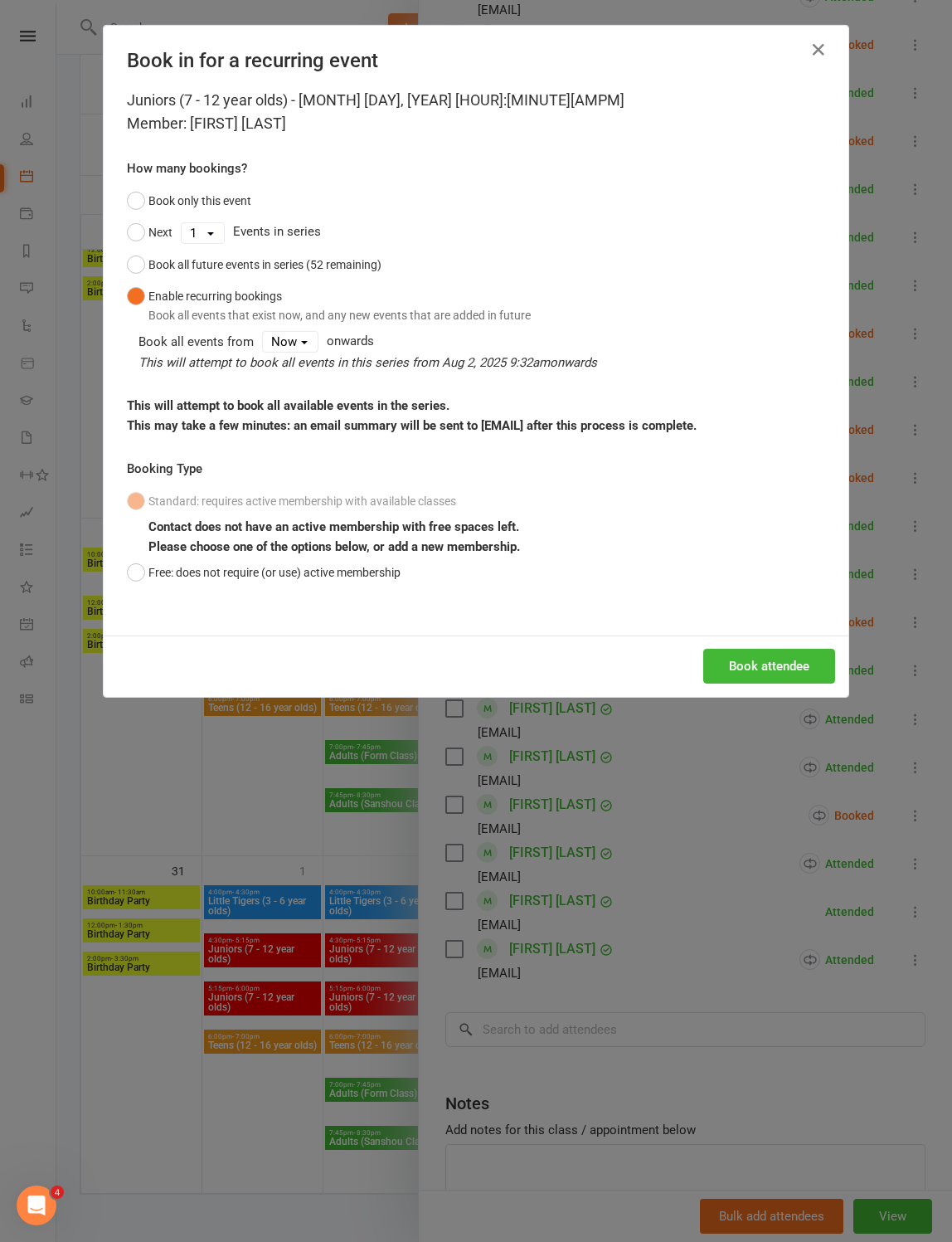 click on "Book attendee" at bounding box center (769, 666) 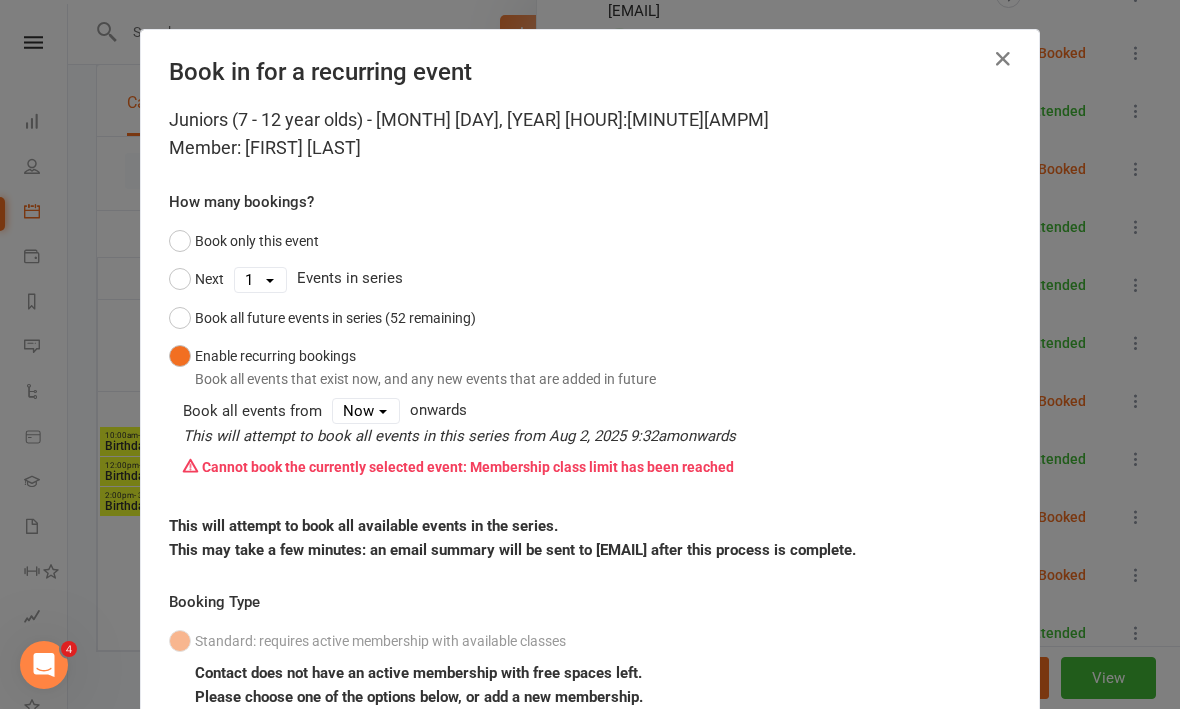 scroll, scrollTop: 1346, scrollLeft: 0, axis: vertical 